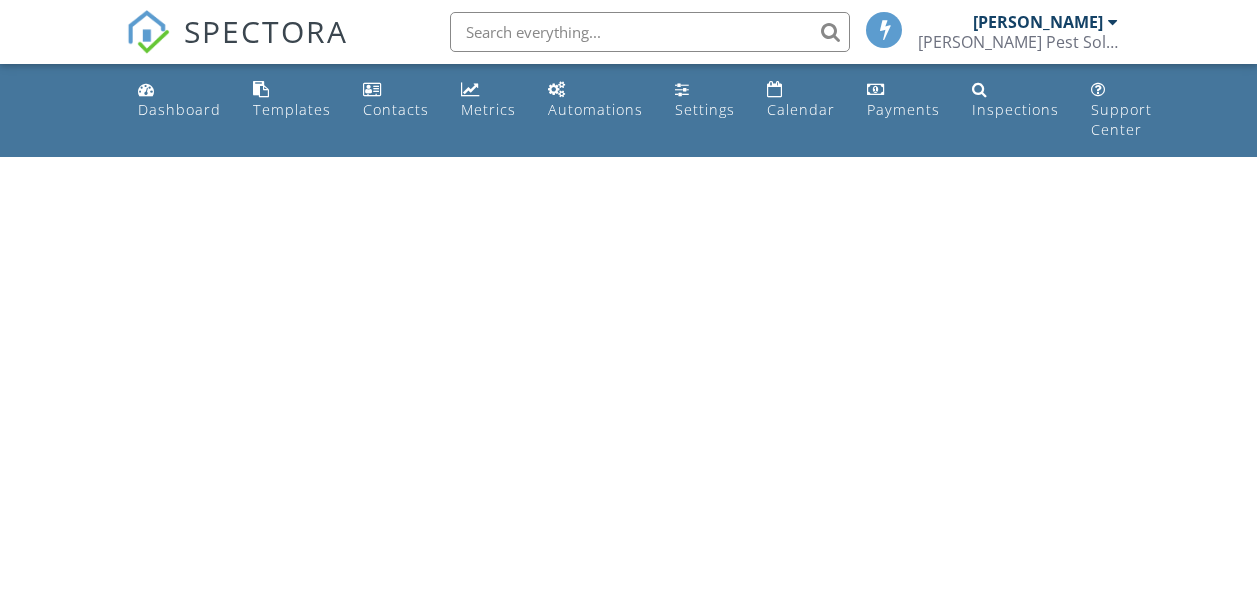 scroll, scrollTop: 0, scrollLeft: 0, axis: both 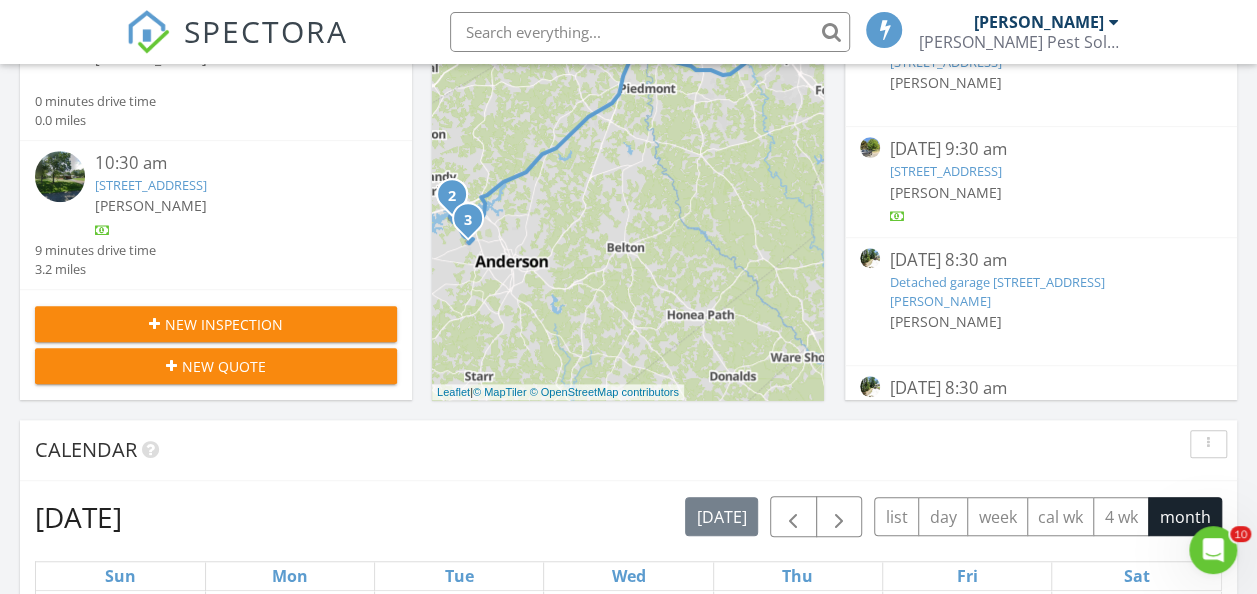 click on "New Inspection" at bounding box center [224, 324] 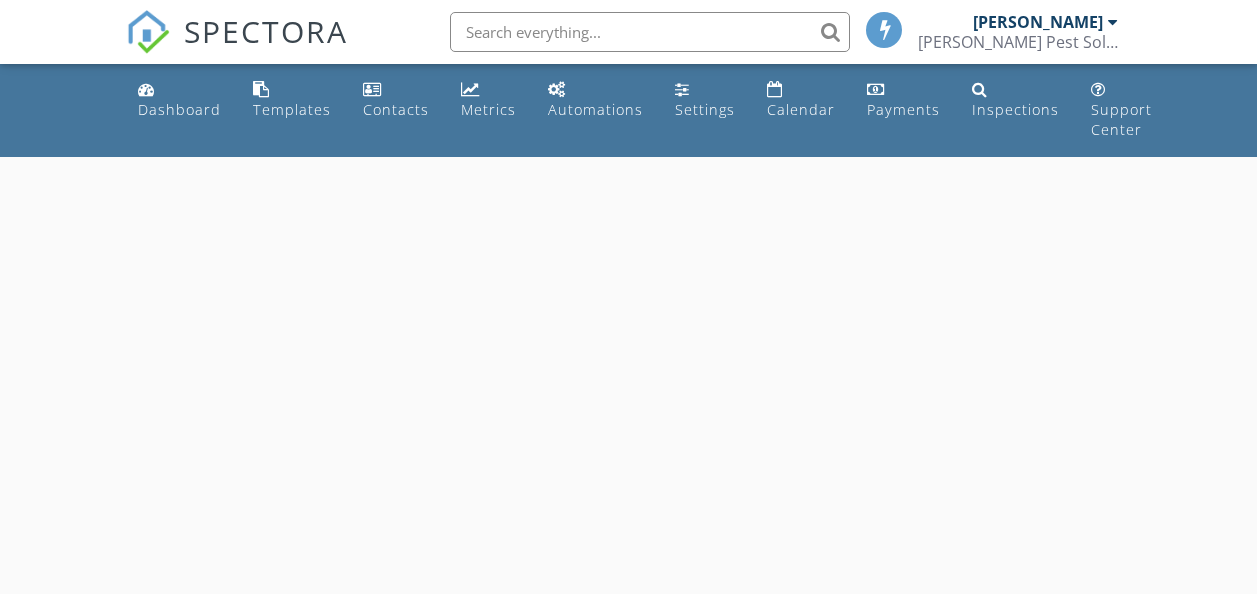 scroll, scrollTop: 0, scrollLeft: 0, axis: both 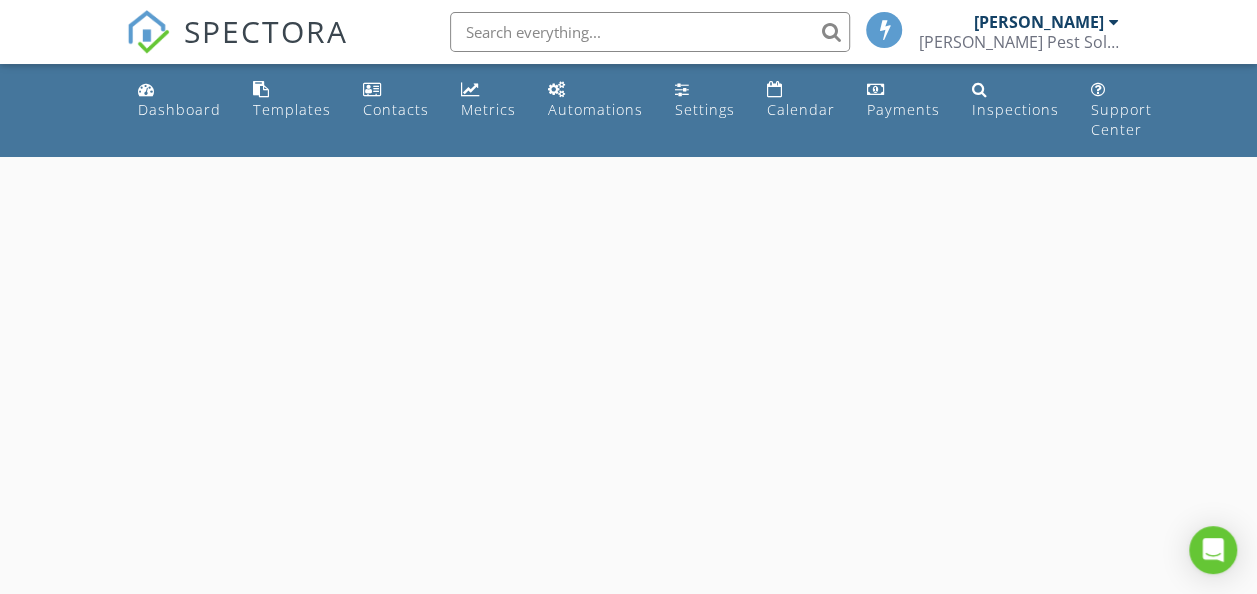 select on "6" 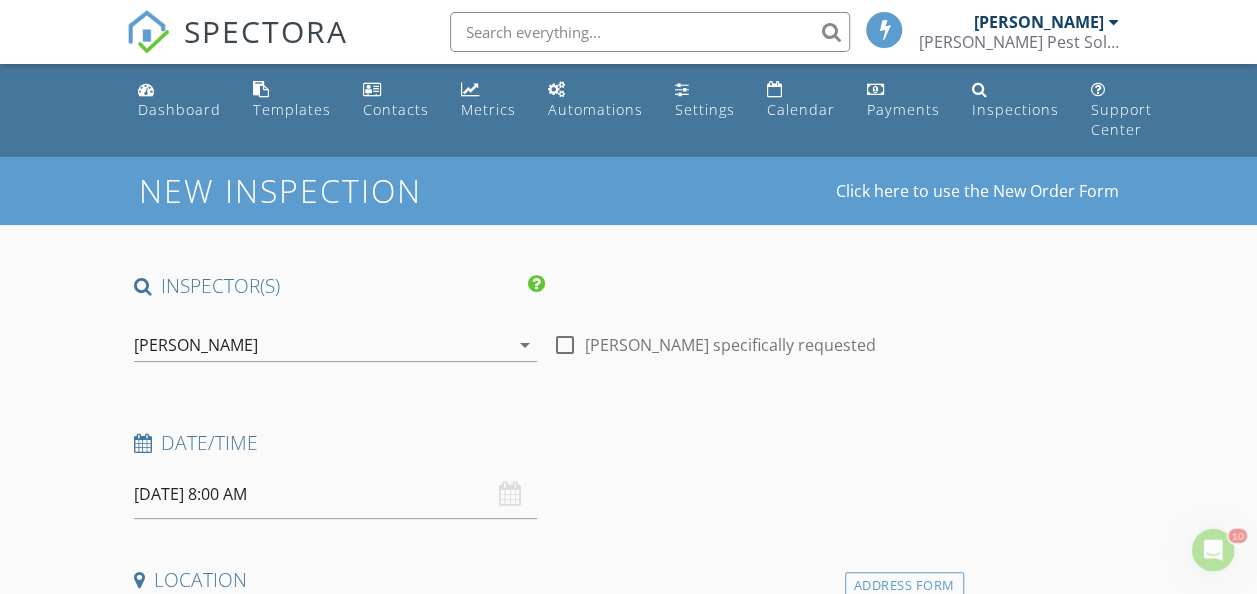 scroll, scrollTop: 0, scrollLeft: 0, axis: both 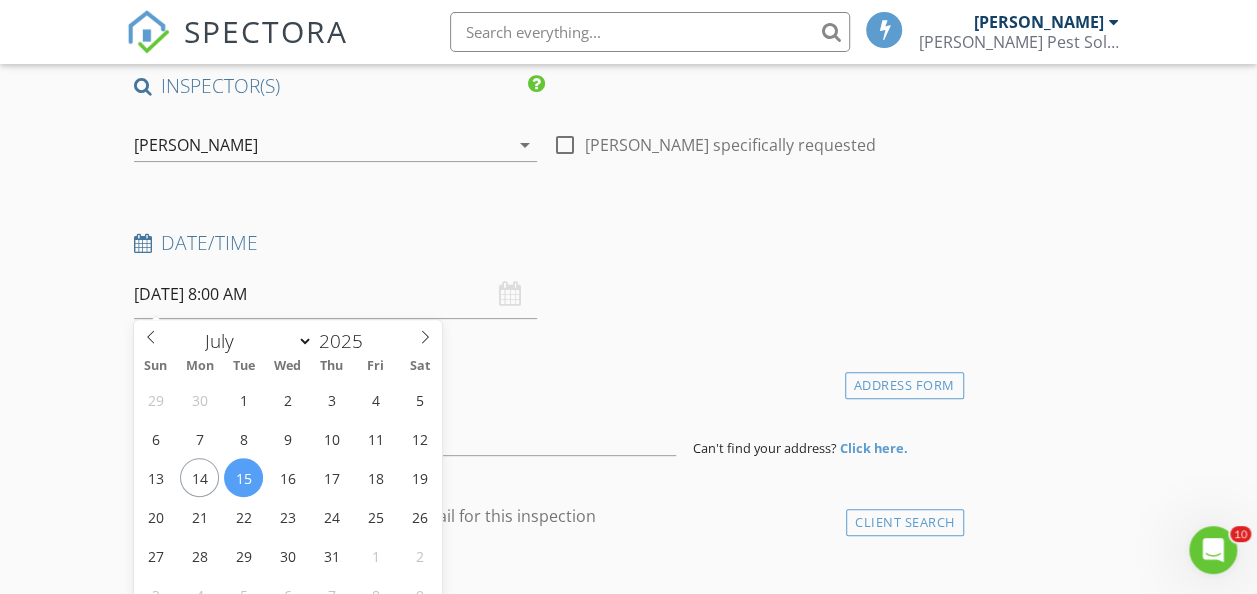 click on "07/15/2025 8:00 AM" at bounding box center (335, 294) 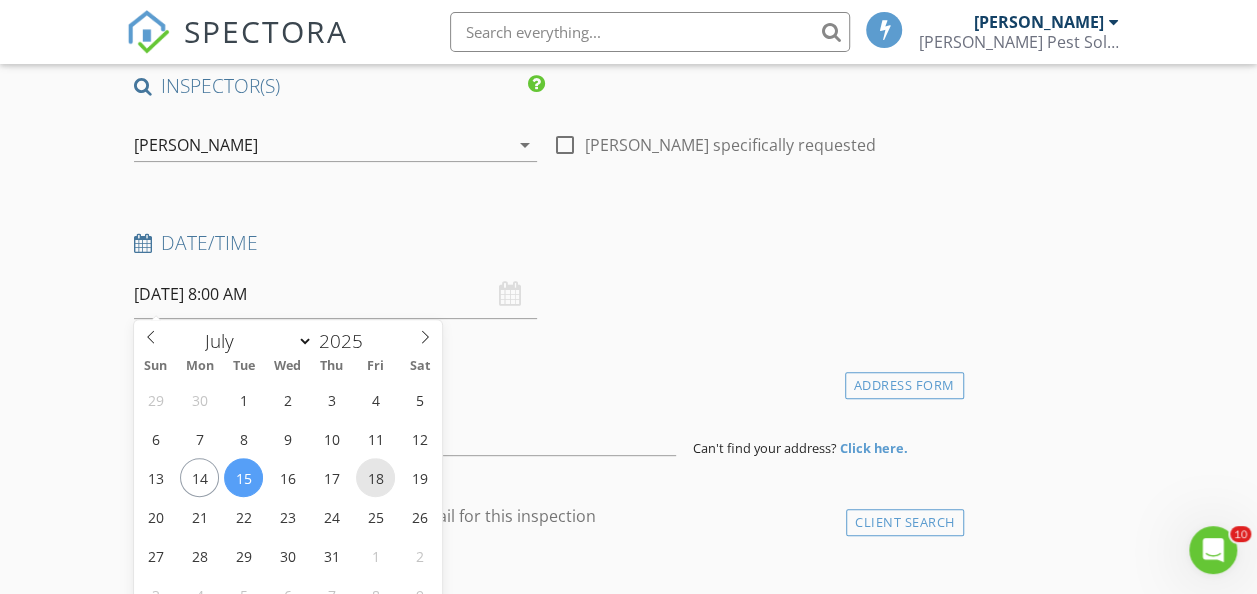 type on "07/18/2025 8:00 AM" 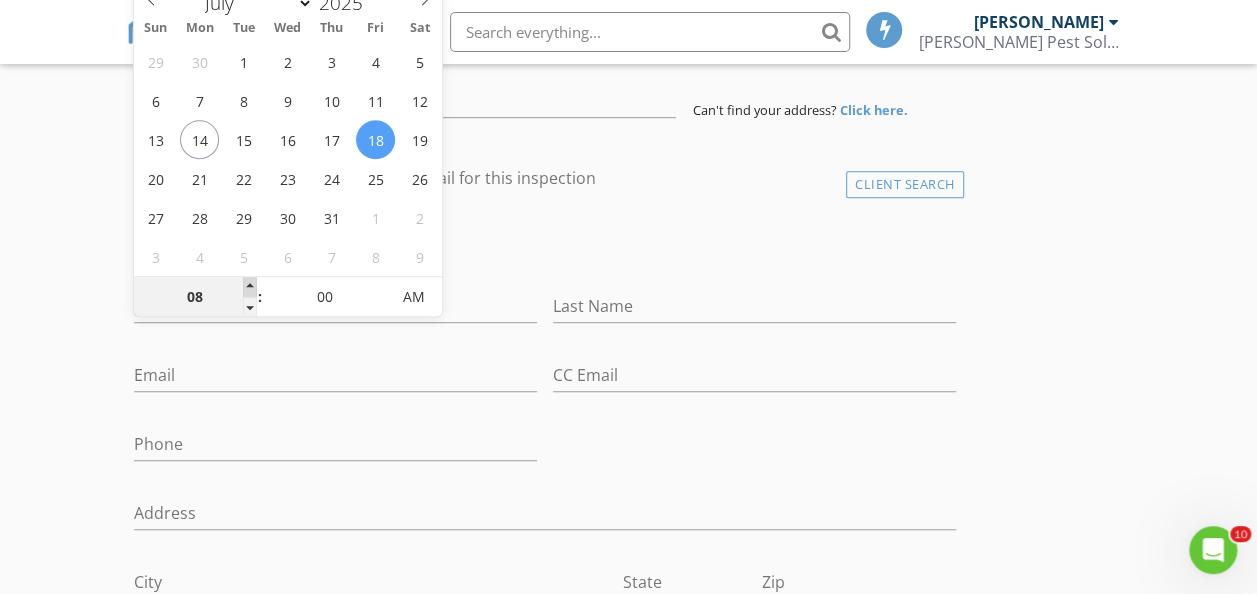 type on "09" 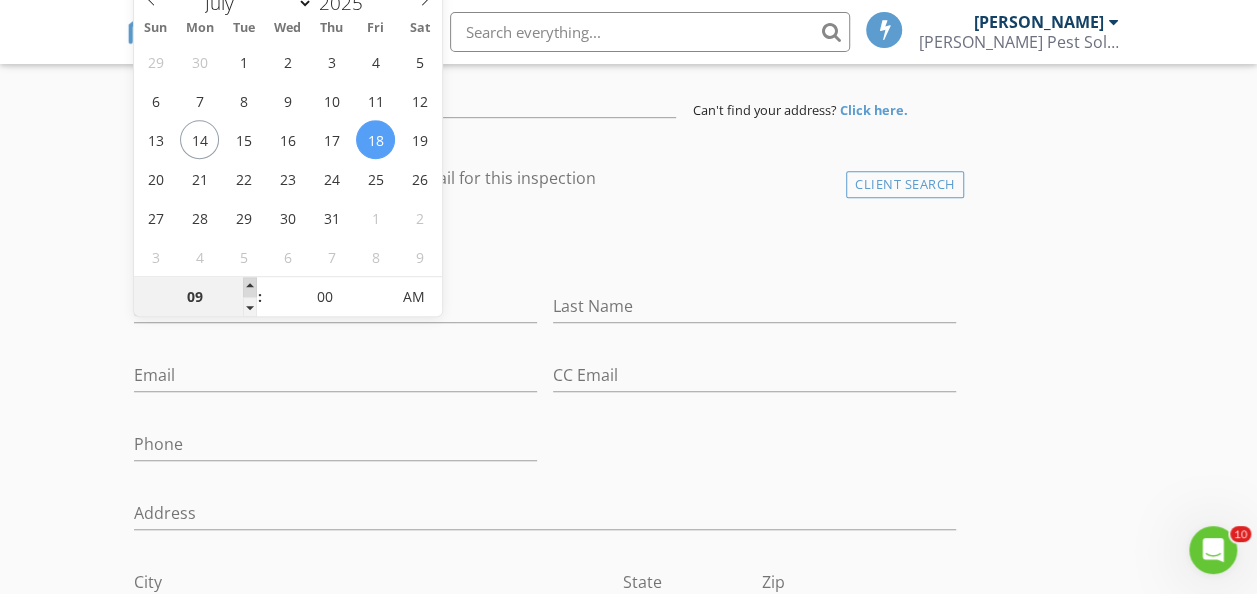 click at bounding box center [250, 287] 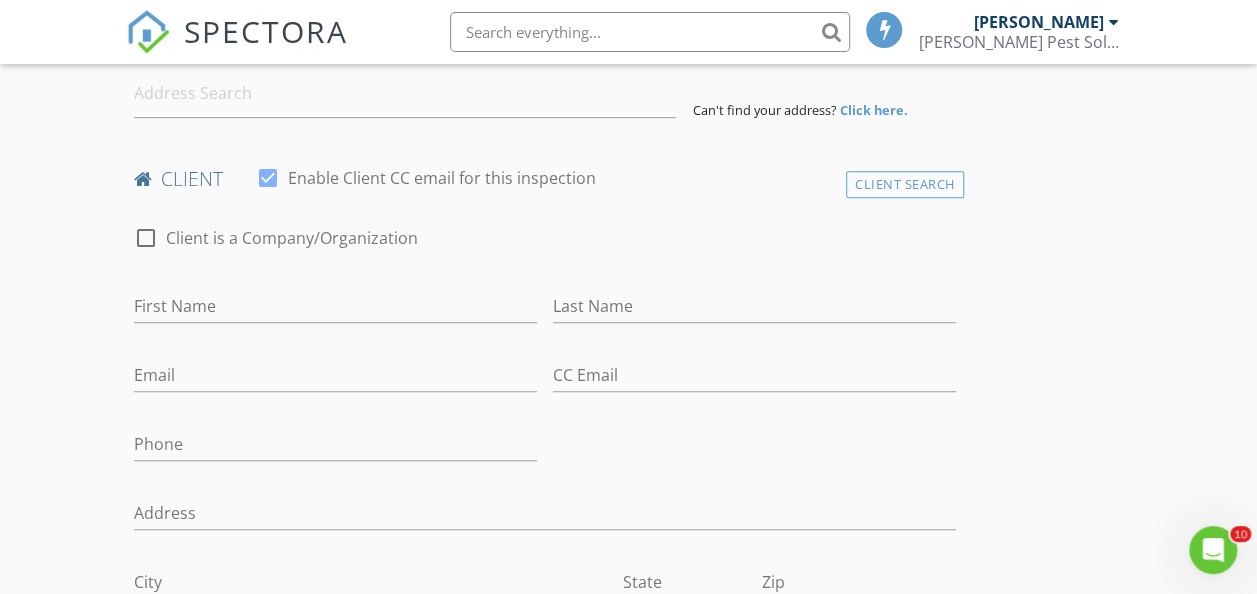 click on "New Inspection
Click here to use the New Order Form
INSPECTOR(S)
check_box   Tim Bryant   PRIMARY   Tim Bryant arrow_drop_down   check_box_outline_blank Tim Bryant specifically requested
Date/Time
07/18/2025 9:00 AM
Location
Address Form       Can't find your address?   Click here.
client
check_box Enable Client CC email for this inspection   Client Search     check_box_outline_blank Client is a Company/Organization     First Name   Last Name   Email   CC Email   Phone   Address   City   State   Zip       Notes   Private Notes
ADD ADDITIONAL client
SERVICES
check_box_outline_blank   CL-100 Reinspection    check_box_outline_blank   New Service   check_box_outline_blank   CL-100   arrow_drop_down     Select Discount Code arrow_drop_down    Charges       TOTAL" at bounding box center (628, 1195) 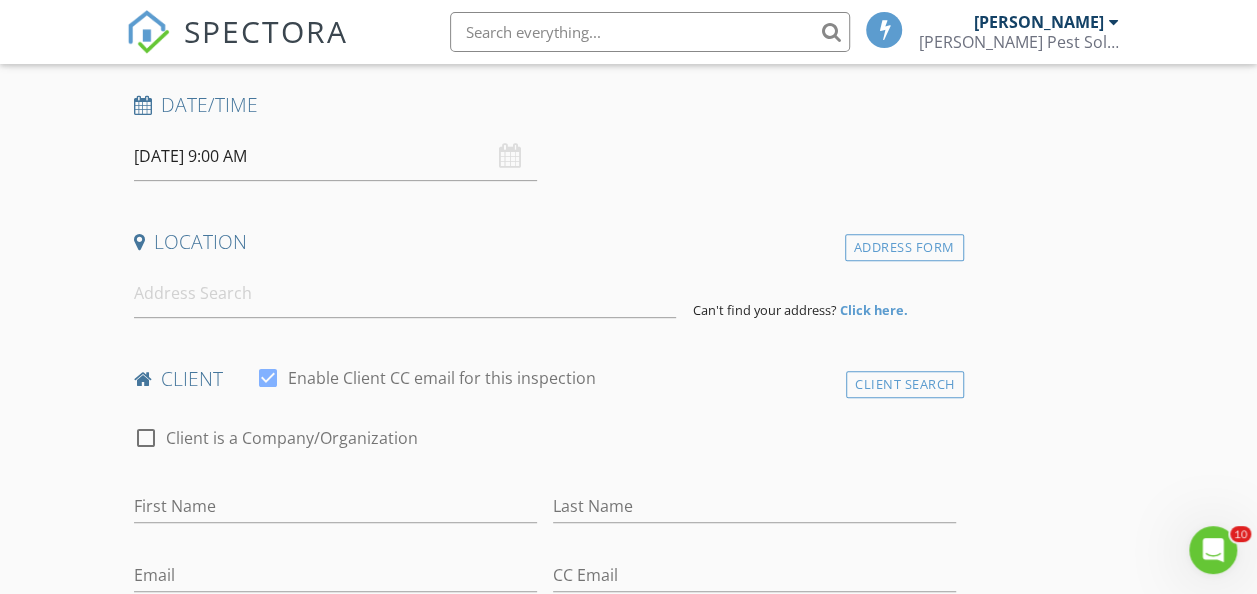 scroll, scrollTop: 338, scrollLeft: 0, axis: vertical 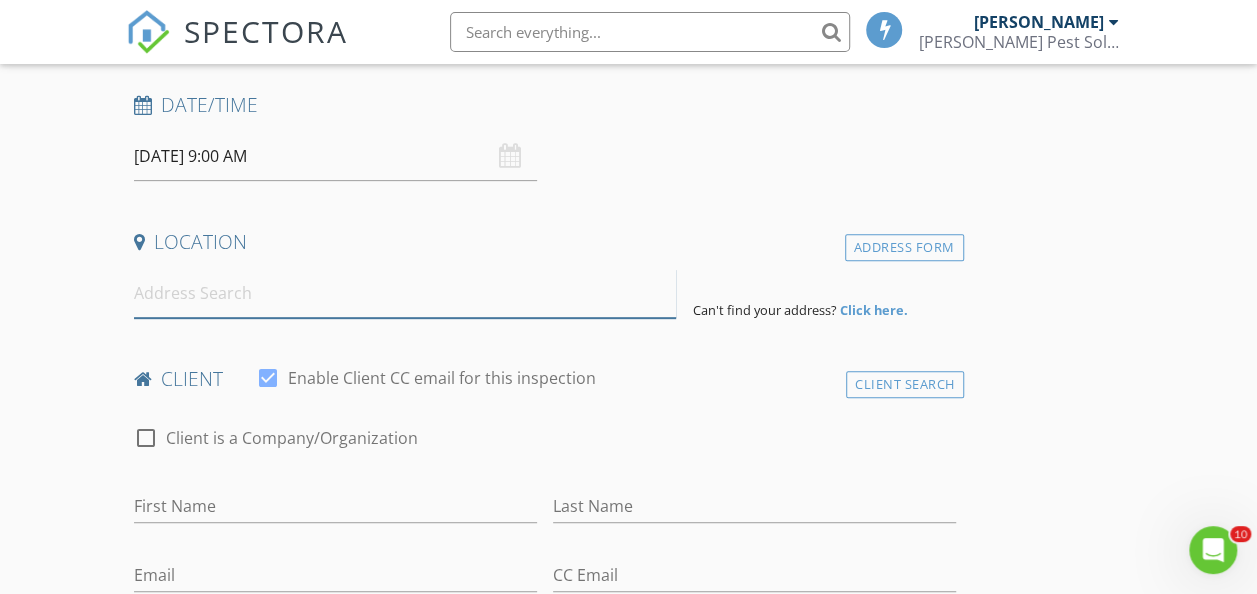 click at bounding box center [405, 293] 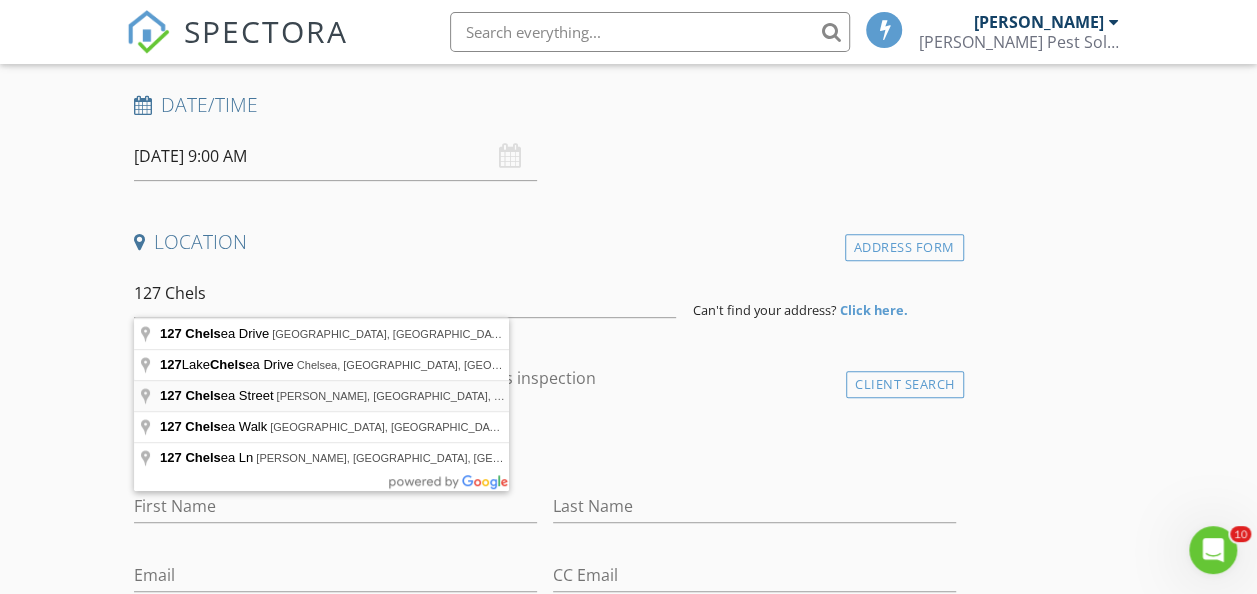 type on "127 Chelsea Street, Moore, SC, USA" 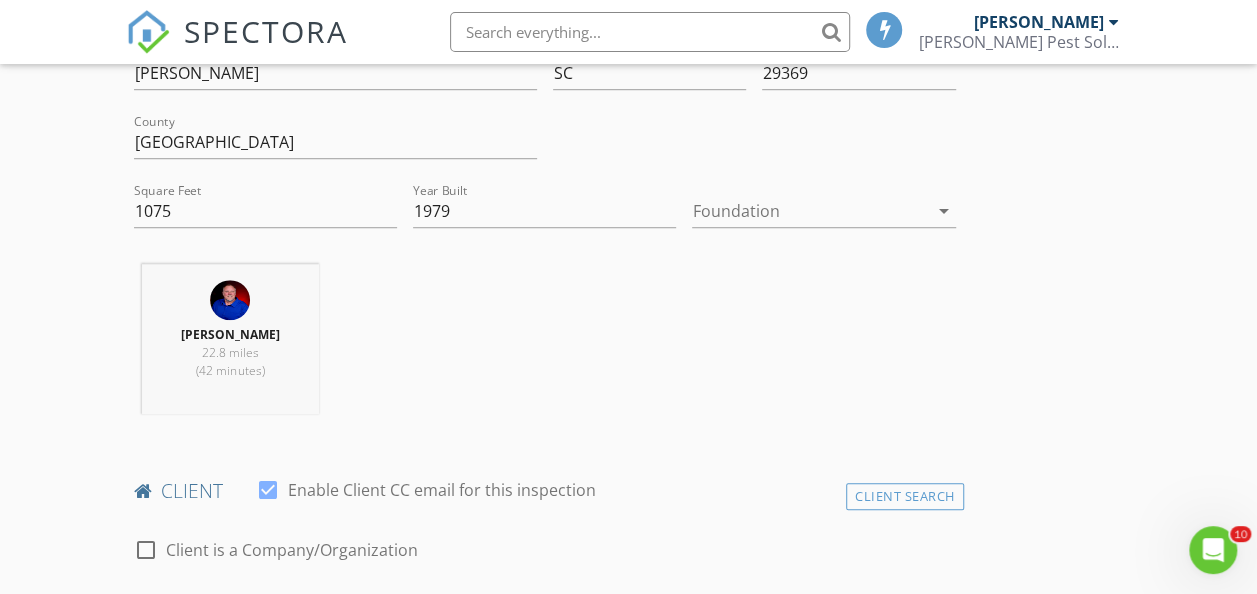 scroll, scrollTop: 738, scrollLeft: 0, axis: vertical 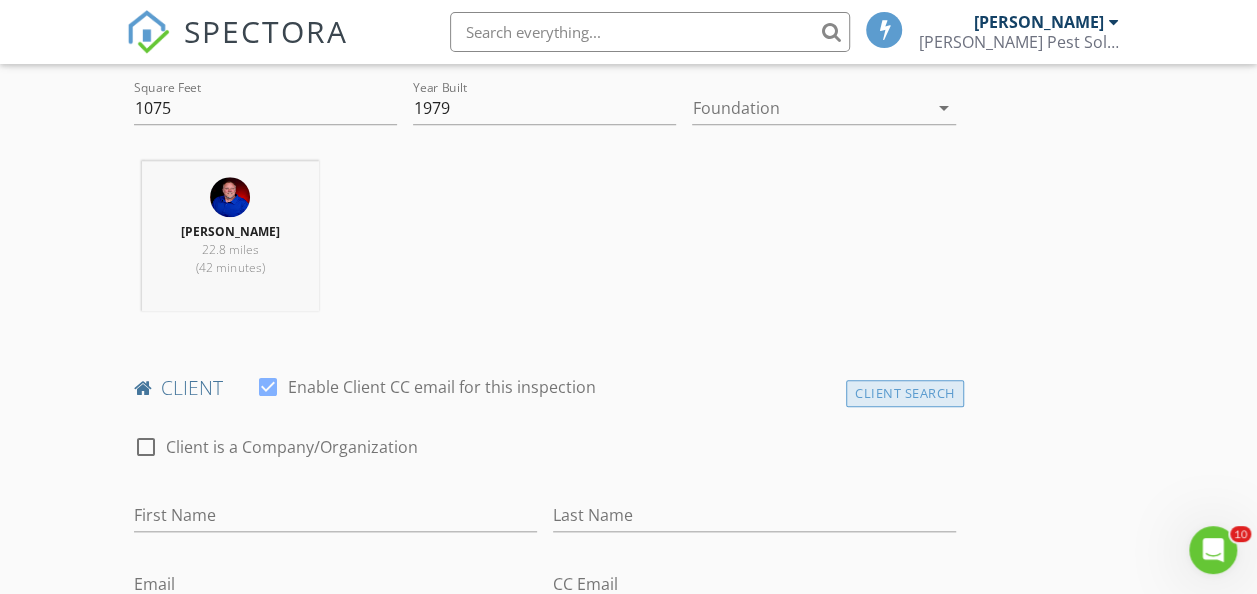 click on "Client Search" at bounding box center [905, 393] 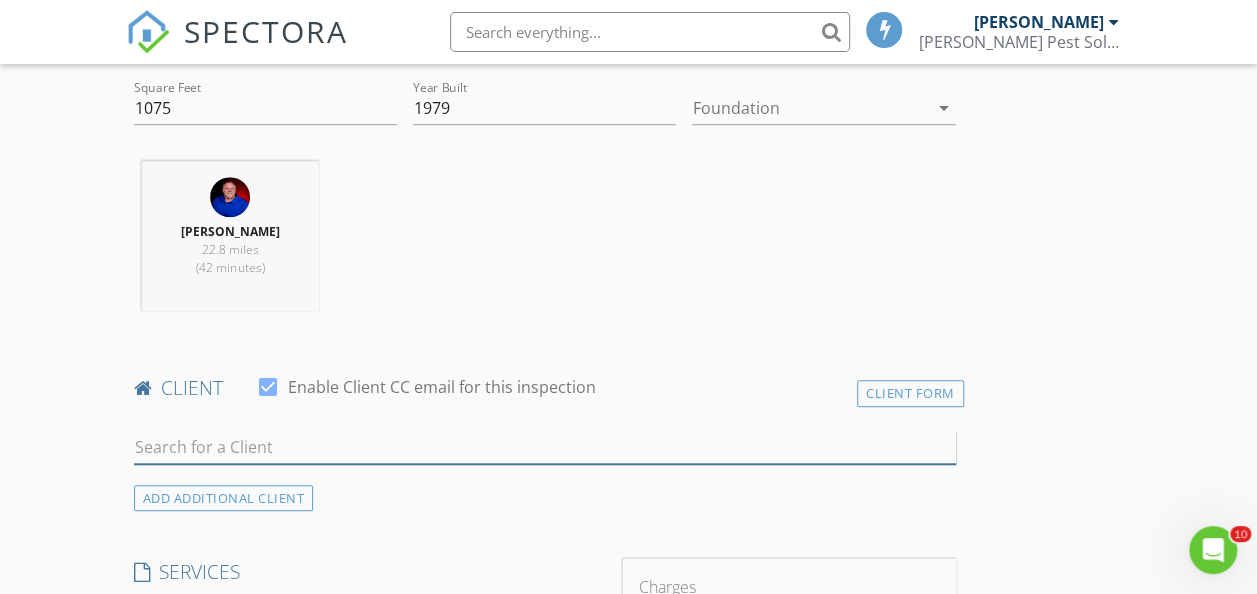 click at bounding box center (545, 447) 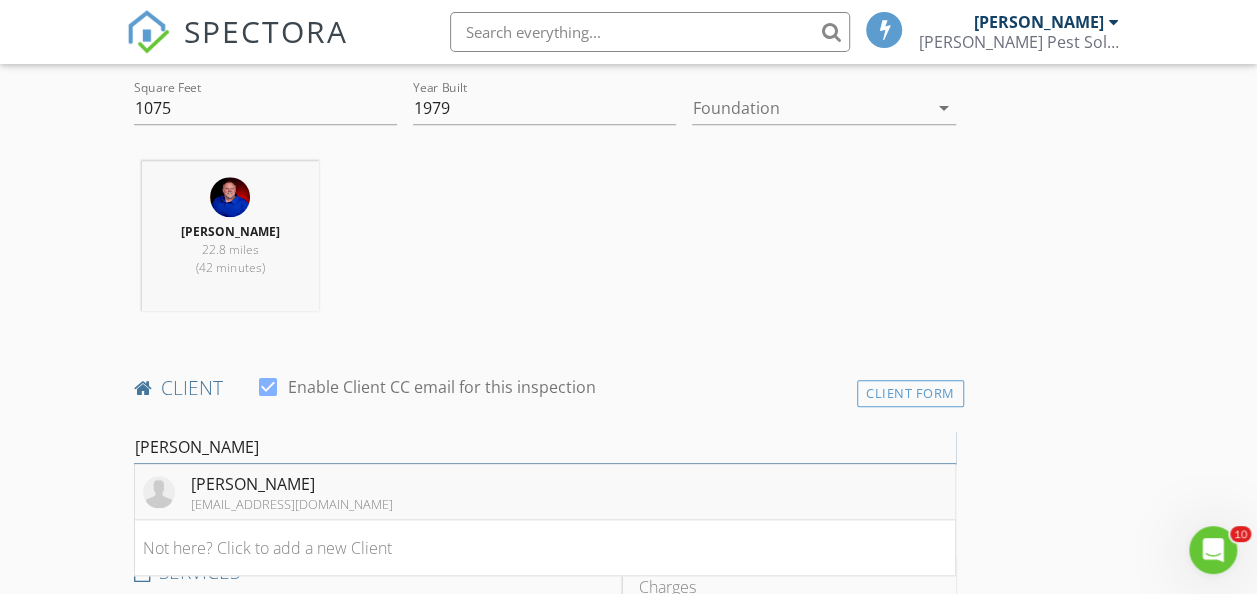 type on "Lori" 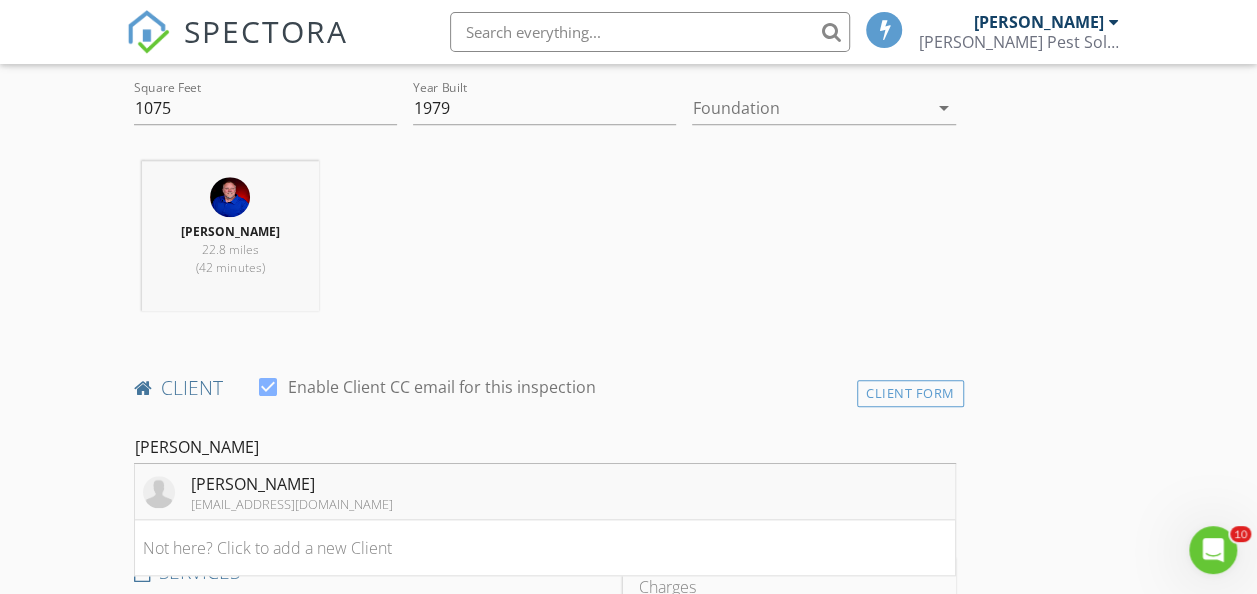 click on "Lori Luttrell" at bounding box center (292, 484) 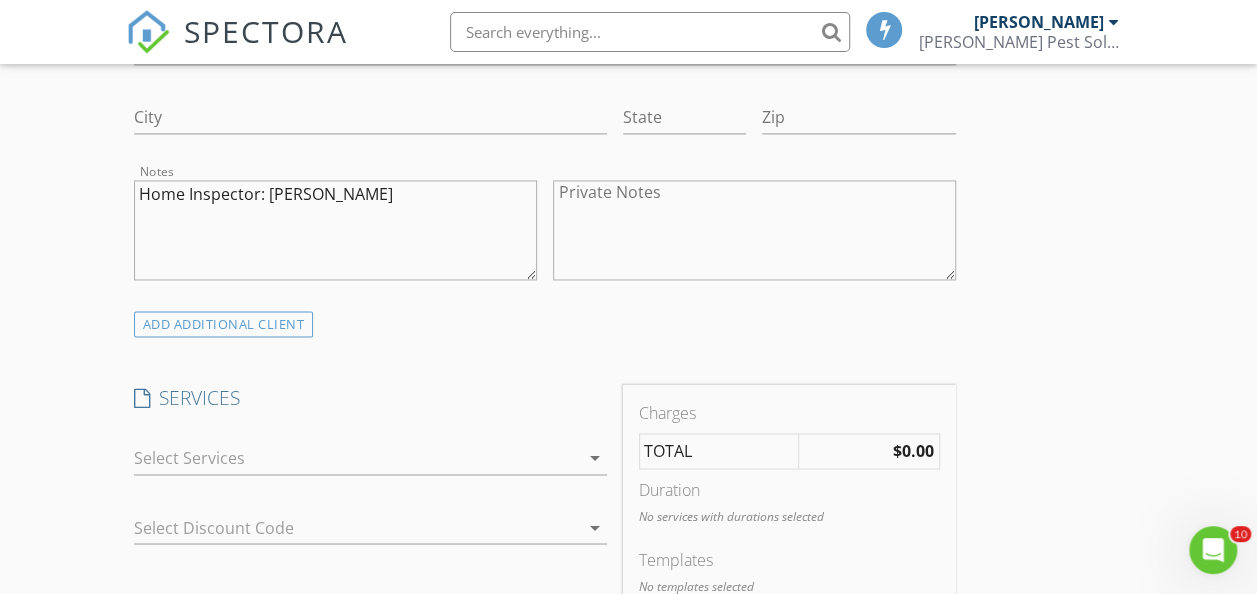 scroll, scrollTop: 1538, scrollLeft: 0, axis: vertical 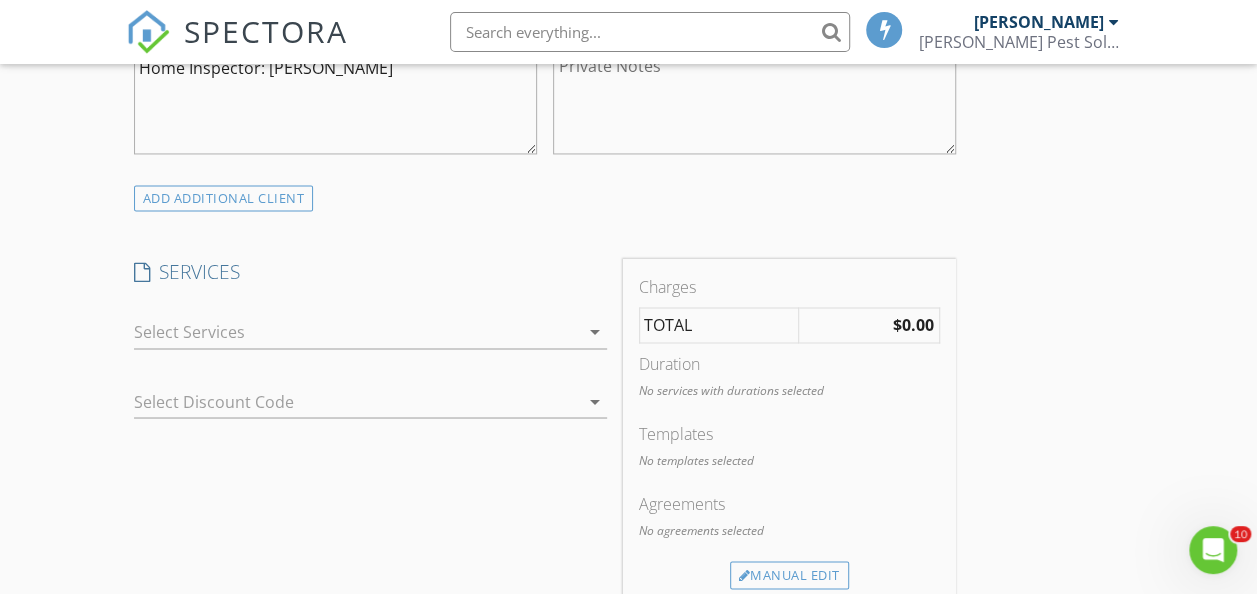 click at bounding box center (356, 332) 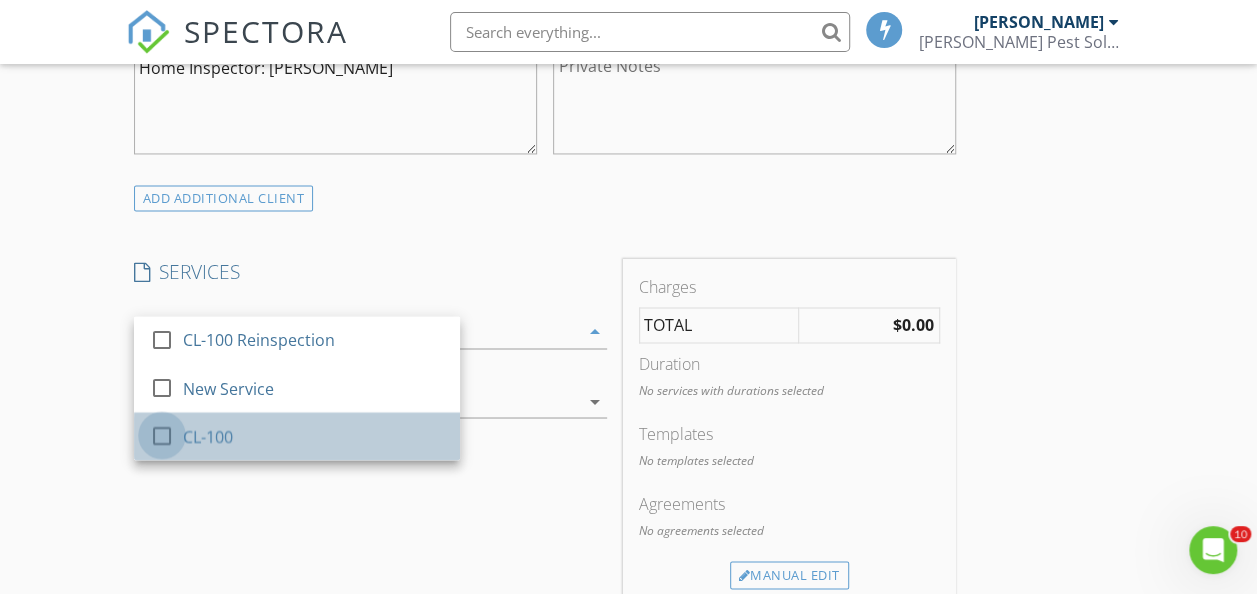 click at bounding box center (162, 434) 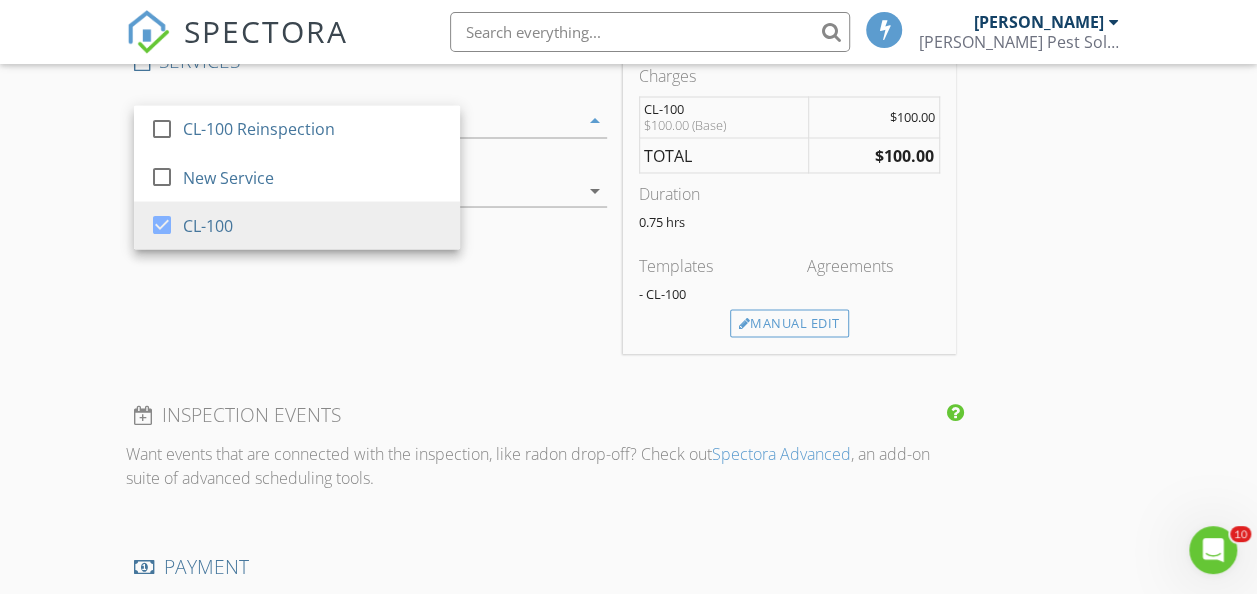 scroll, scrollTop: 1838, scrollLeft: 0, axis: vertical 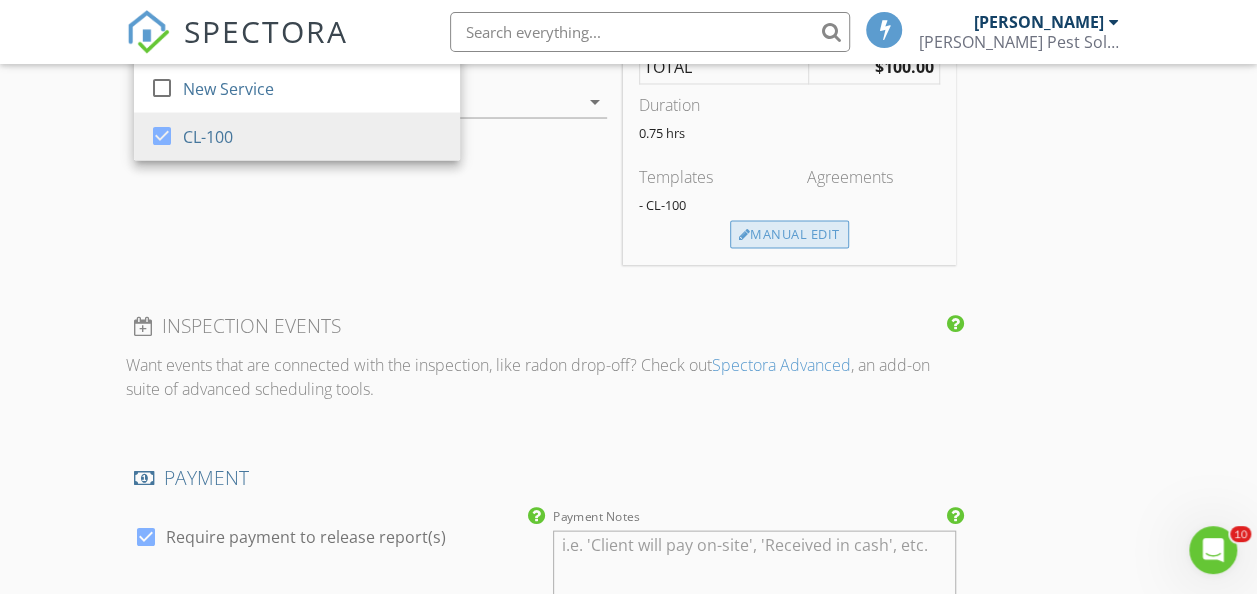click on "Manual Edit" at bounding box center (789, 234) 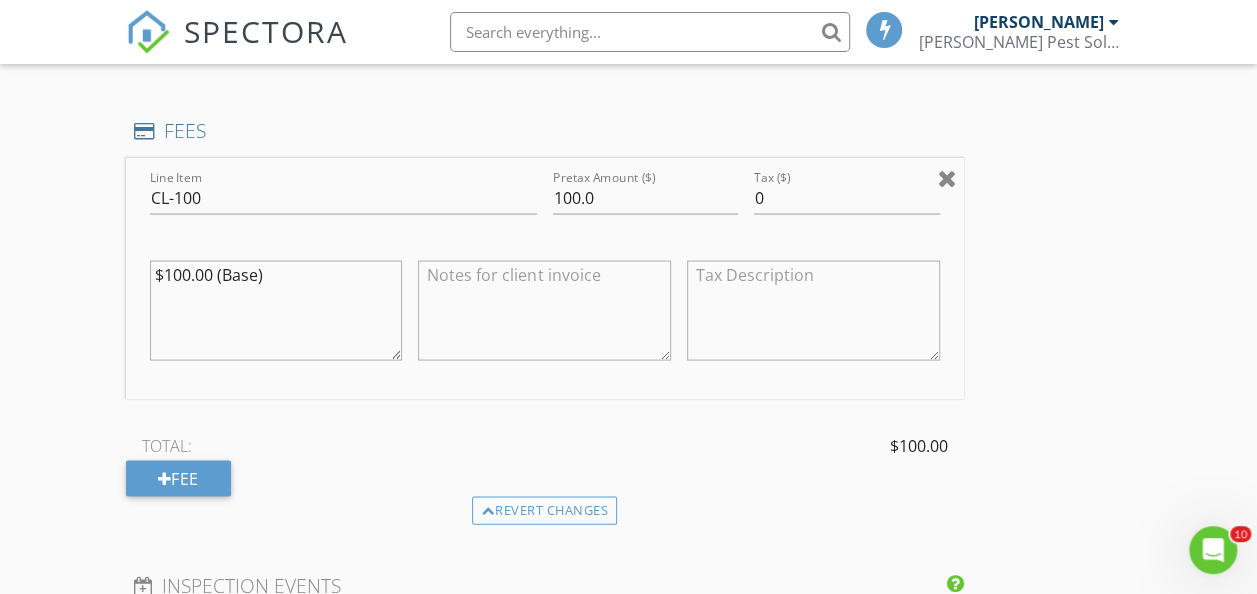 click at bounding box center (947, 177) 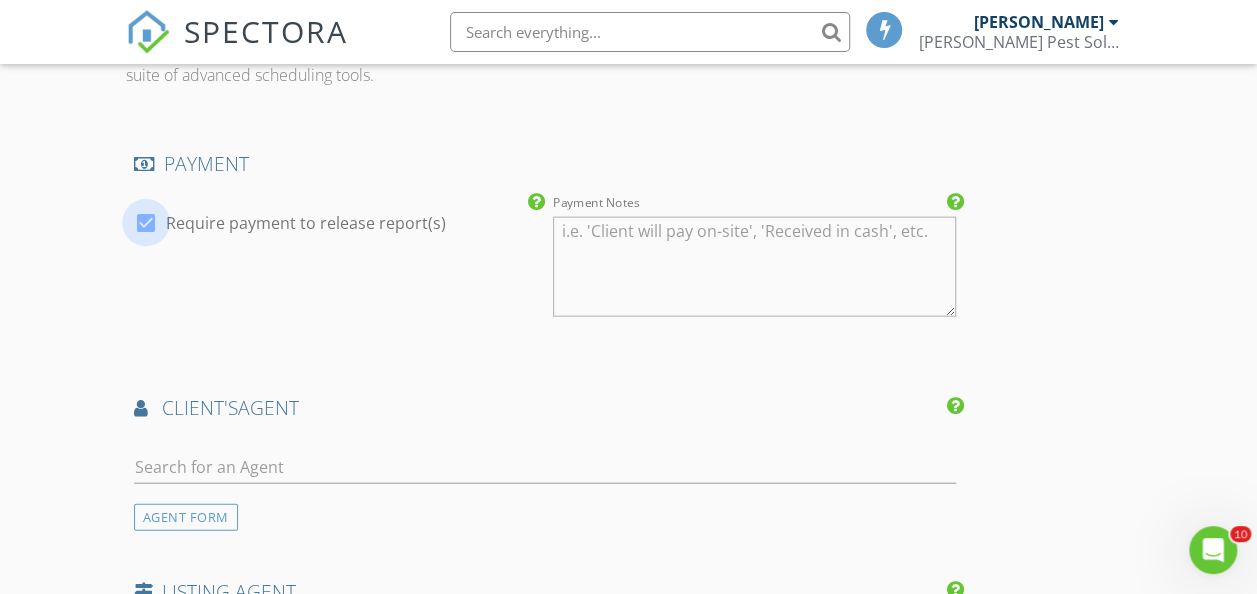 click at bounding box center (146, 223) 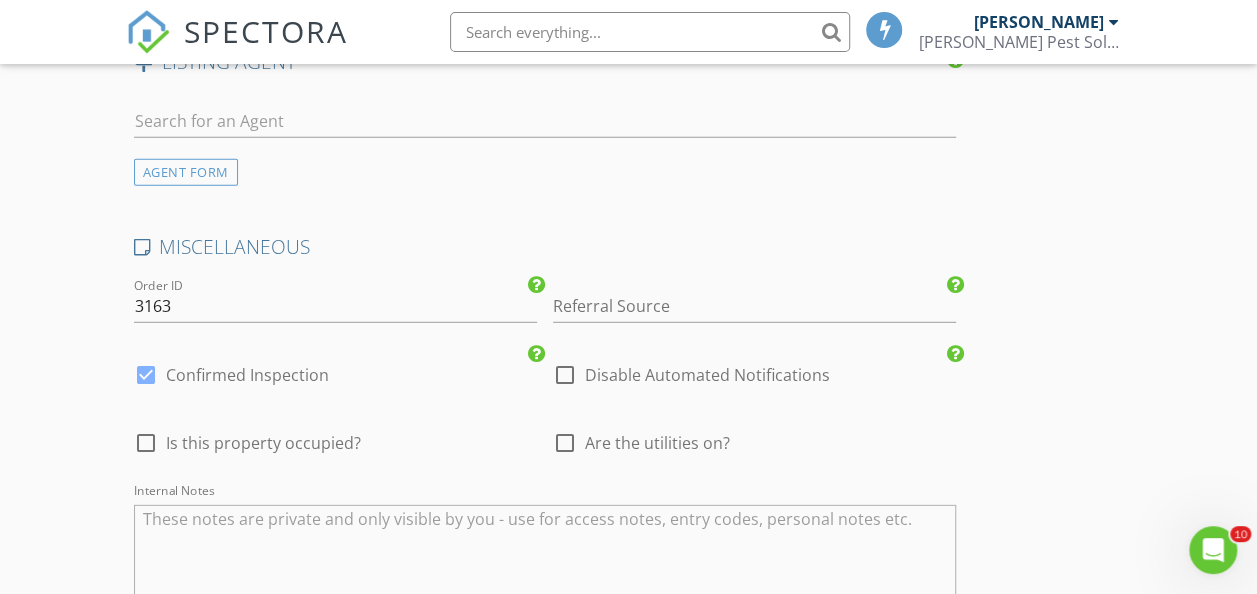 scroll, scrollTop: 2738, scrollLeft: 0, axis: vertical 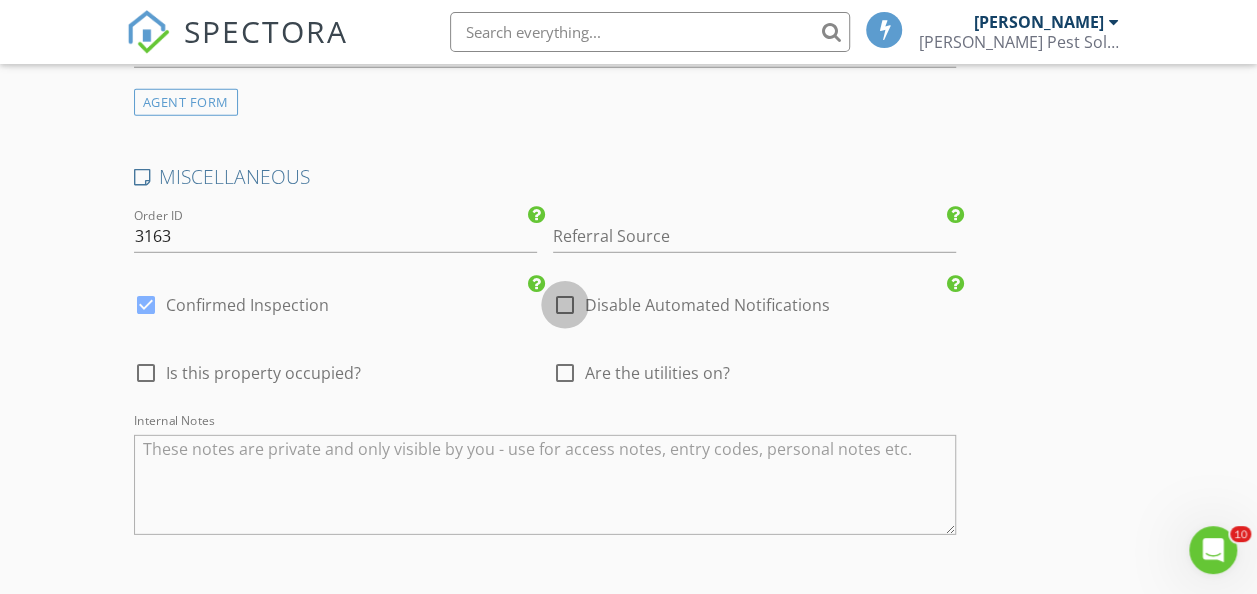 click at bounding box center [565, 305] 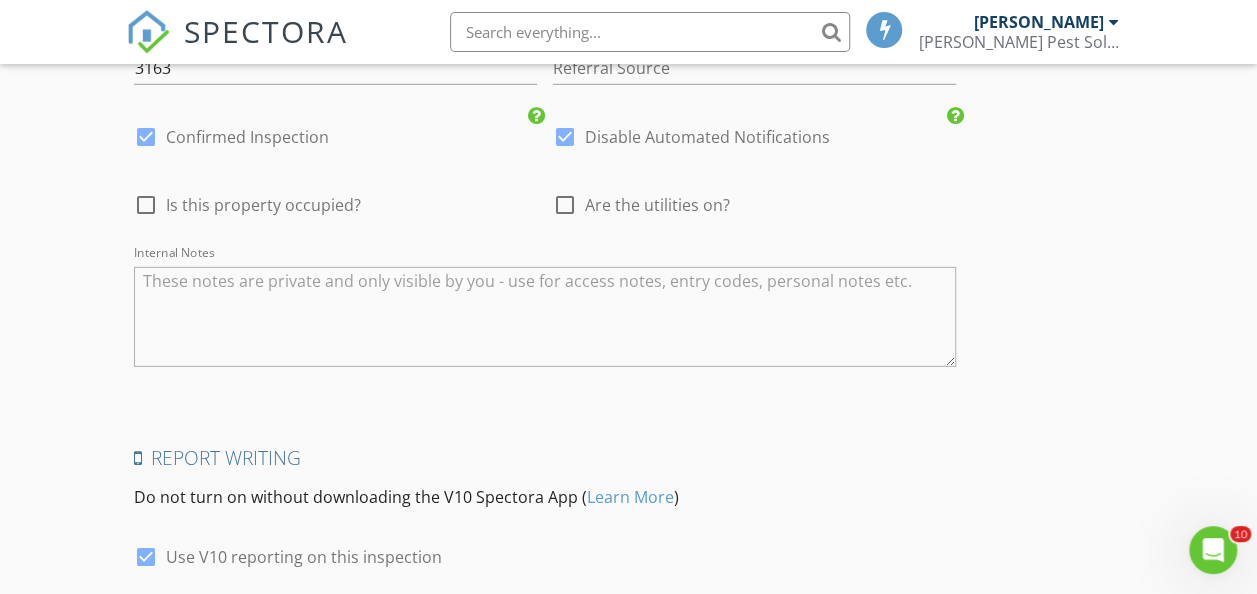 scroll, scrollTop: 3063, scrollLeft: 0, axis: vertical 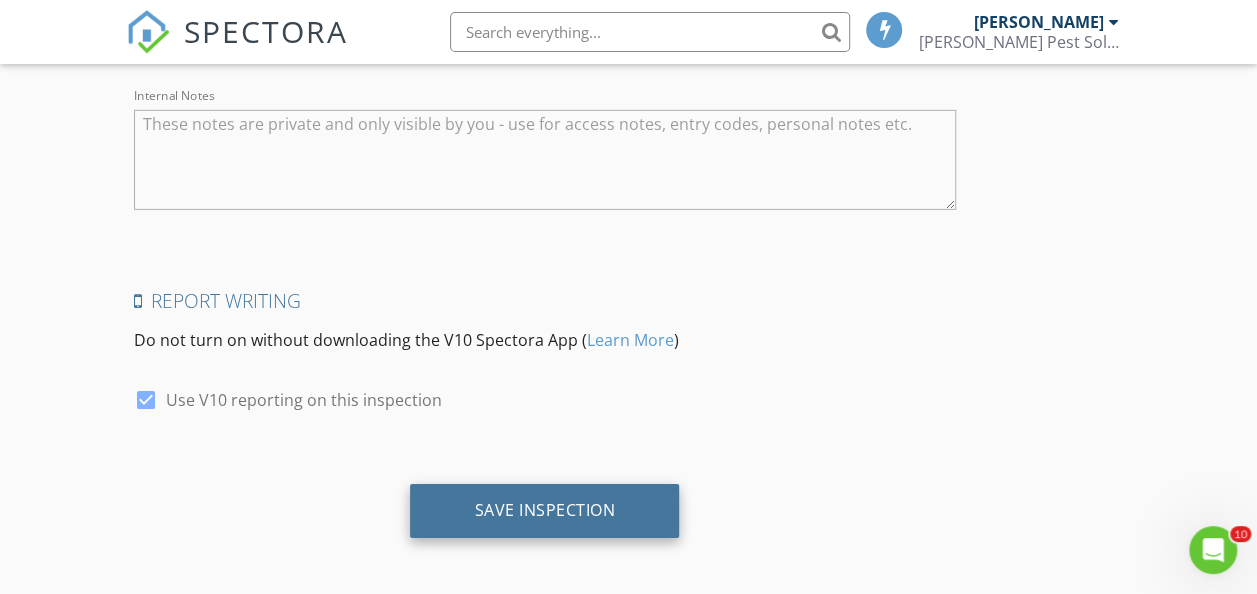 click on "Save Inspection" at bounding box center (544, 510) 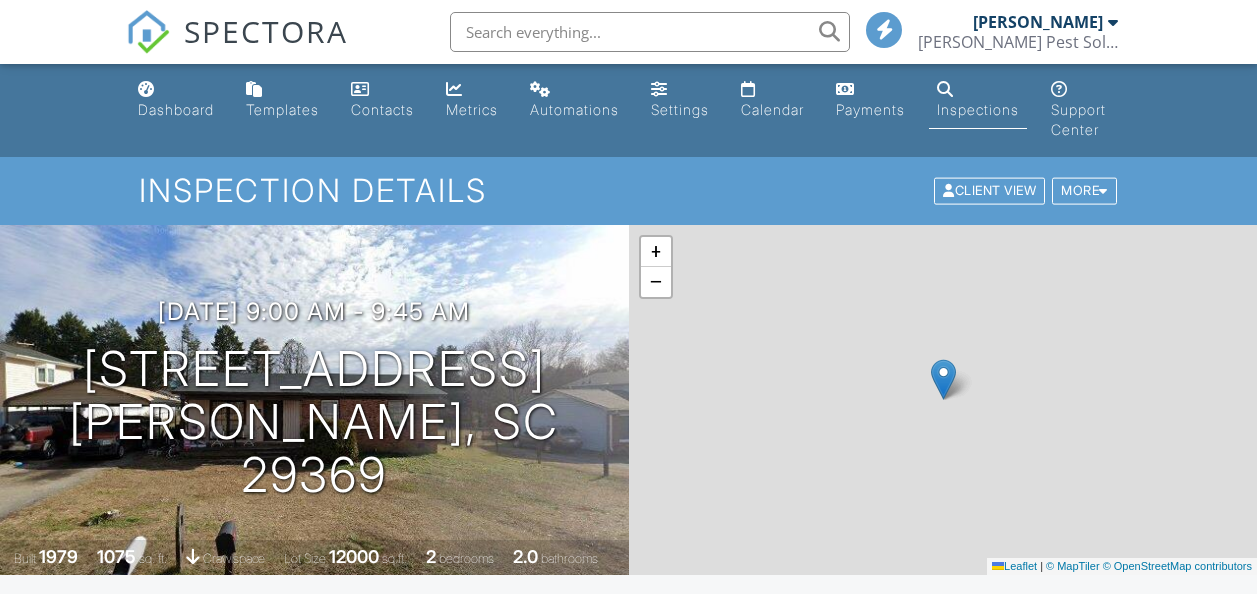 scroll, scrollTop: 0, scrollLeft: 0, axis: both 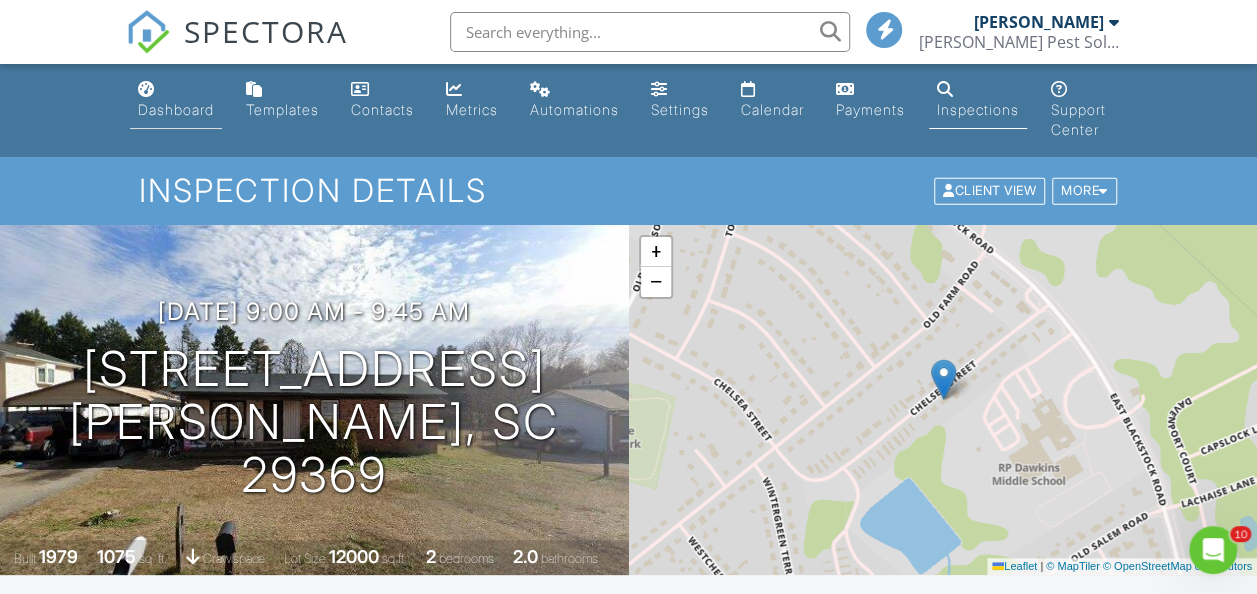 click on "Dashboard" at bounding box center (176, 109) 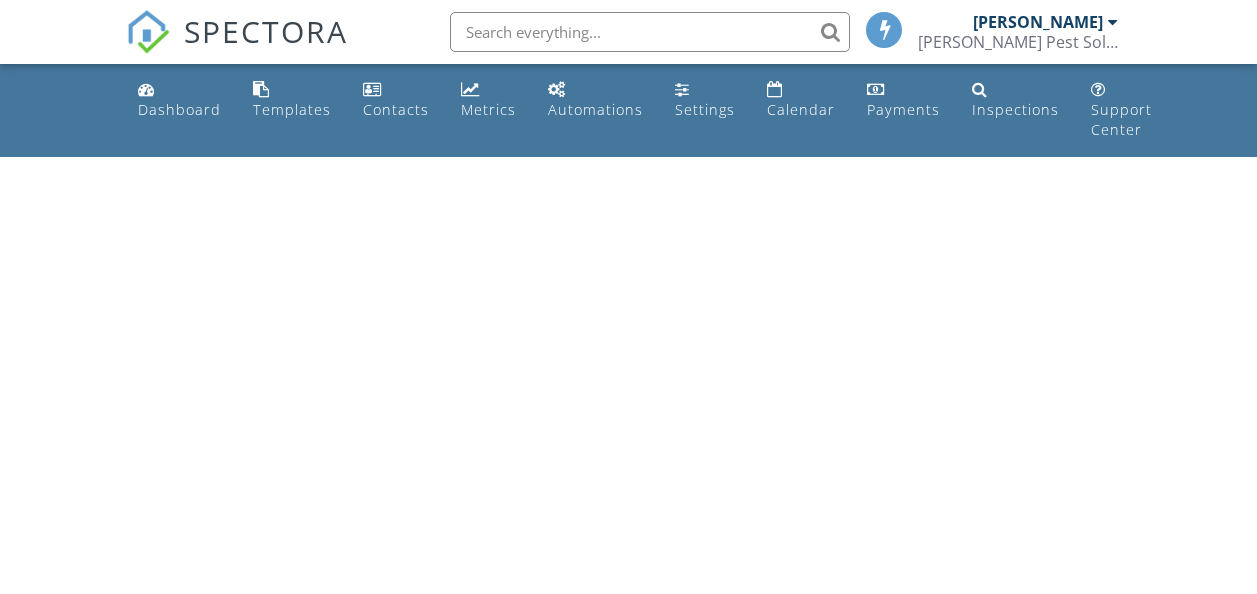 scroll, scrollTop: 0, scrollLeft: 0, axis: both 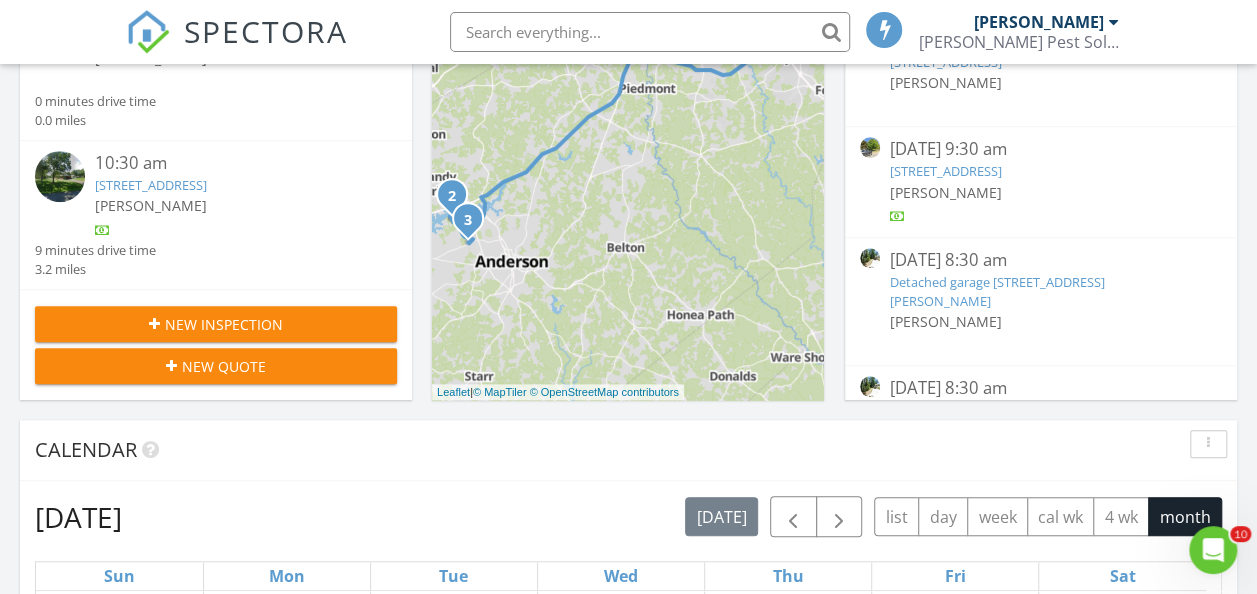 click on "New Inspection" at bounding box center [224, 324] 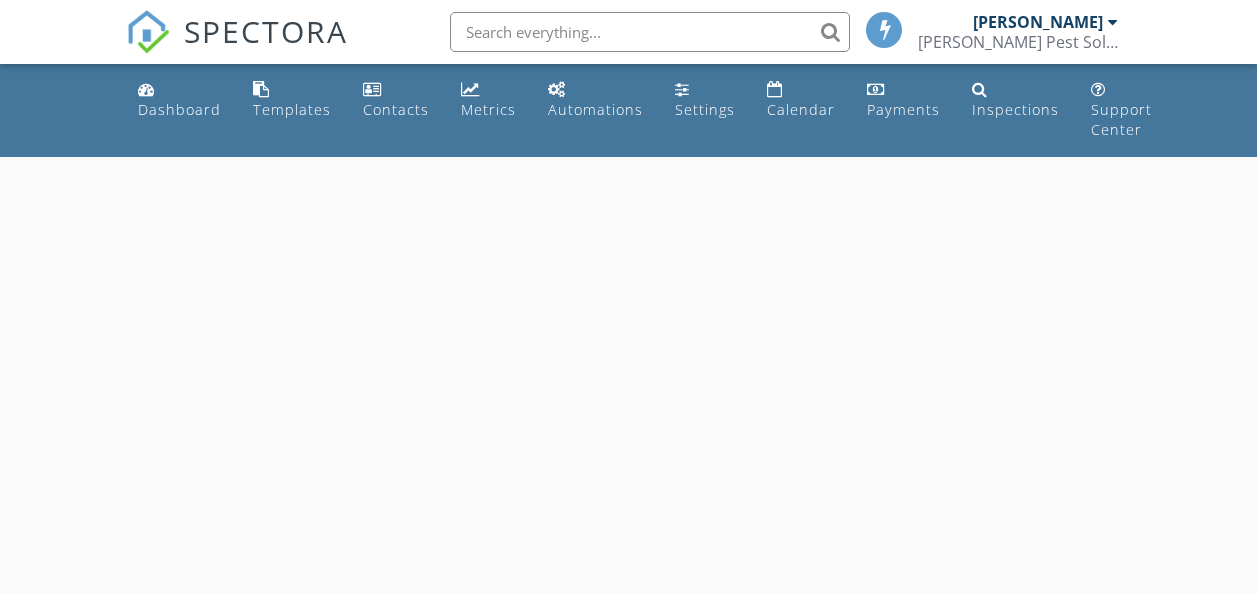 scroll, scrollTop: 0, scrollLeft: 0, axis: both 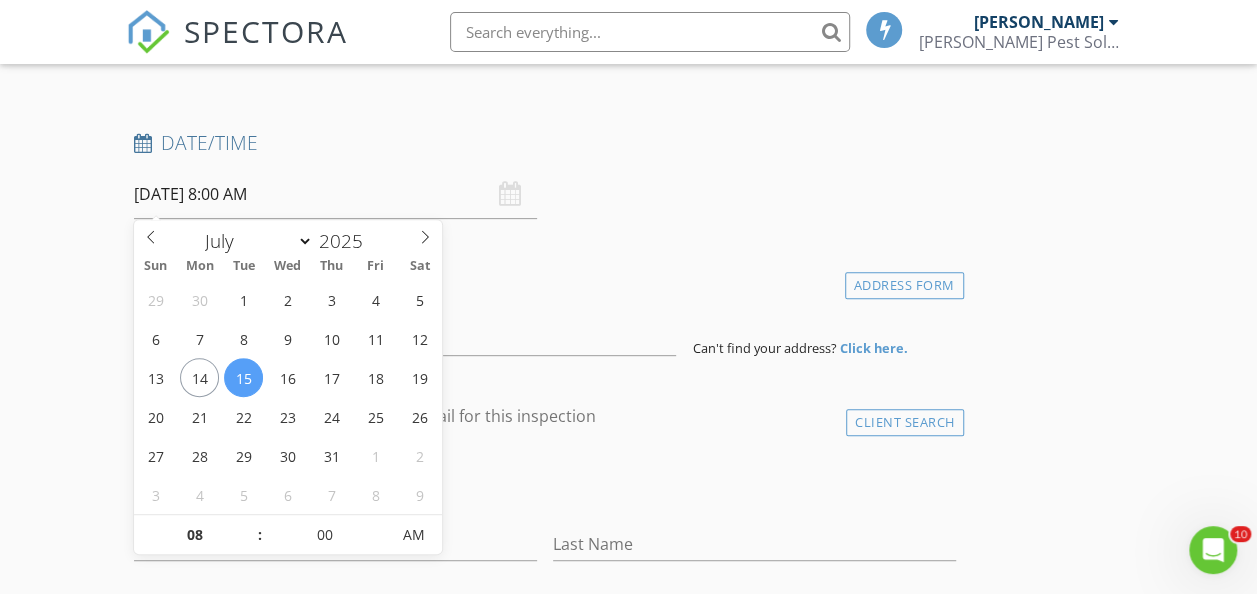 click on "[DATE] 8:00 AM" at bounding box center (335, 194) 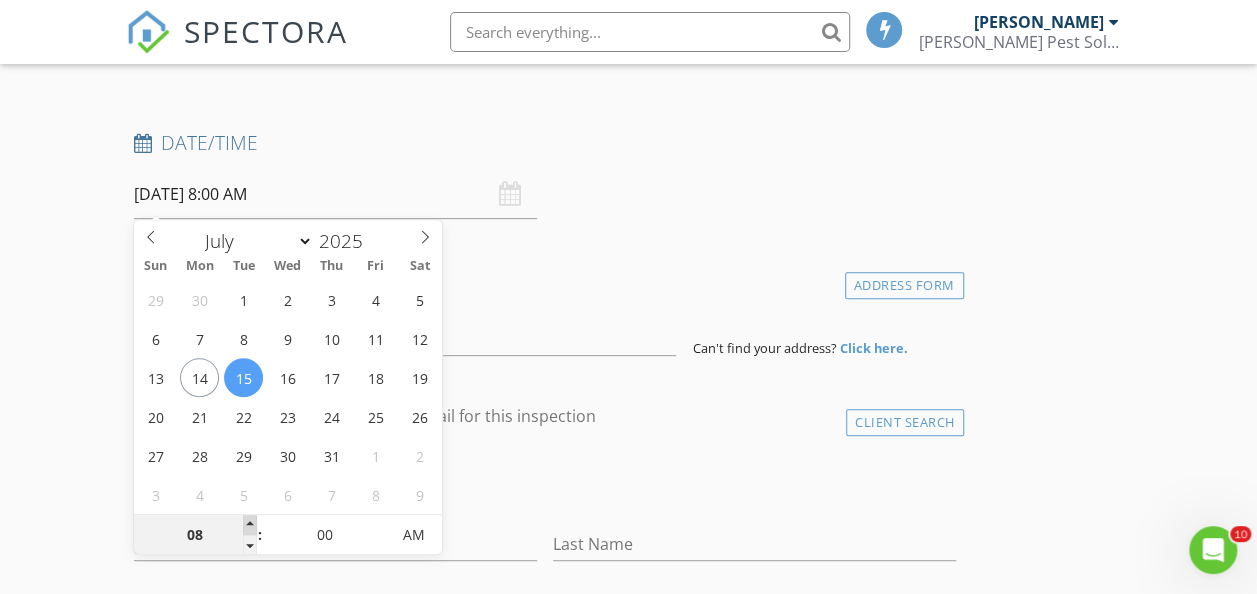 type on "09" 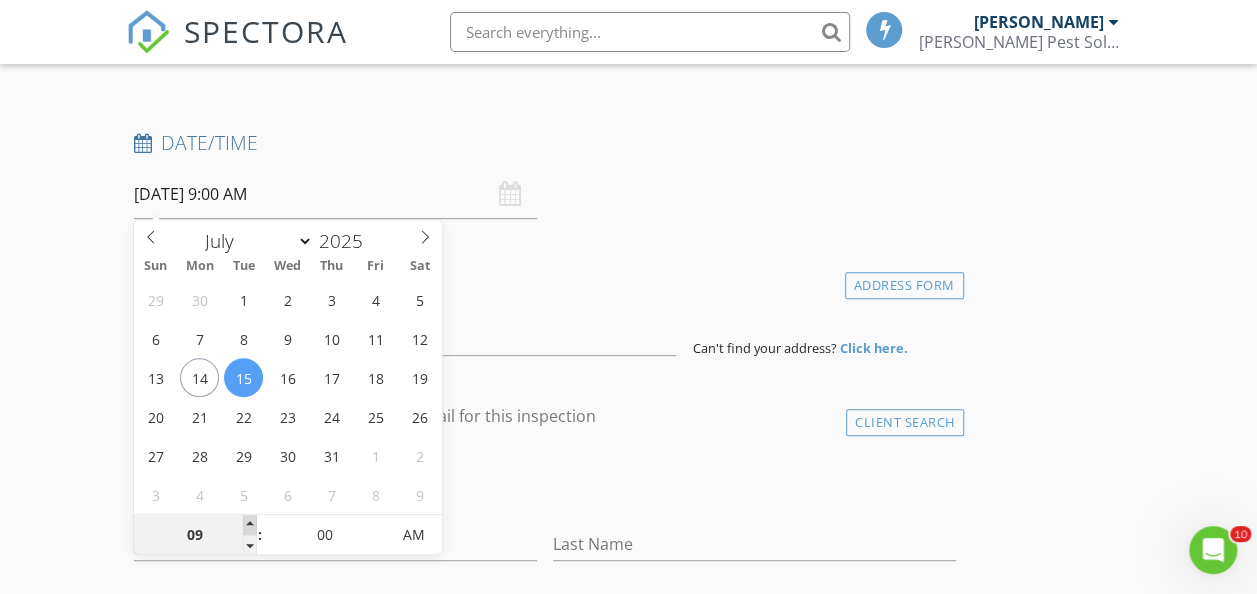 click at bounding box center [250, 525] 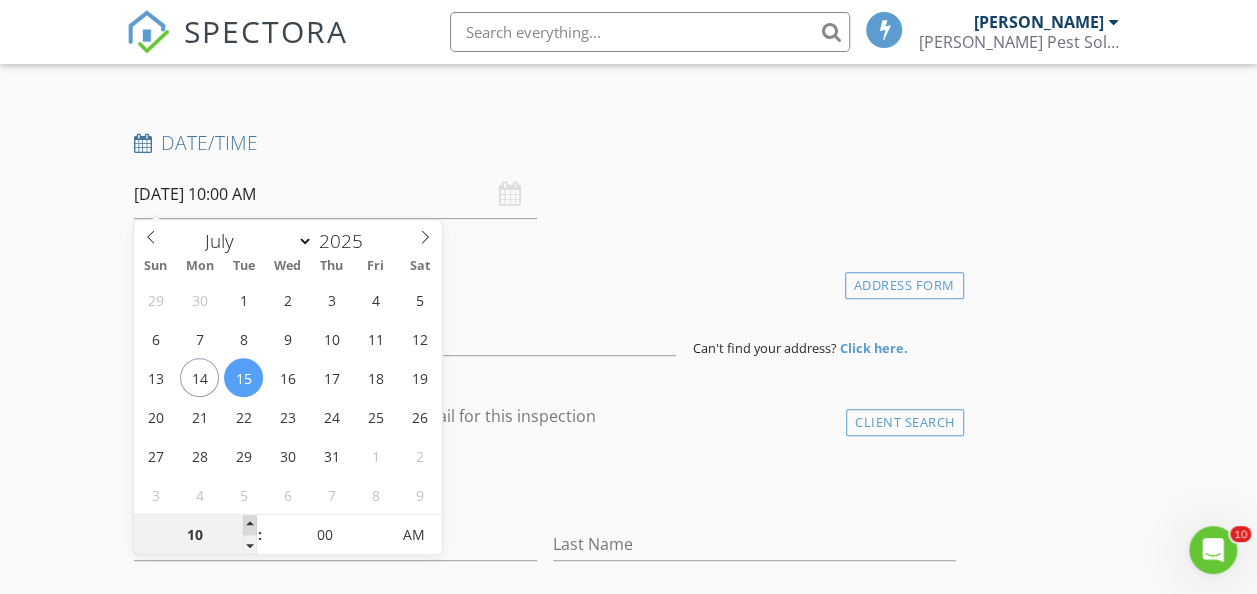 click at bounding box center (250, 525) 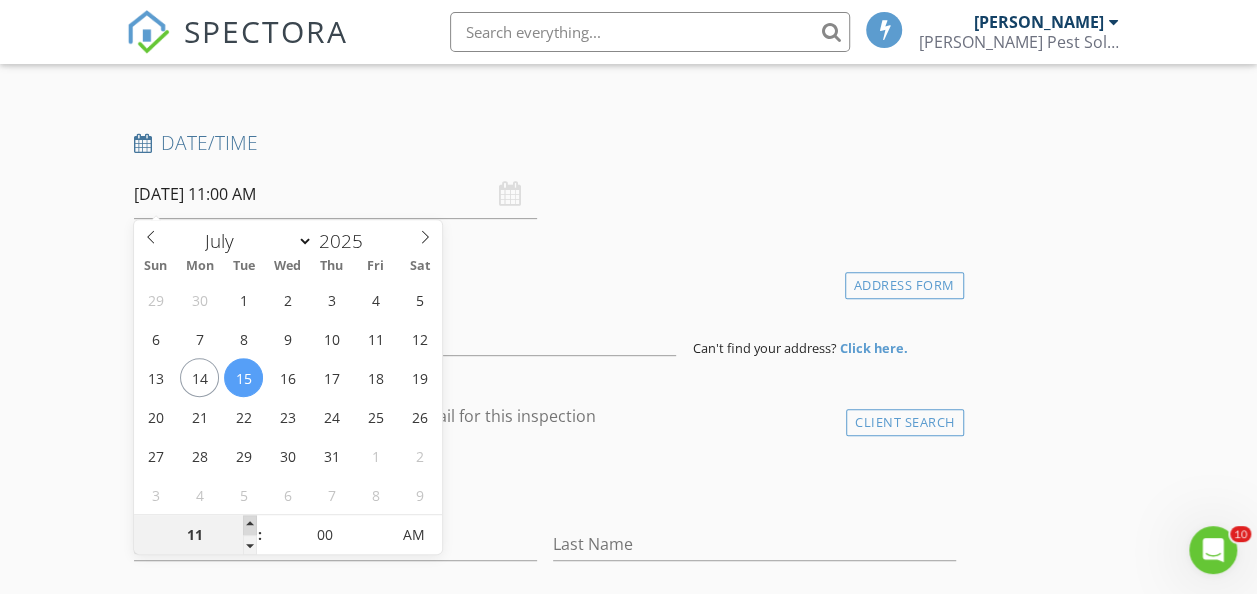 click at bounding box center [250, 525] 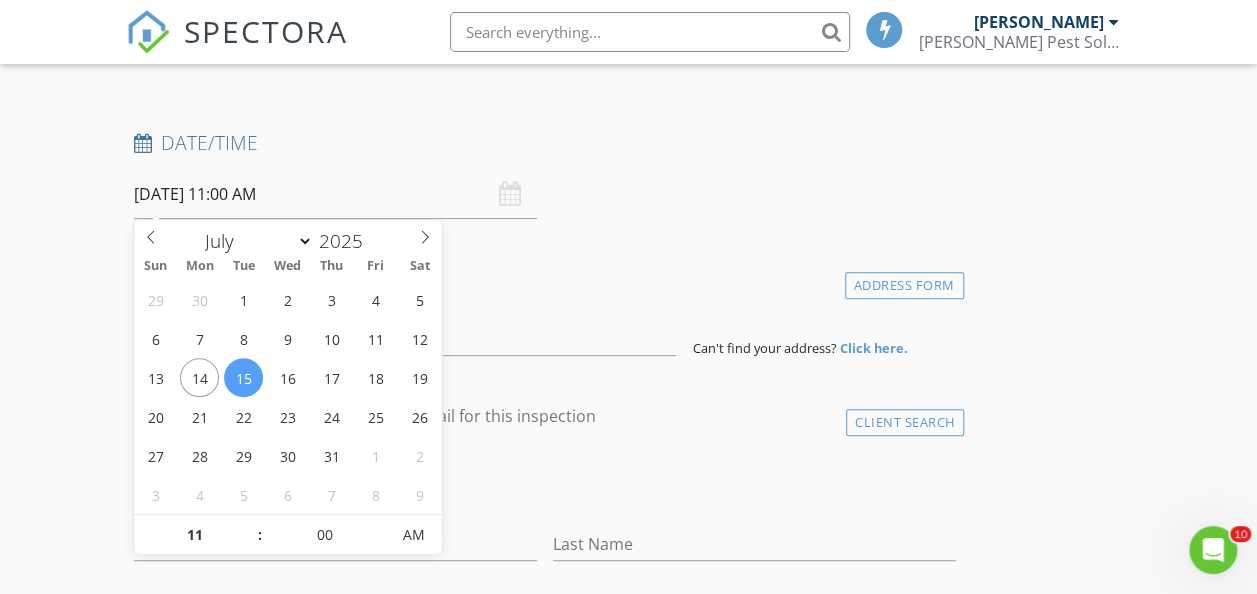 click on "New Inspection
Click here to use the New Order Form
INSPECTOR(S)
check_box   [PERSON_NAME]   PRIMARY   [PERSON_NAME] arrow_drop_down   check_box_outline_blank [PERSON_NAME] specifically requested
Date/Time
[DATE] 11:00 AM
Location
Address Form       Can't find your address?   Click here.
client
check_box Enable Client CC email for this inspection   Client Search     check_box_outline_blank Client is a Company/Organization     First Name   Last Name   Email   CC Email   Phone   Address   City   State   Zip       Notes   Private Notes
ADD ADDITIONAL client
SERVICES
arrow_drop_down     Select Discount Code arrow_drop_down    Charges       TOTAL   $0.00    Duration    No services with durations selected      Templates    No templates selected    Agreements" at bounding box center (628, 1433) 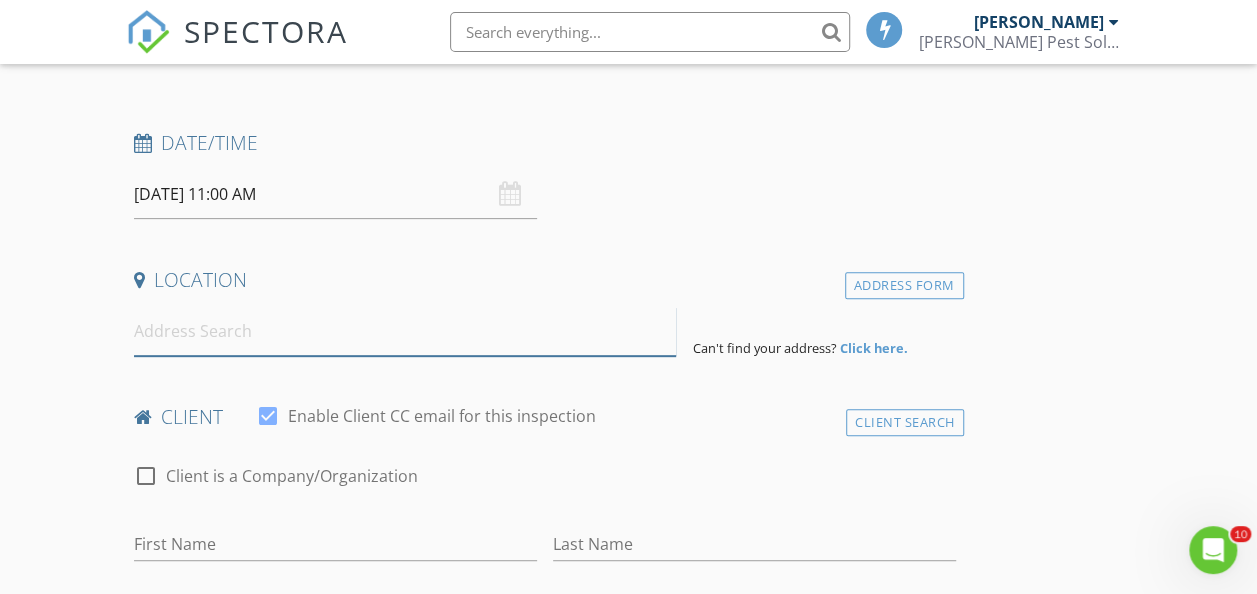 click at bounding box center [405, 331] 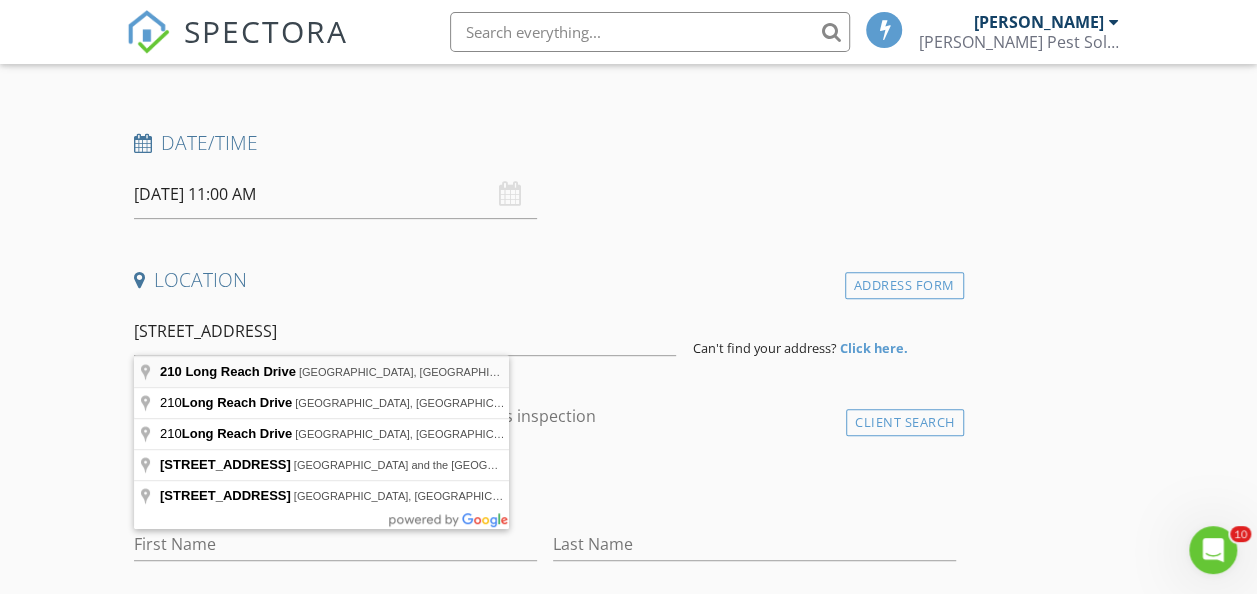 type on "[STREET_ADDRESS]" 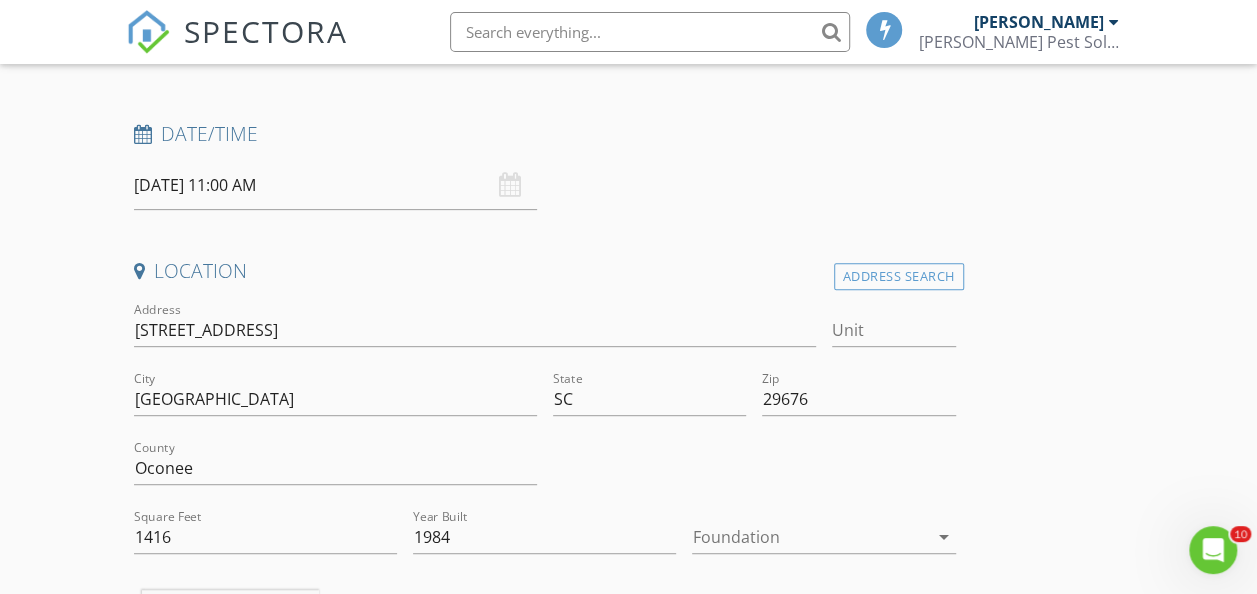 scroll, scrollTop: 200, scrollLeft: 0, axis: vertical 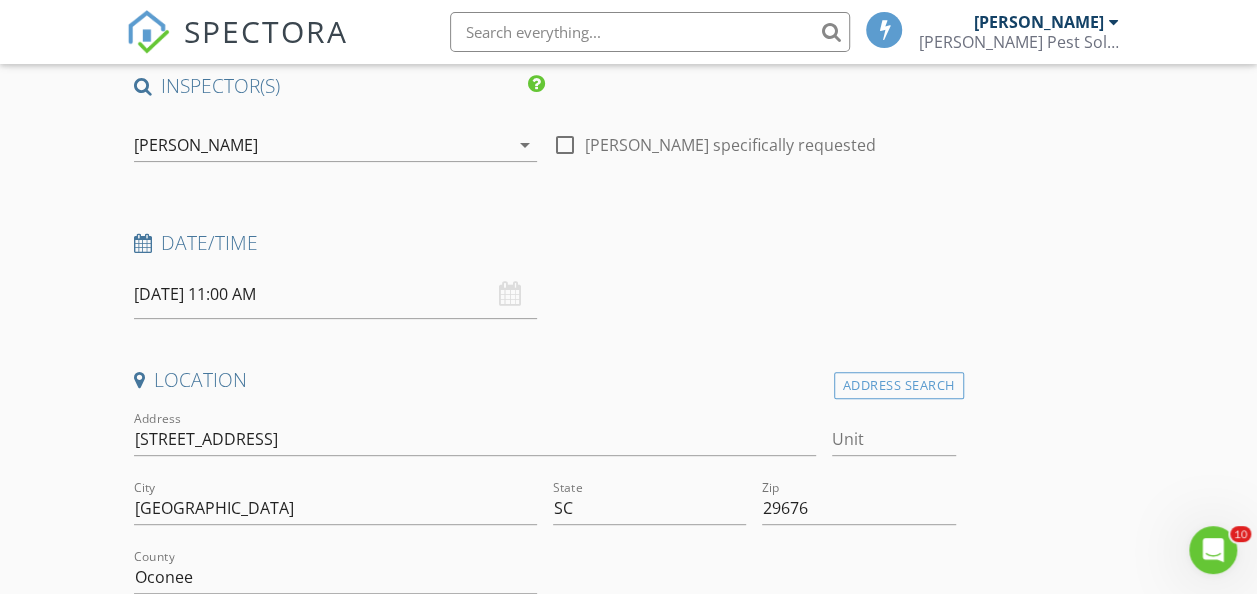 click on "07/15/2025 11:00 AM" at bounding box center (335, 294) 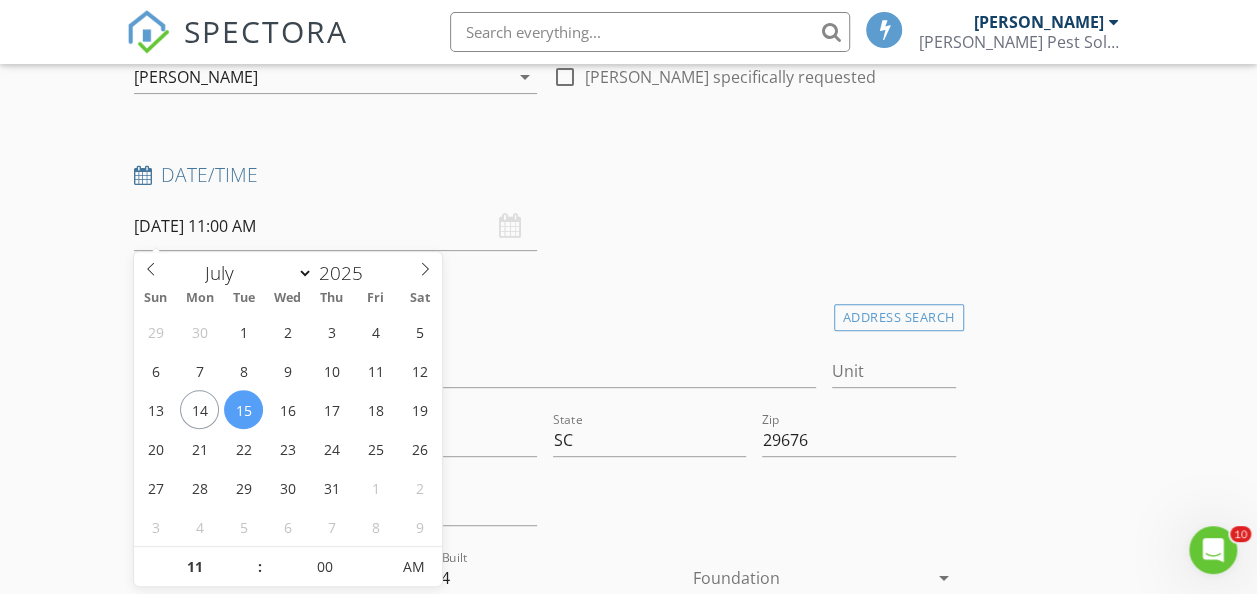 scroll, scrollTop: 300, scrollLeft: 0, axis: vertical 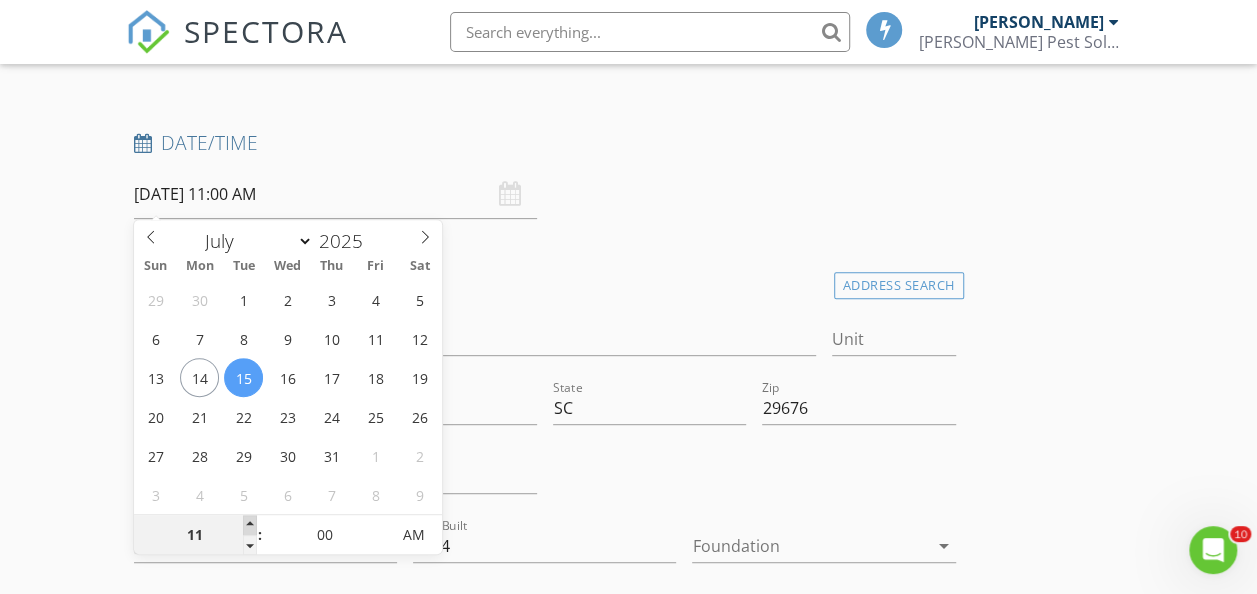 type on "12" 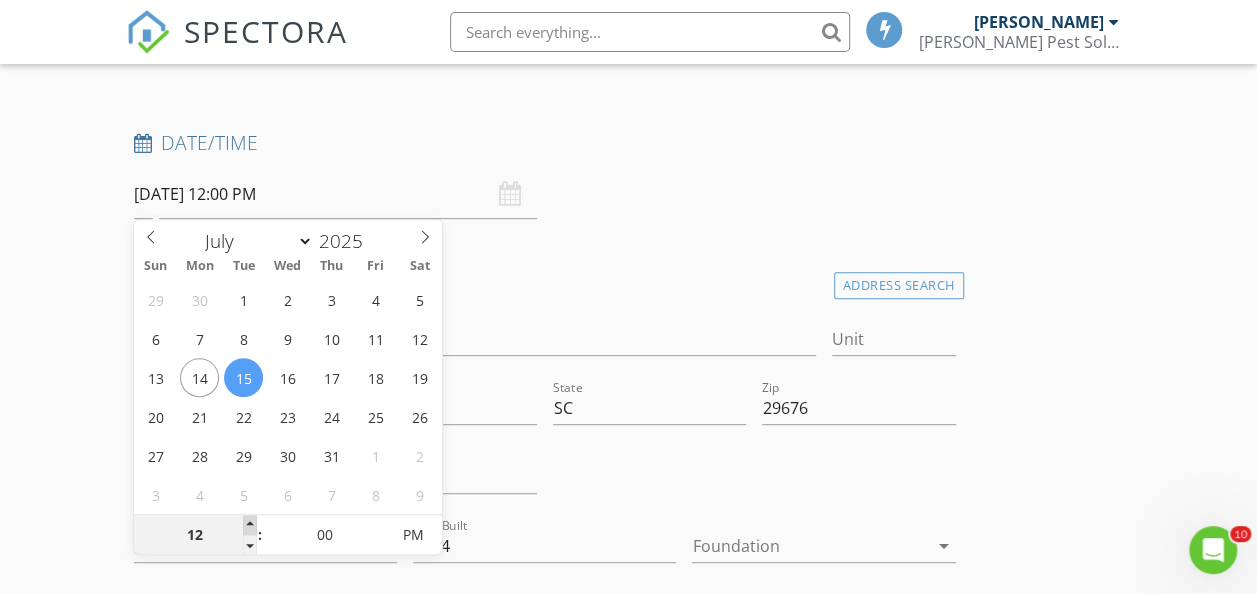 click at bounding box center [250, 525] 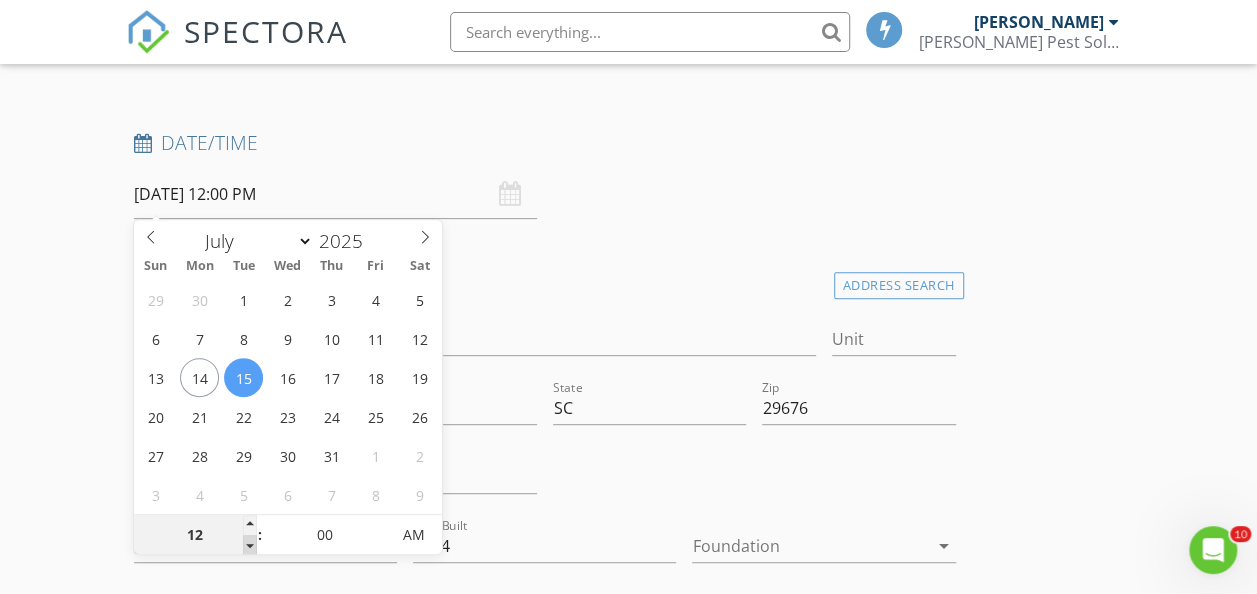 type on "11" 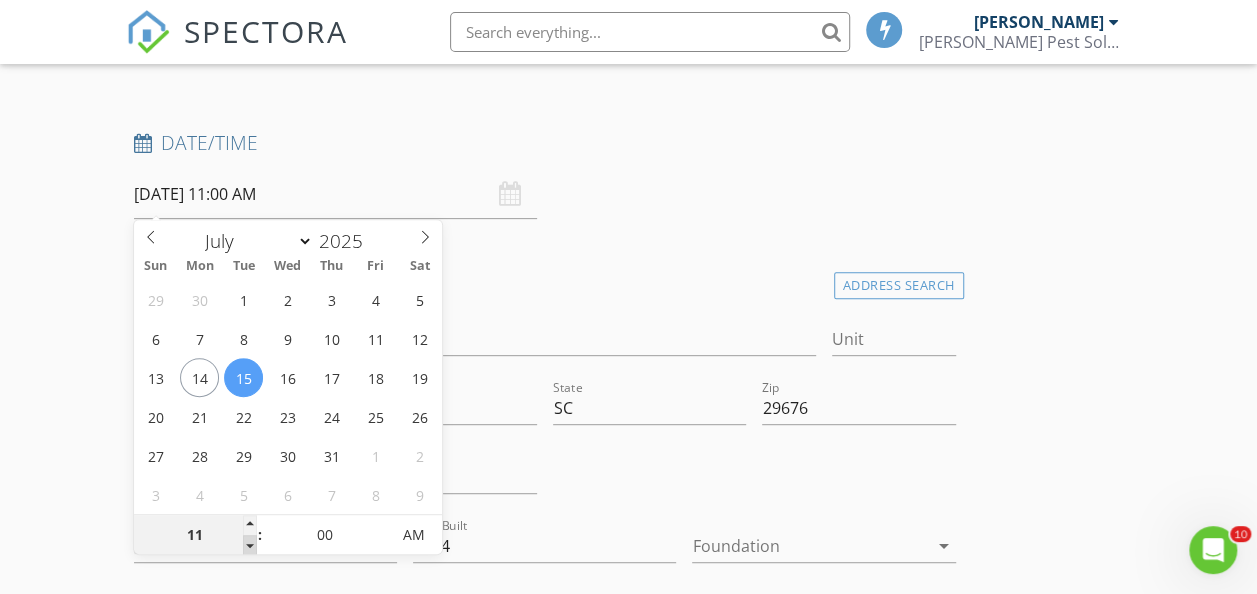 click at bounding box center (250, 545) 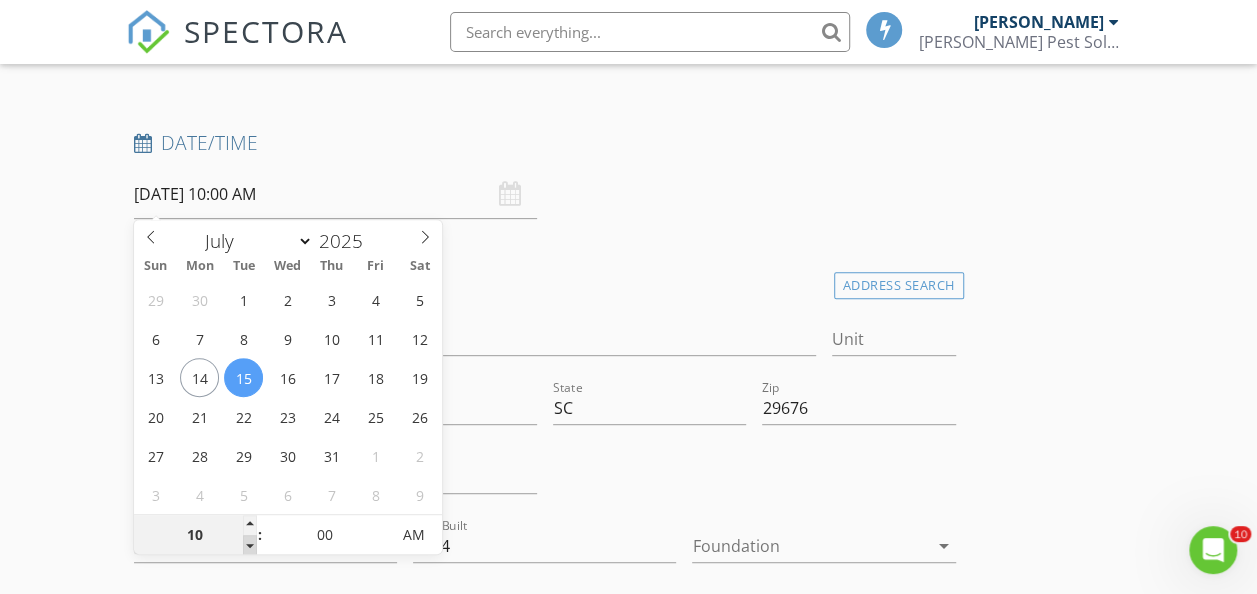 click at bounding box center [250, 545] 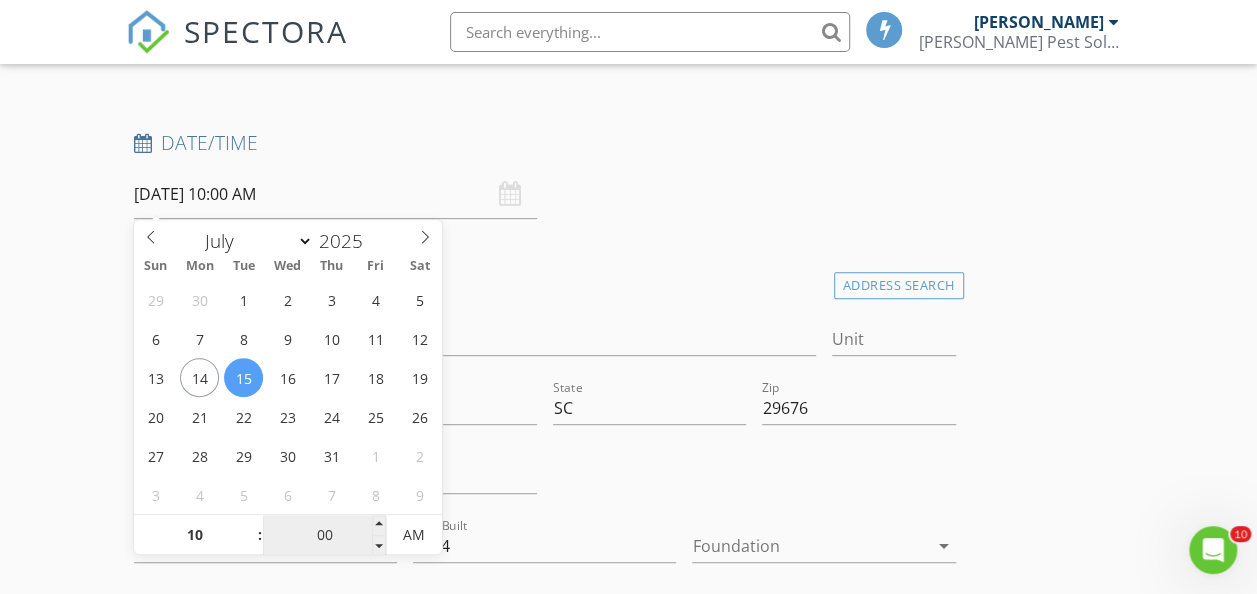 drag, startPoint x: 250, startPoint y: 546, endPoint x: 327, endPoint y: 530, distance: 78.64477 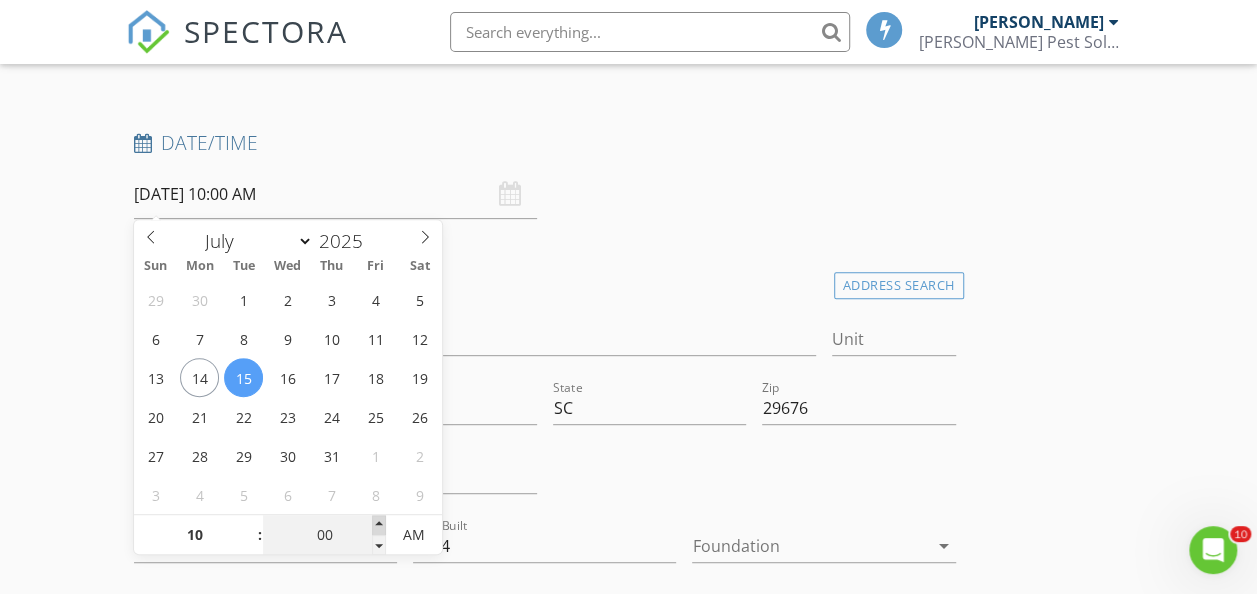 type on "05" 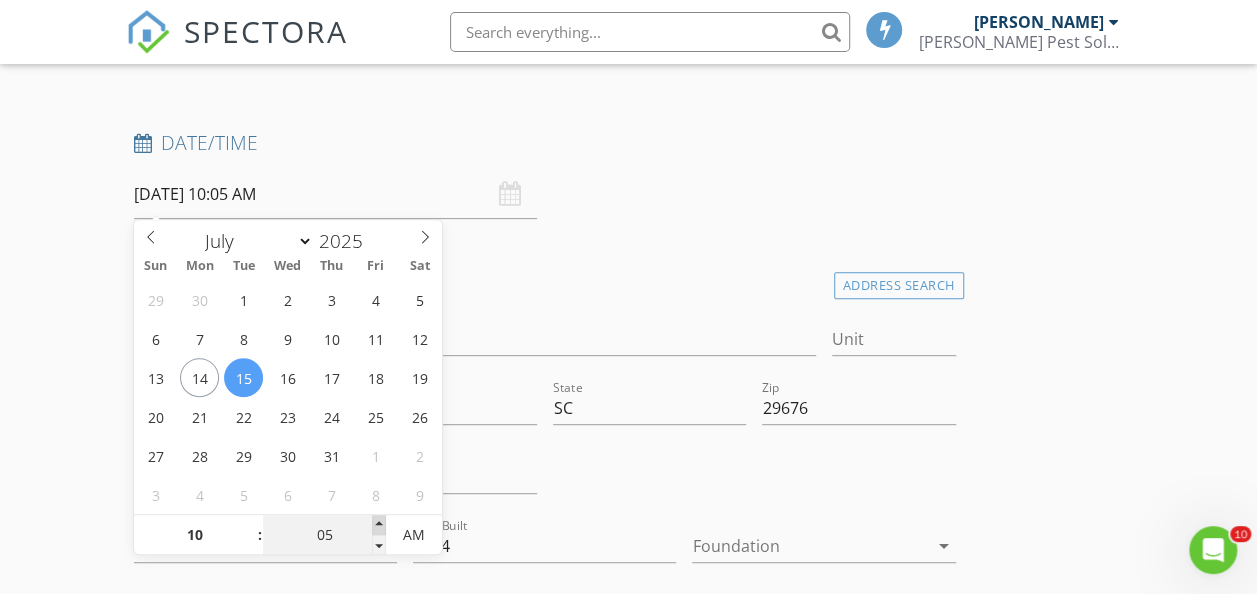 click at bounding box center (379, 525) 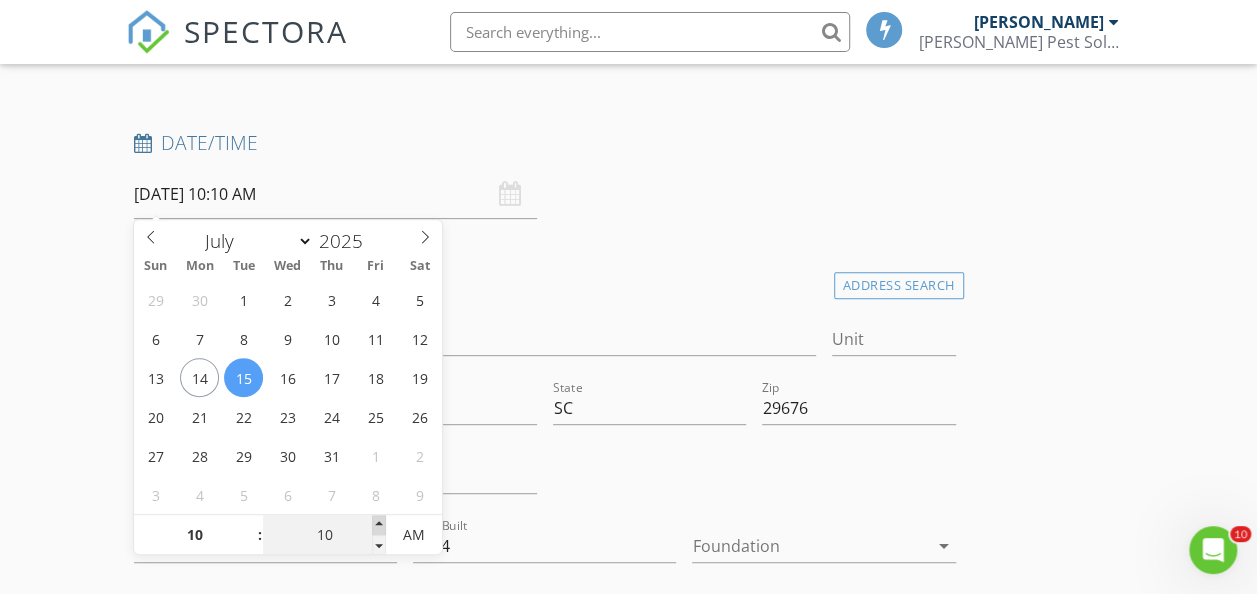 click at bounding box center [379, 525] 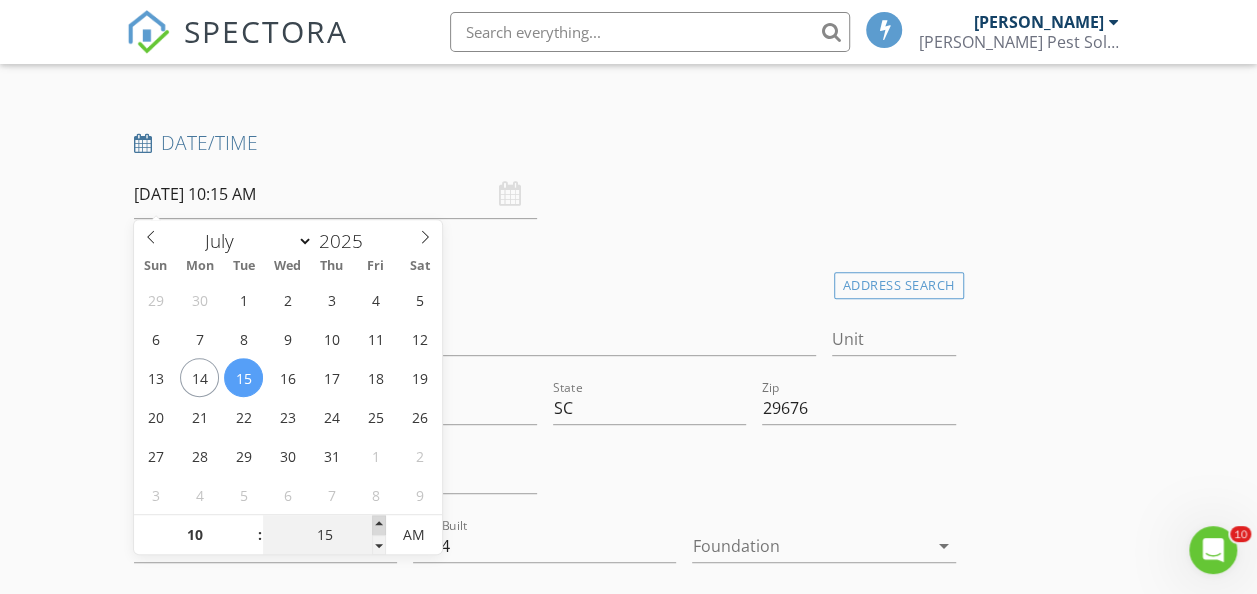 click at bounding box center [379, 525] 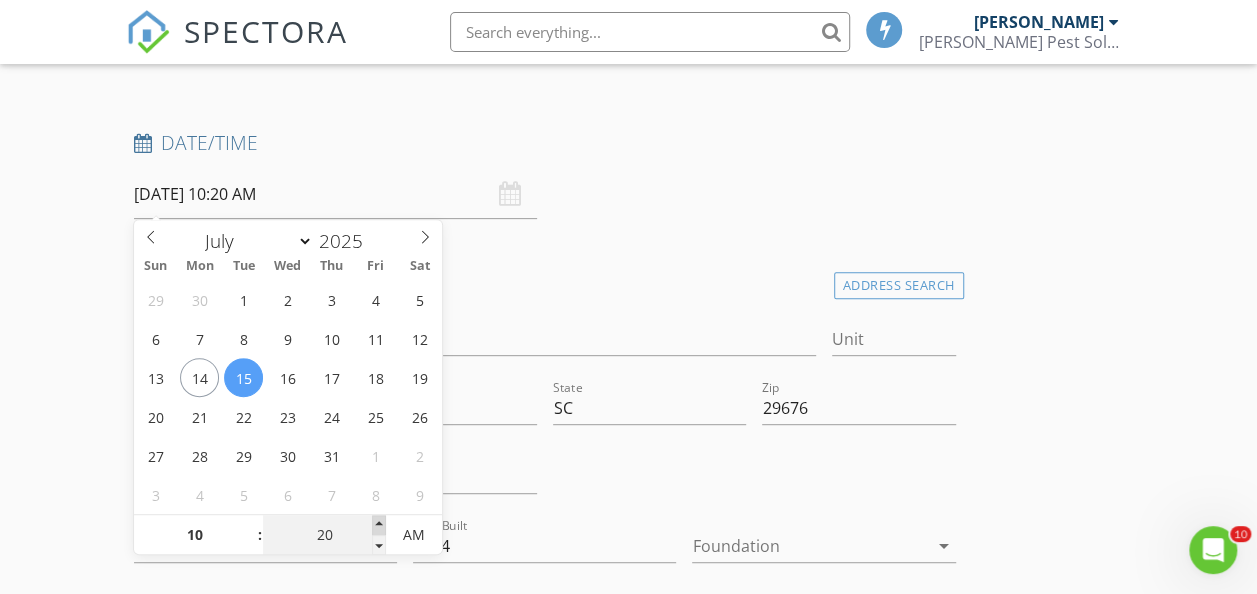 click at bounding box center (379, 525) 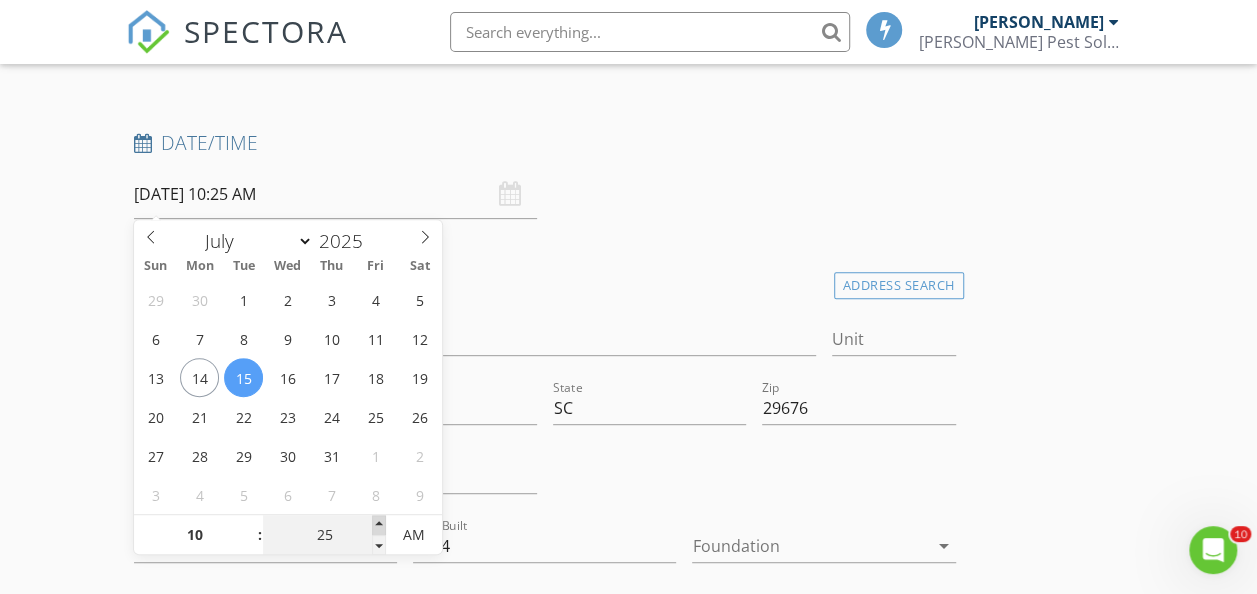 click at bounding box center [379, 525] 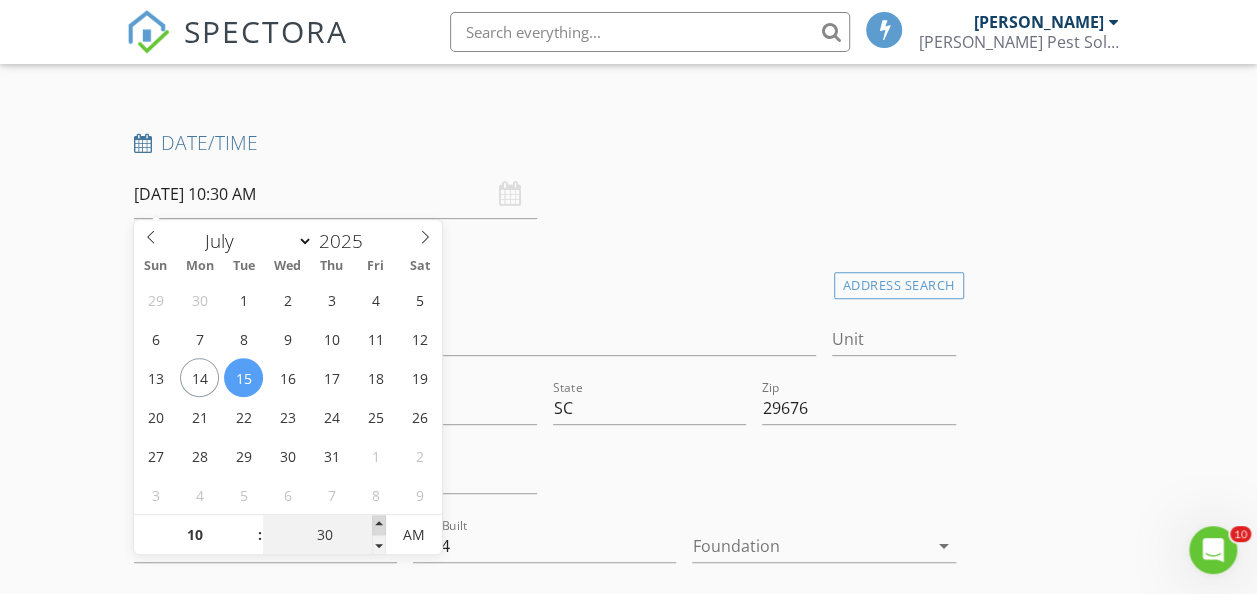 click at bounding box center [379, 525] 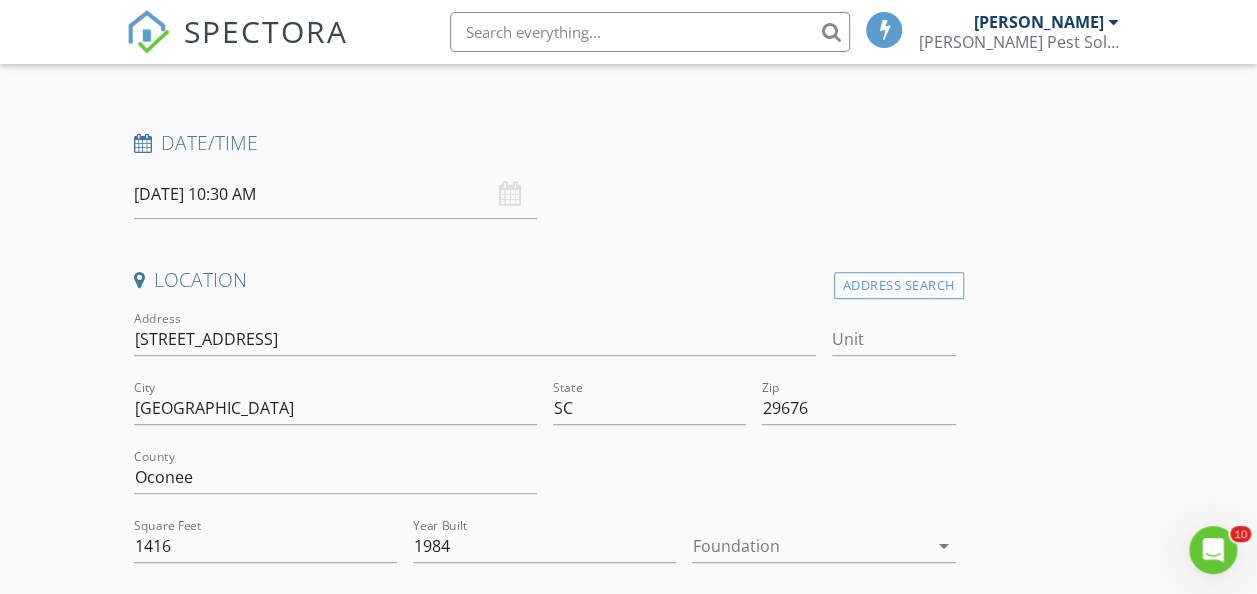 click on "Date/Time
07/15/2025 10:30 AM" at bounding box center (545, 174) 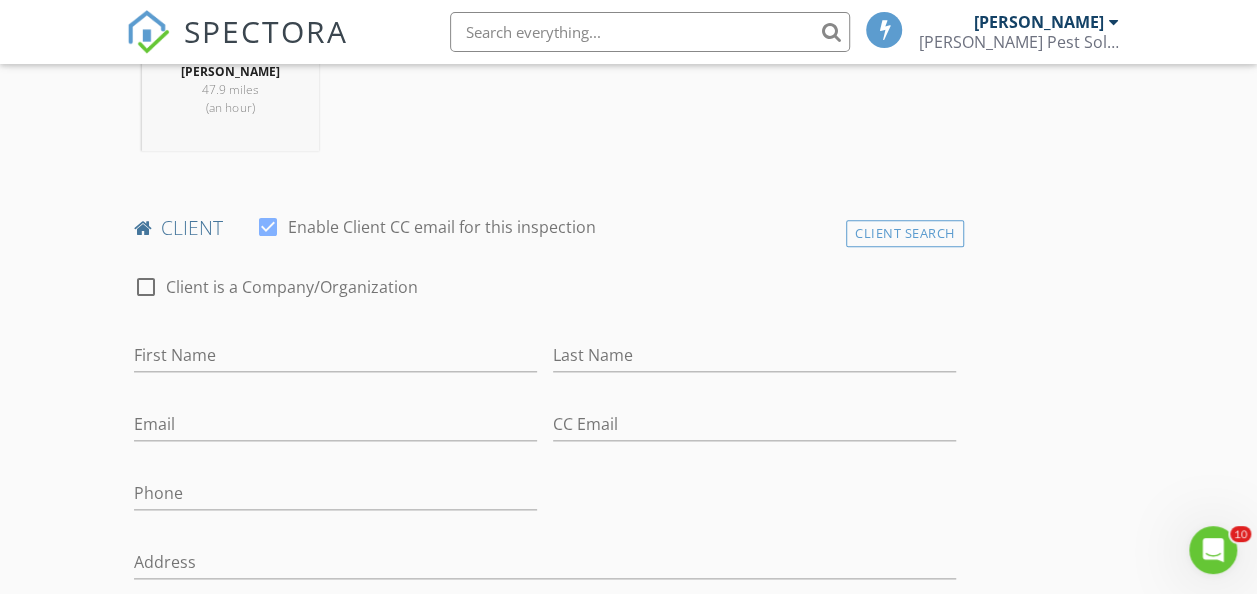 scroll, scrollTop: 900, scrollLeft: 0, axis: vertical 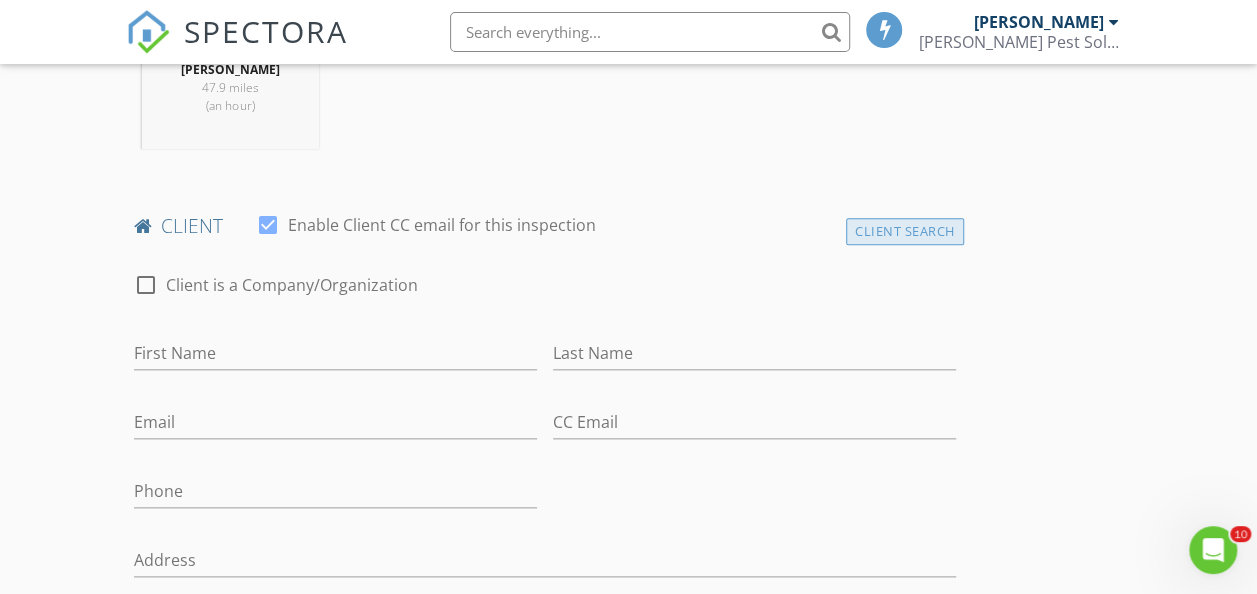 click on "Client Search" at bounding box center (905, 231) 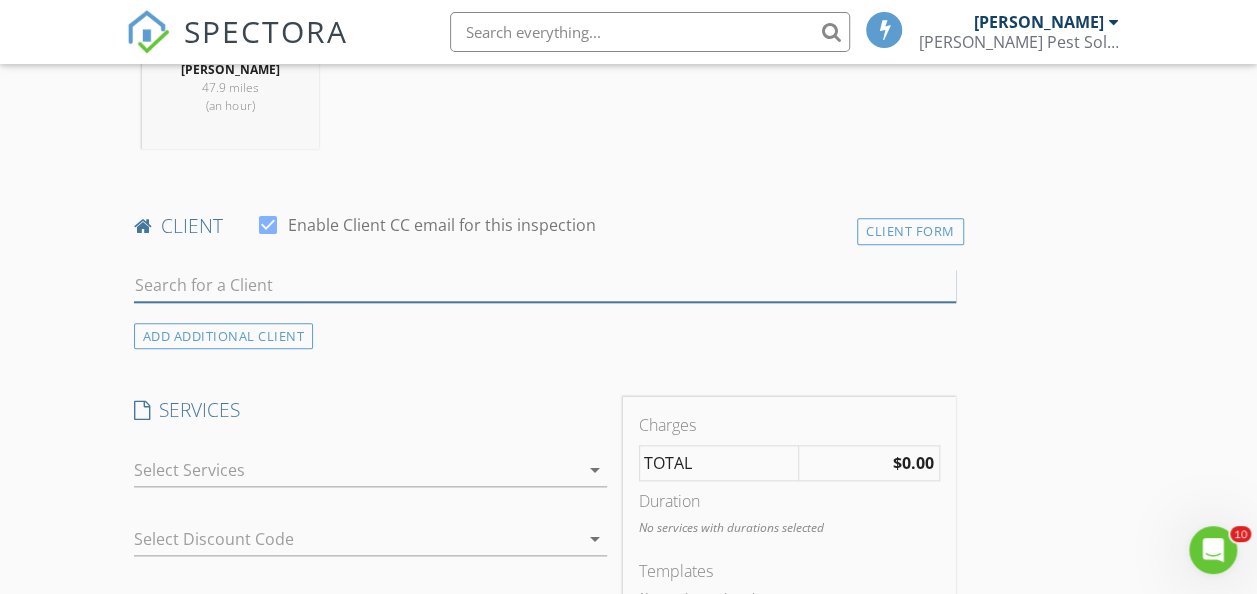 click at bounding box center [545, 285] 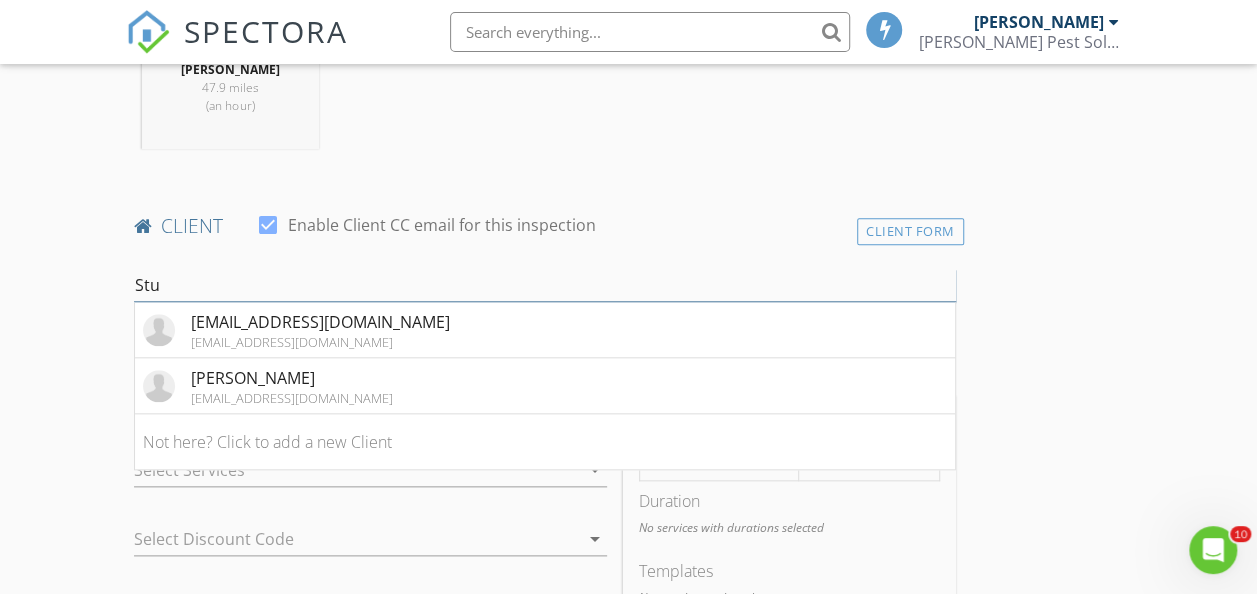 type on "Stu" 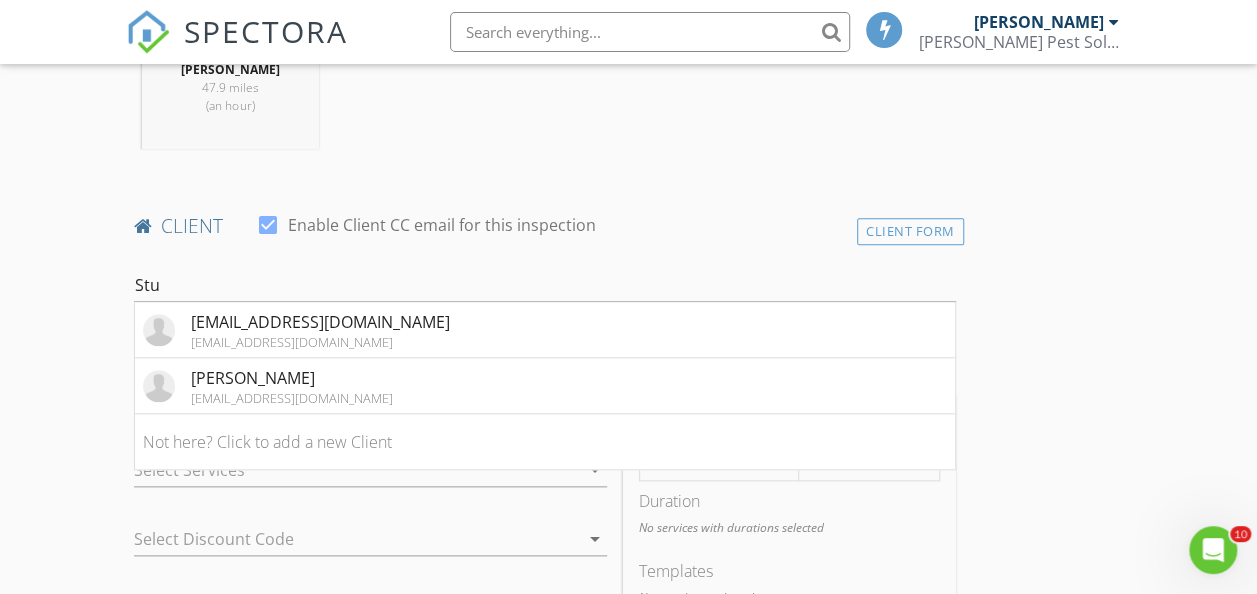 click on "New Inspection
Click here to use the New Order Form
INSPECTOR(S)
check_box   Tim Bryant   PRIMARY   Tim Bryant arrow_drop_down   check_box_outline_blank Tim Bryant specifically requested
Date/Time
07/15/2025 10:30 AM
Location
Address Search       Address 210 Long Reach Dr   Unit   City Salem   State SC   Zip 29676   County Oconee     Square Feet 1416   Year Built 1984   Foundation arrow_drop_down     Tim Bryant     47.9 miles     (an hour)
client
check_box Enable Client CC email for this inspection   Client Form   Stu       stu@butlerhomeinspections.net
stu@butlerhomeinspections.net
Adam Sturdevant
sturdycrash13@gmail.com
Not here? Click to add a new Client
ADD ADDITIONAL client
arrow_drop_down" at bounding box center [628, 787] 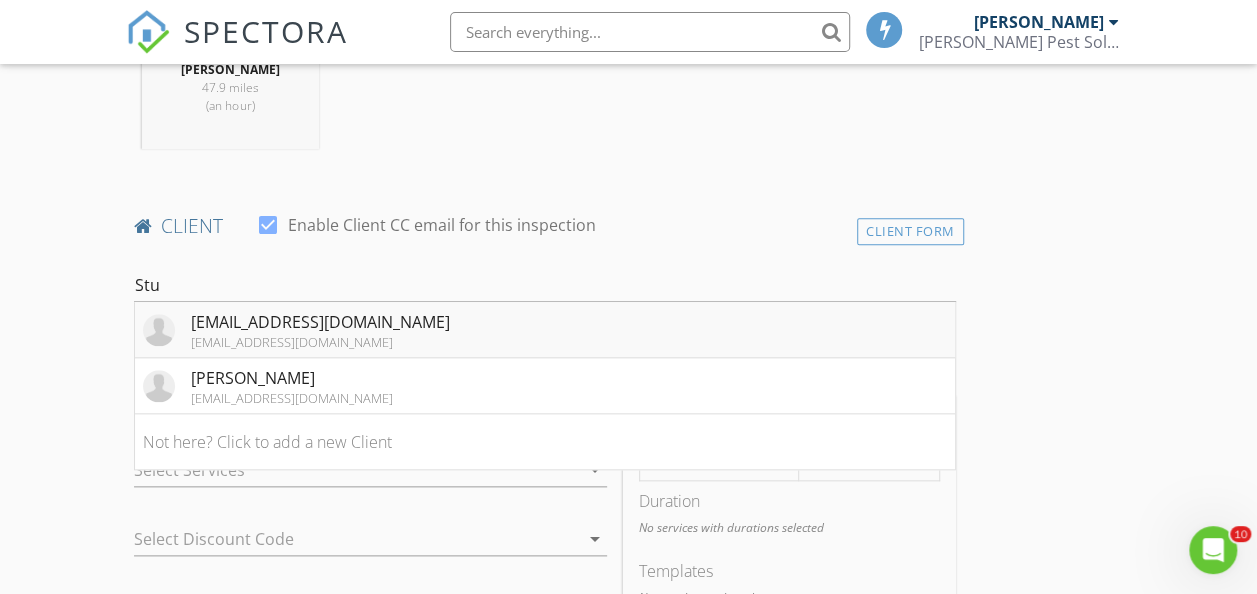click on "stu@butlerhomeinspections.net" at bounding box center [320, 322] 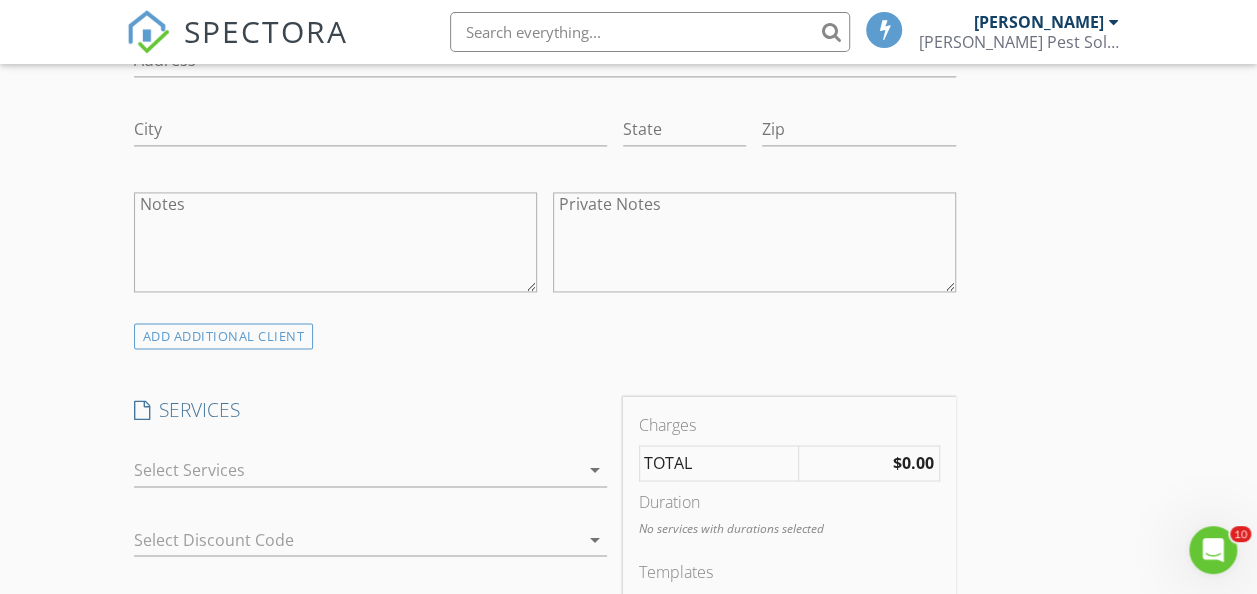 scroll, scrollTop: 1600, scrollLeft: 0, axis: vertical 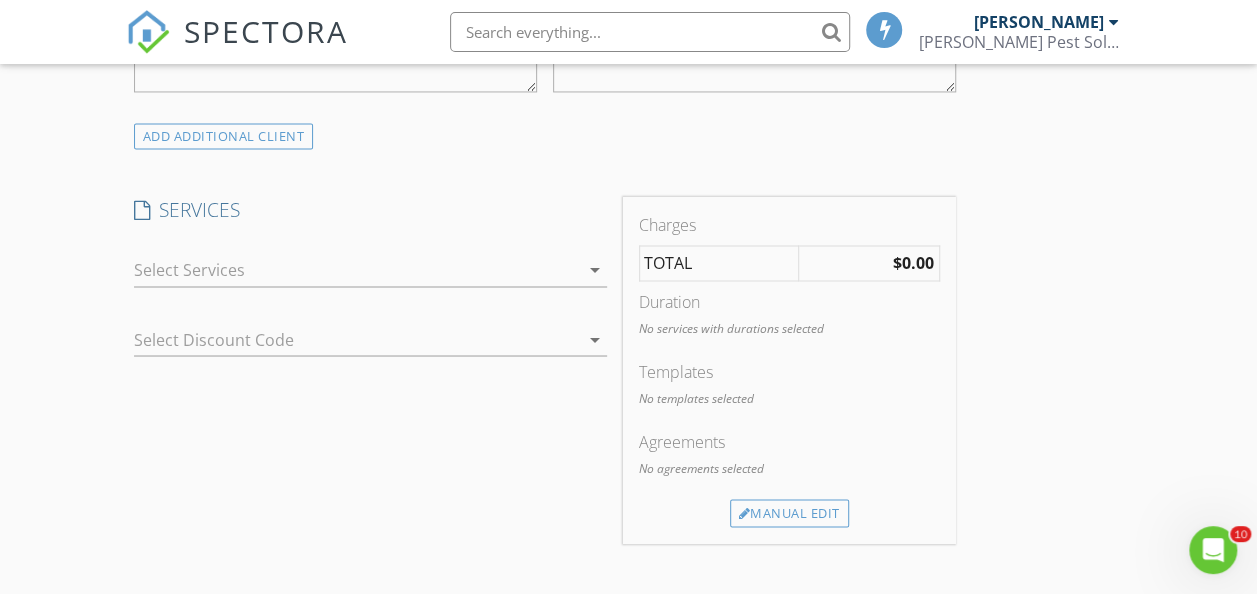 click at bounding box center (356, 270) 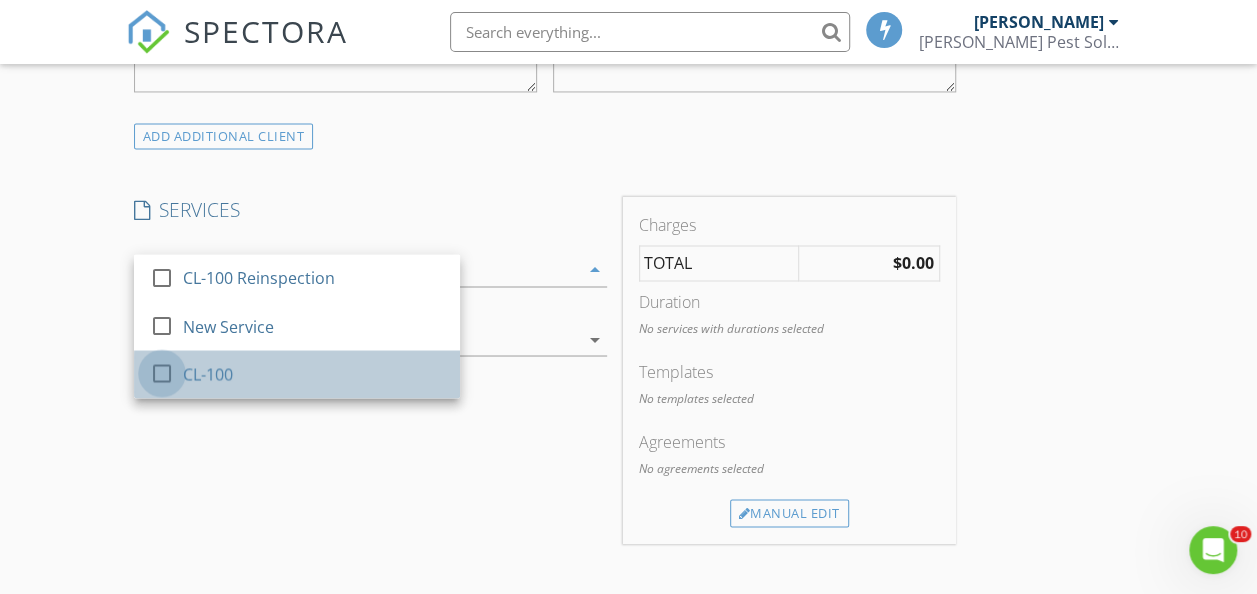 click at bounding box center [162, 372] 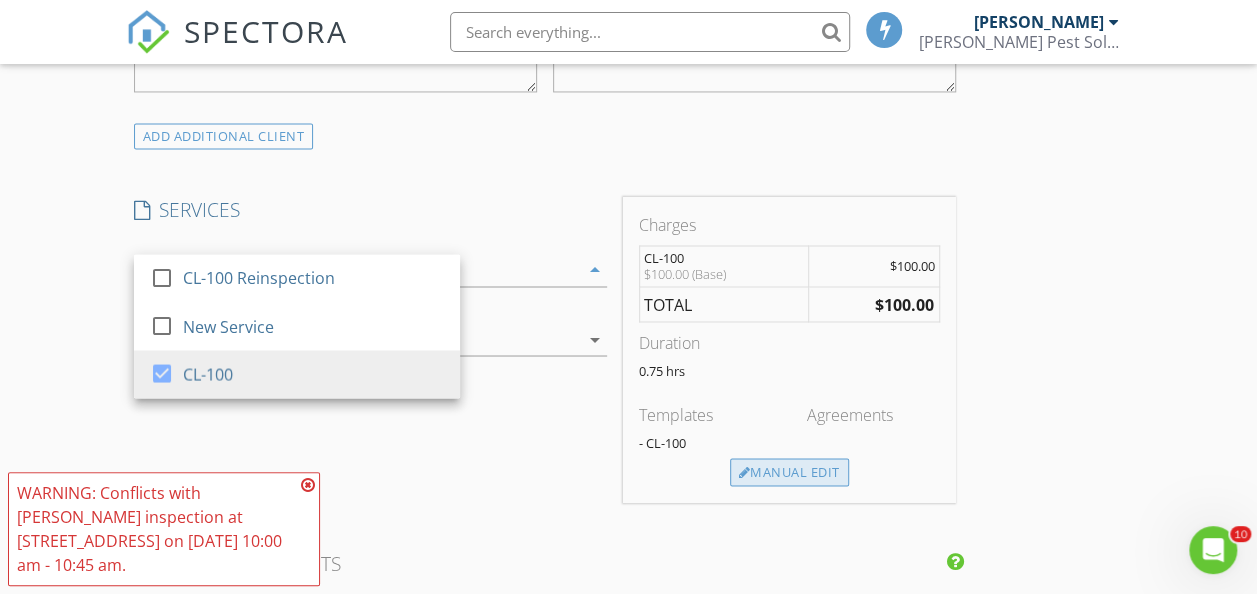 click on "Manual Edit" at bounding box center [789, 472] 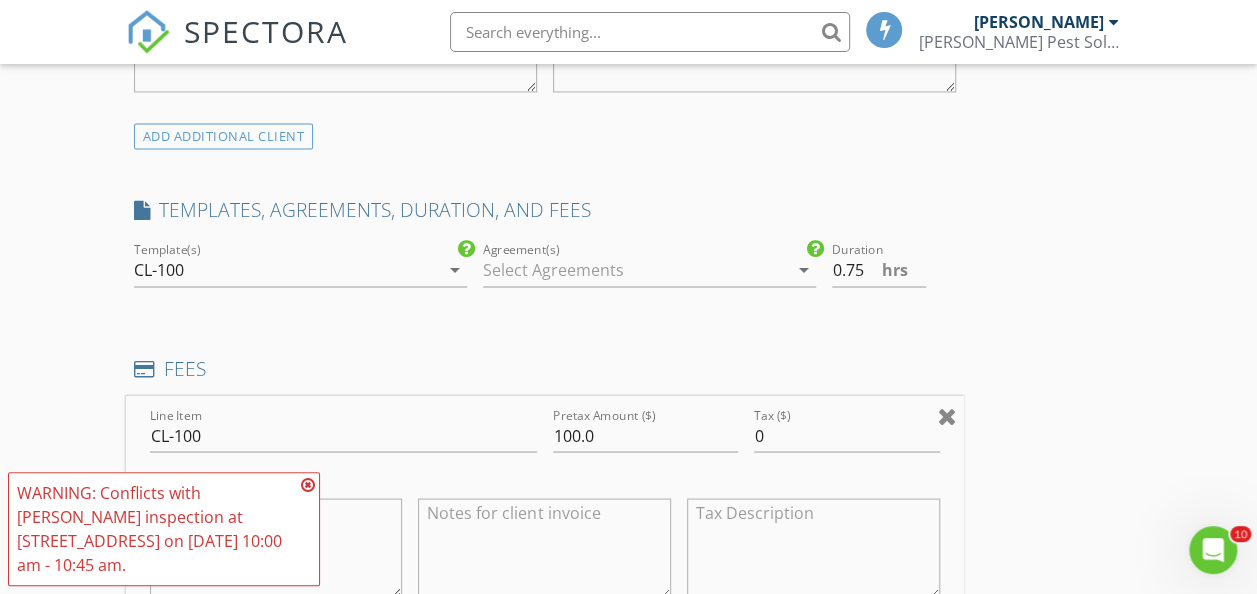 click at bounding box center [947, 415] 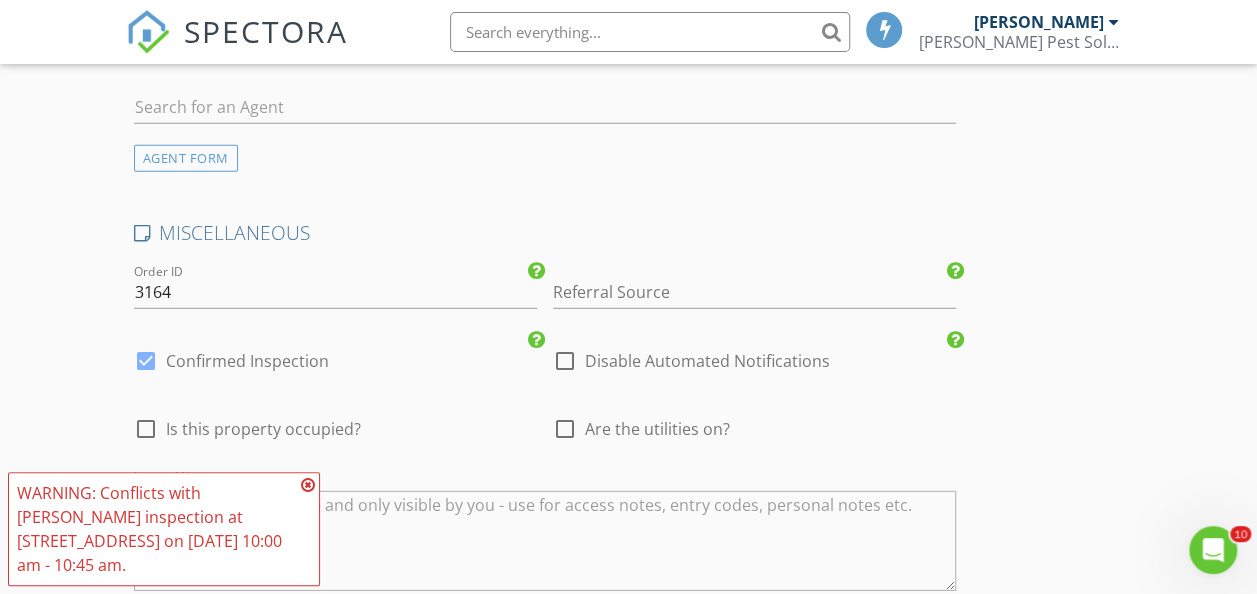 scroll, scrollTop: 2663, scrollLeft: 0, axis: vertical 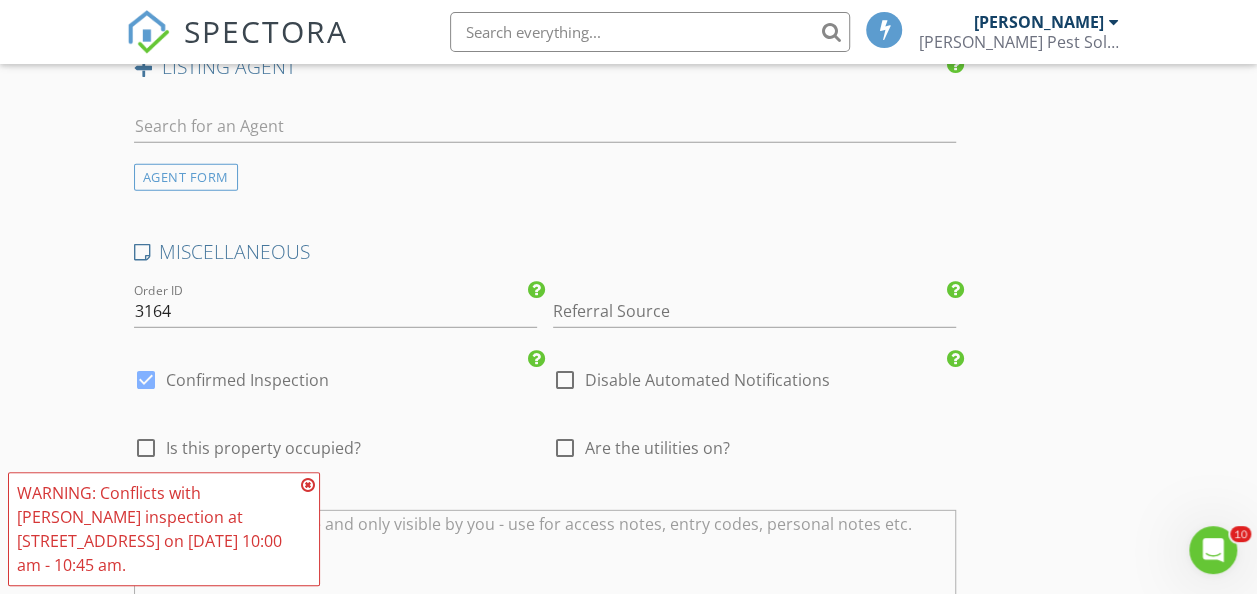click at bounding box center [565, 380] 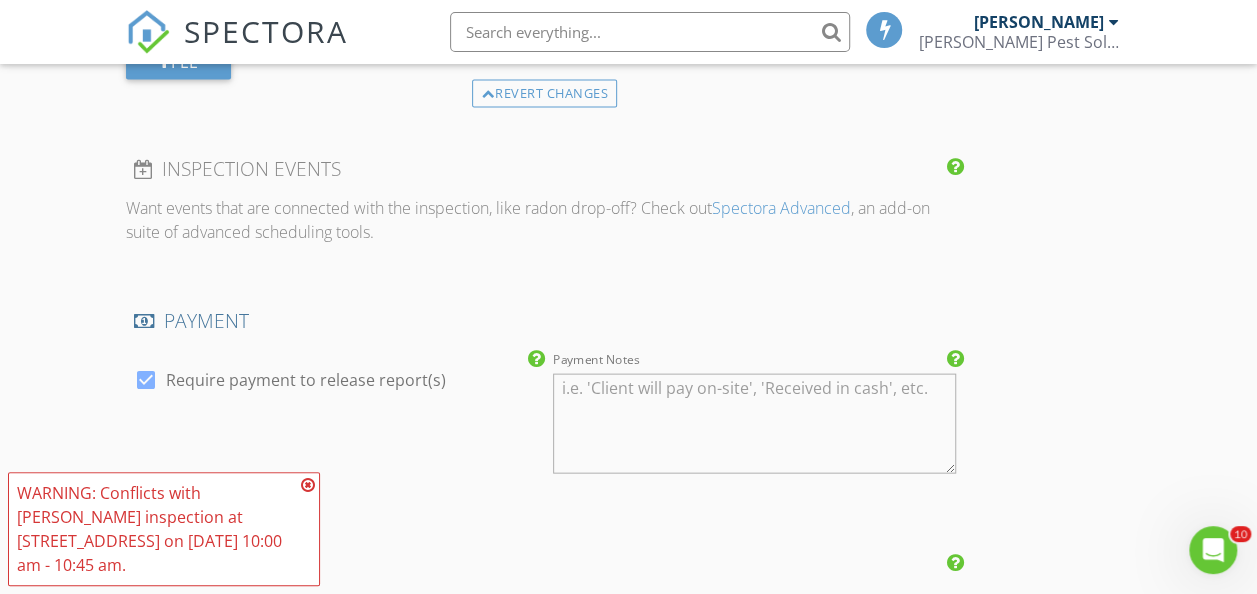 scroll, scrollTop: 2063, scrollLeft: 0, axis: vertical 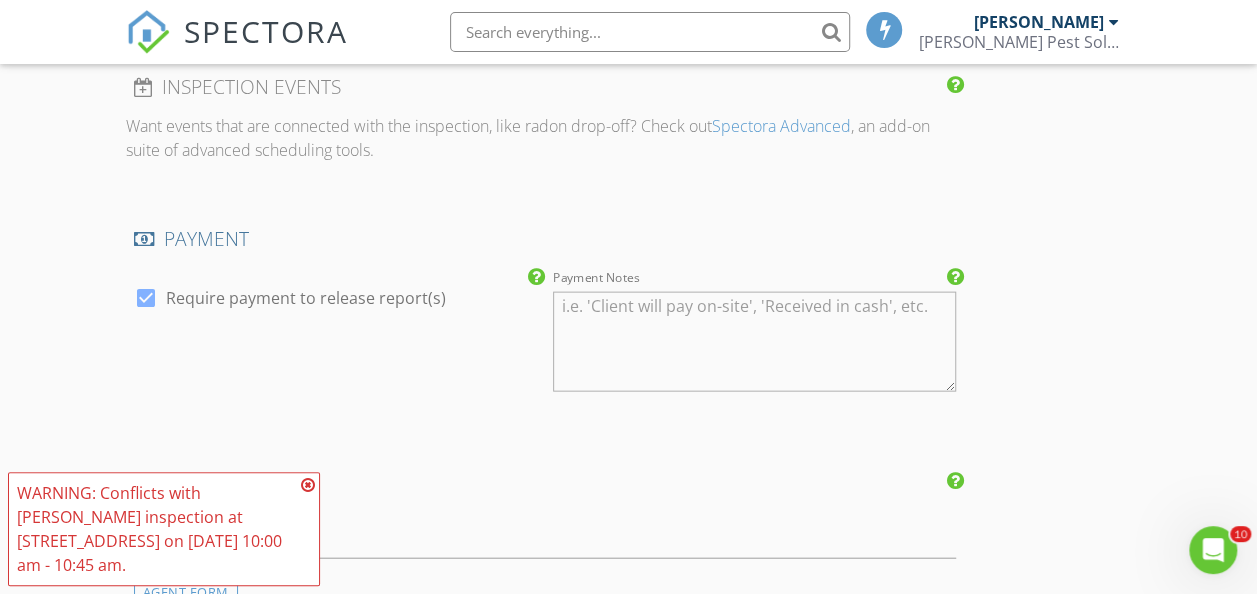 click at bounding box center (146, 298) 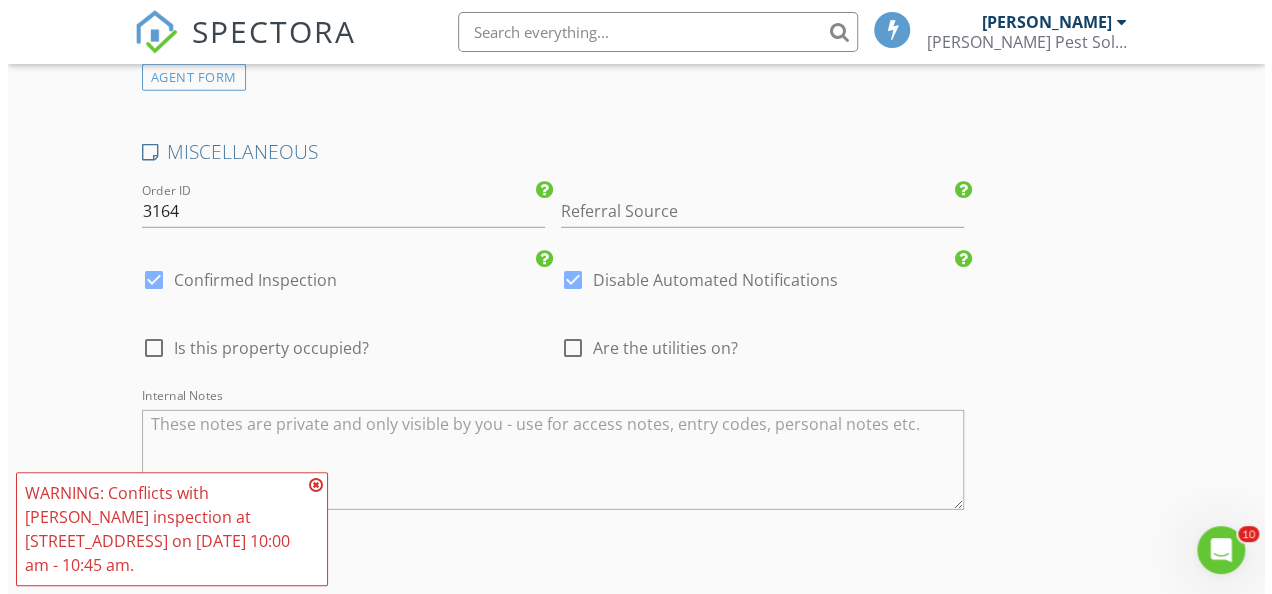 scroll, scrollTop: 3063, scrollLeft: 0, axis: vertical 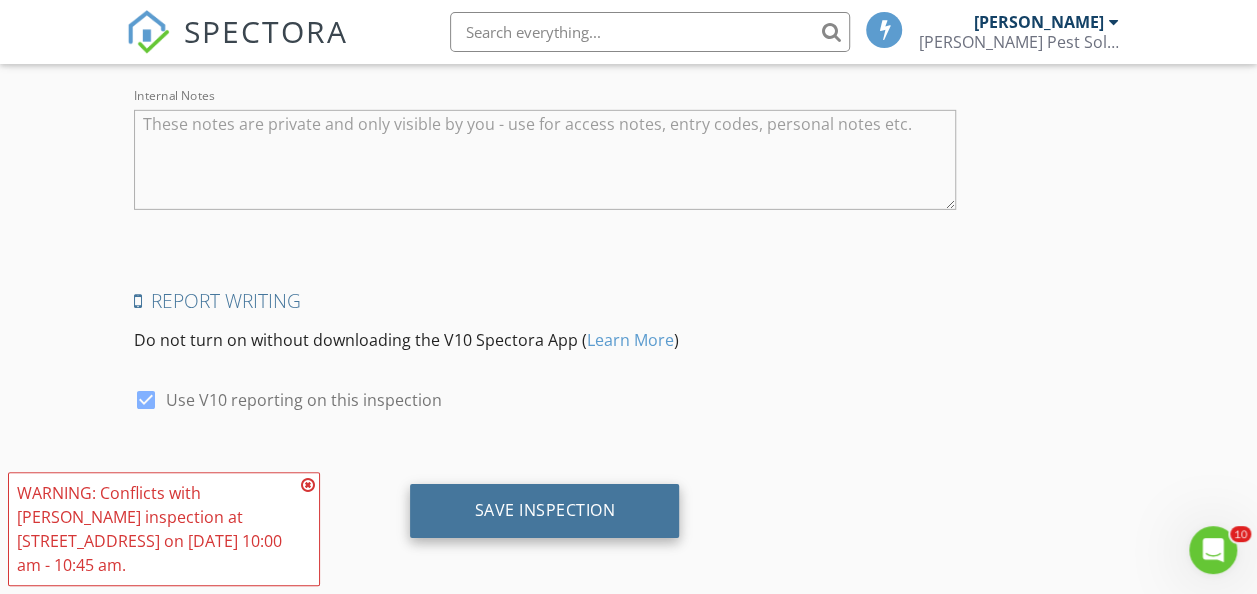 click on "Save Inspection" at bounding box center [544, 510] 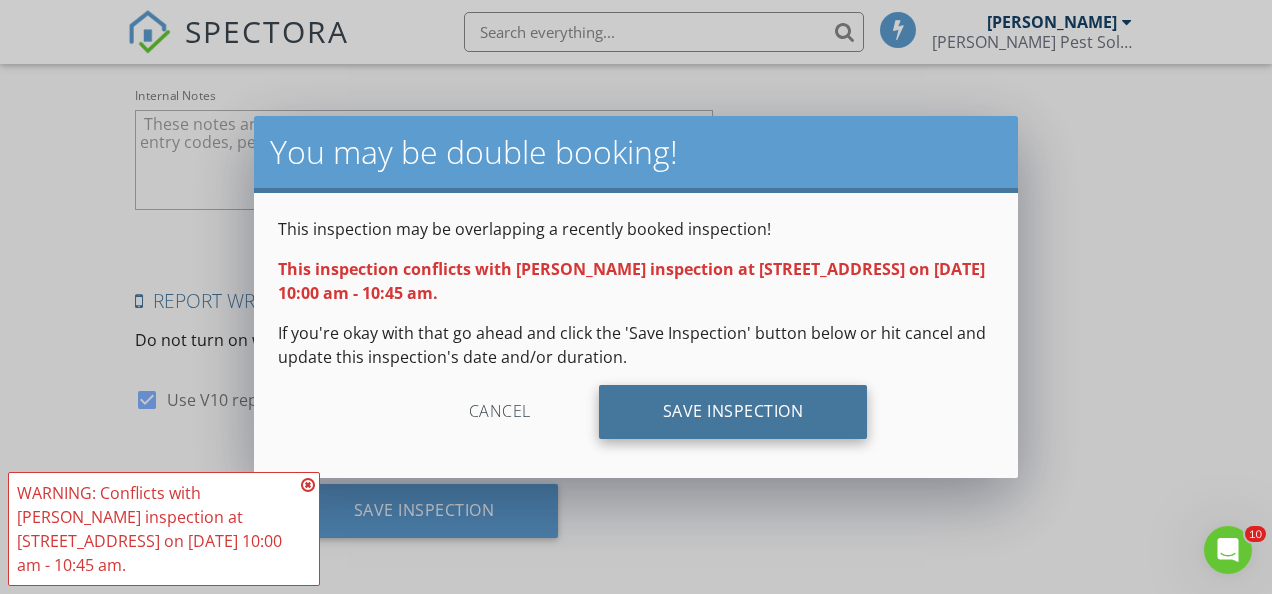 click on "Save Inspection" at bounding box center [733, 412] 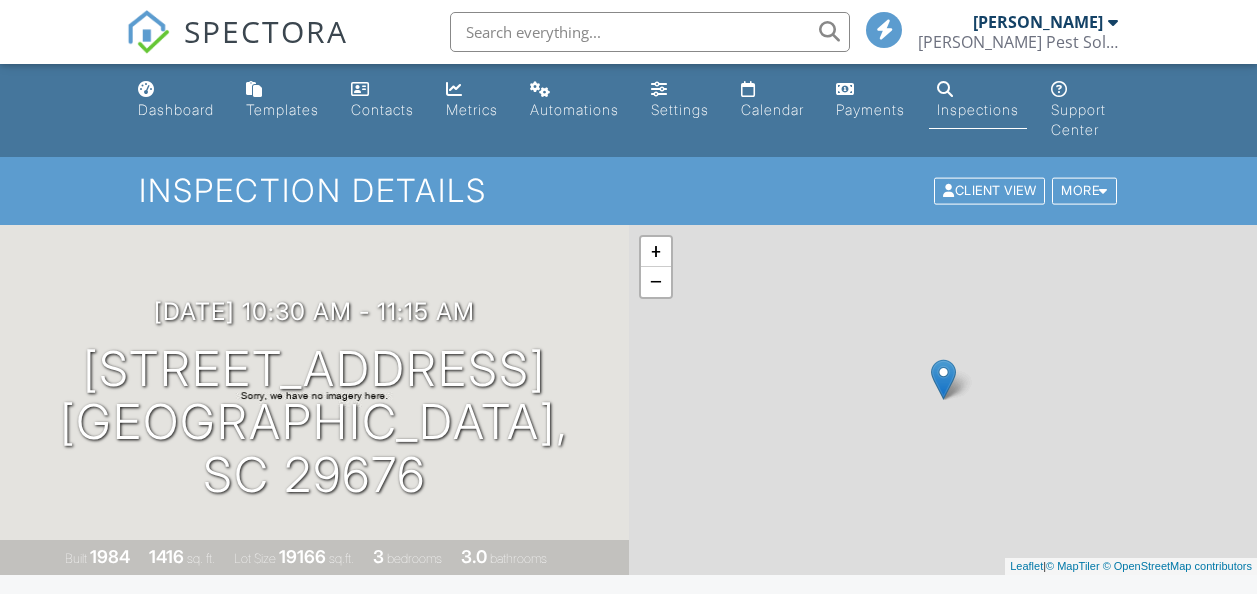 scroll, scrollTop: 0, scrollLeft: 0, axis: both 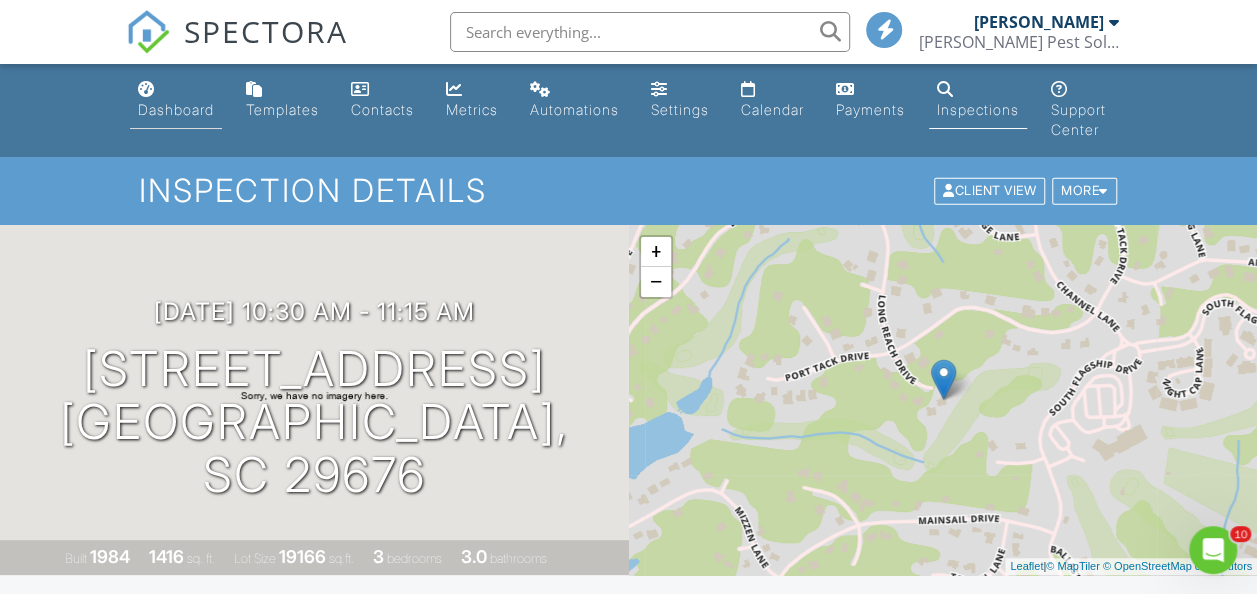 click on "Dashboard" at bounding box center (176, 109) 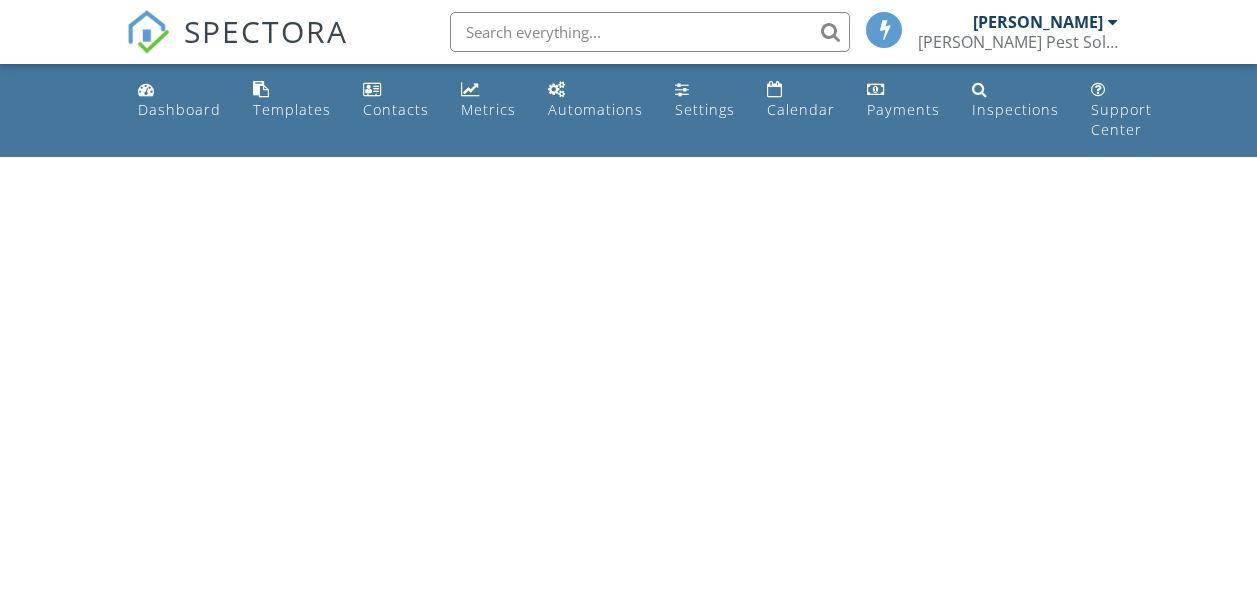 scroll, scrollTop: 0, scrollLeft: 0, axis: both 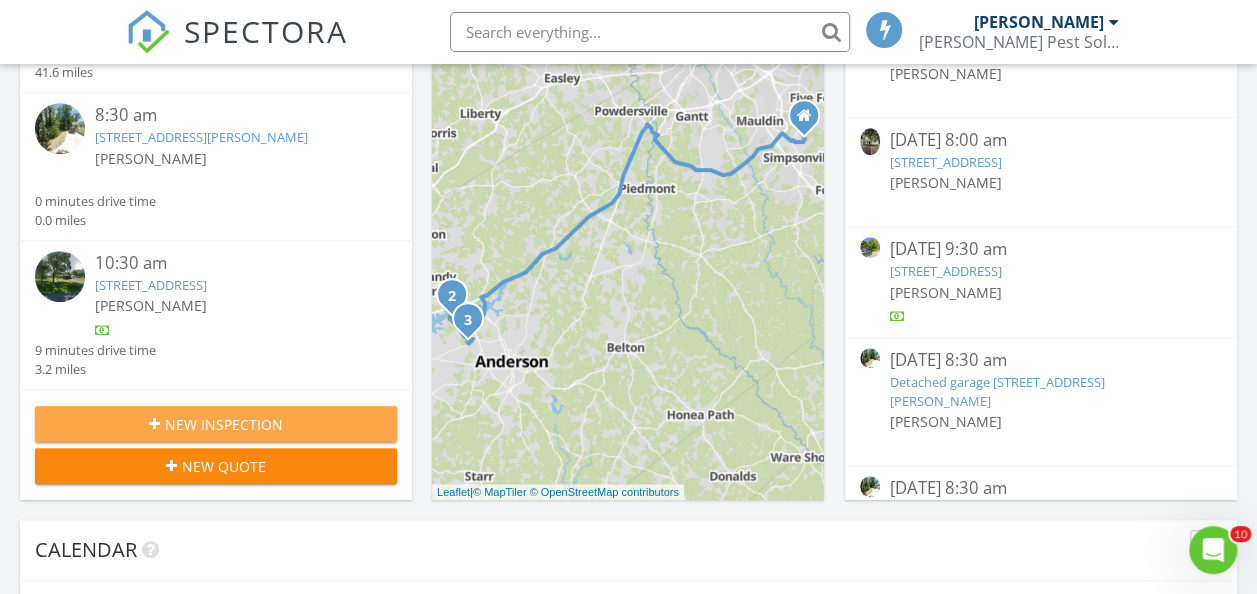 click on "New Inspection" at bounding box center (224, 424) 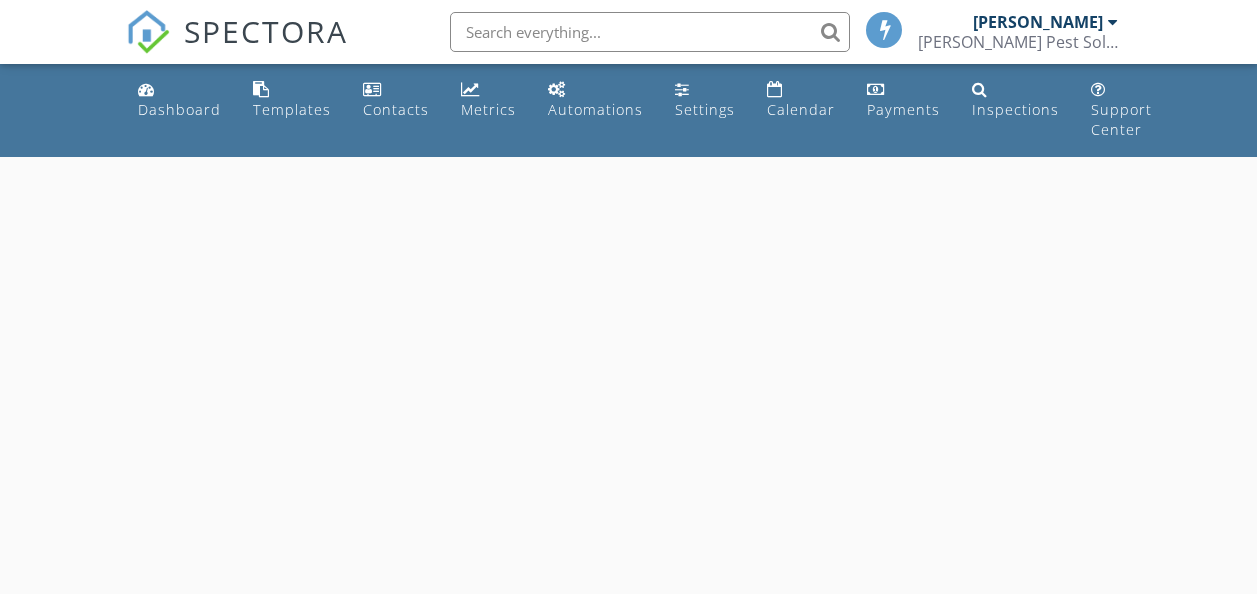 scroll, scrollTop: 0, scrollLeft: 0, axis: both 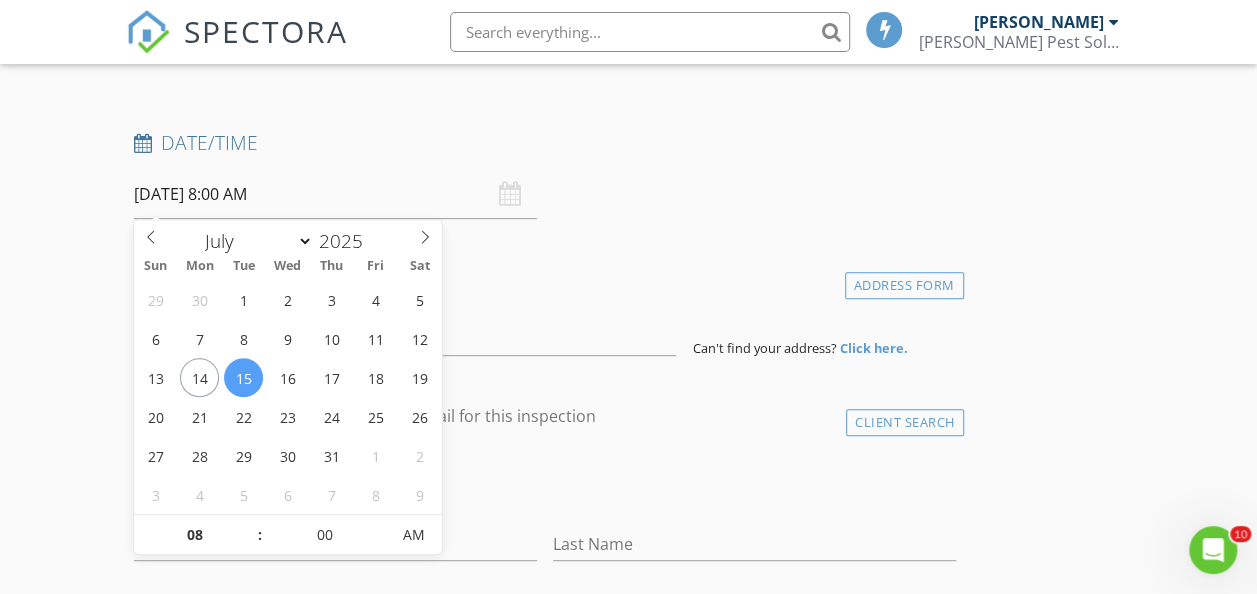 click on "07/15/2025 8:00 AM" at bounding box center [335, 194] 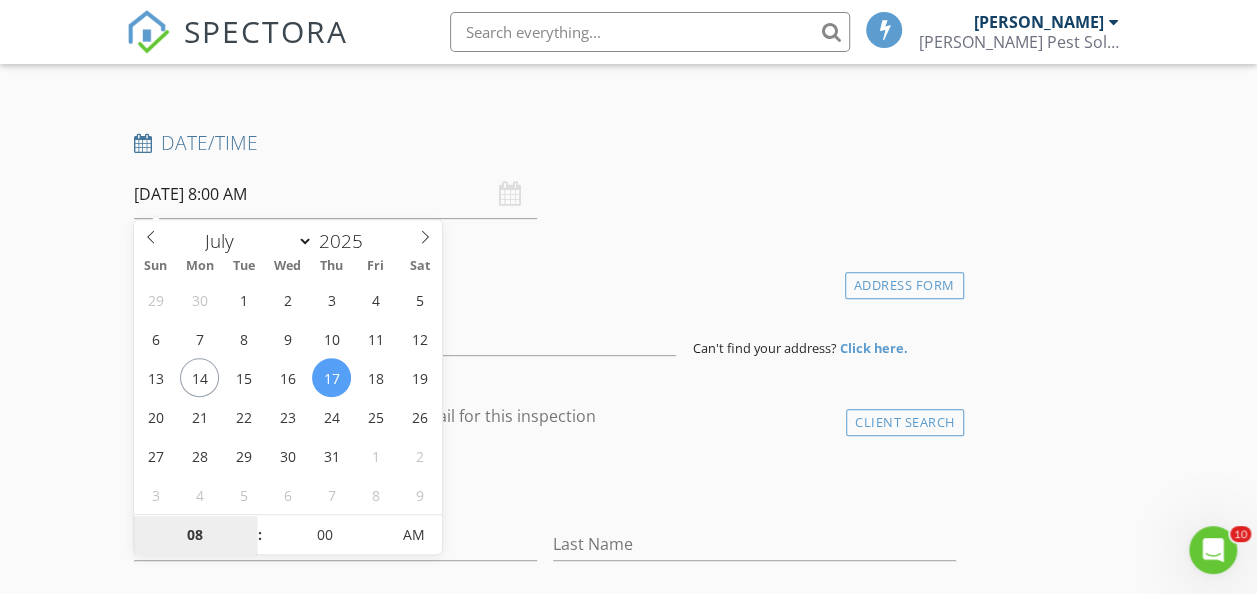 type on "07/17/2025 8:00 AM" 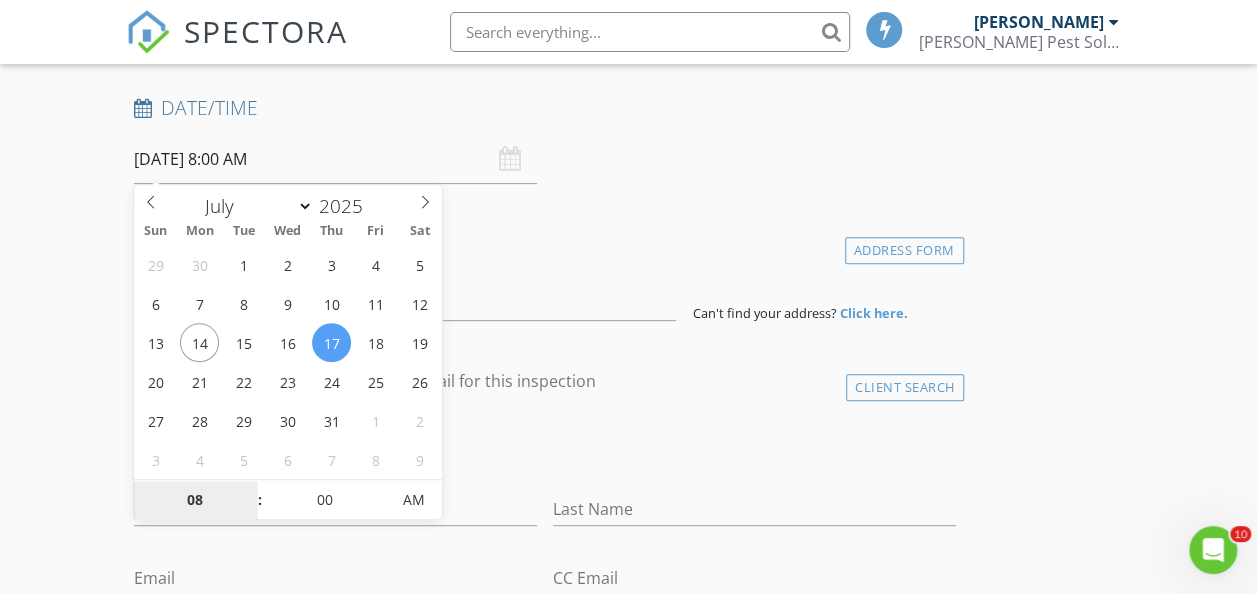 scroll, scrollTop: 0, scrollLeft: 0, axis: both 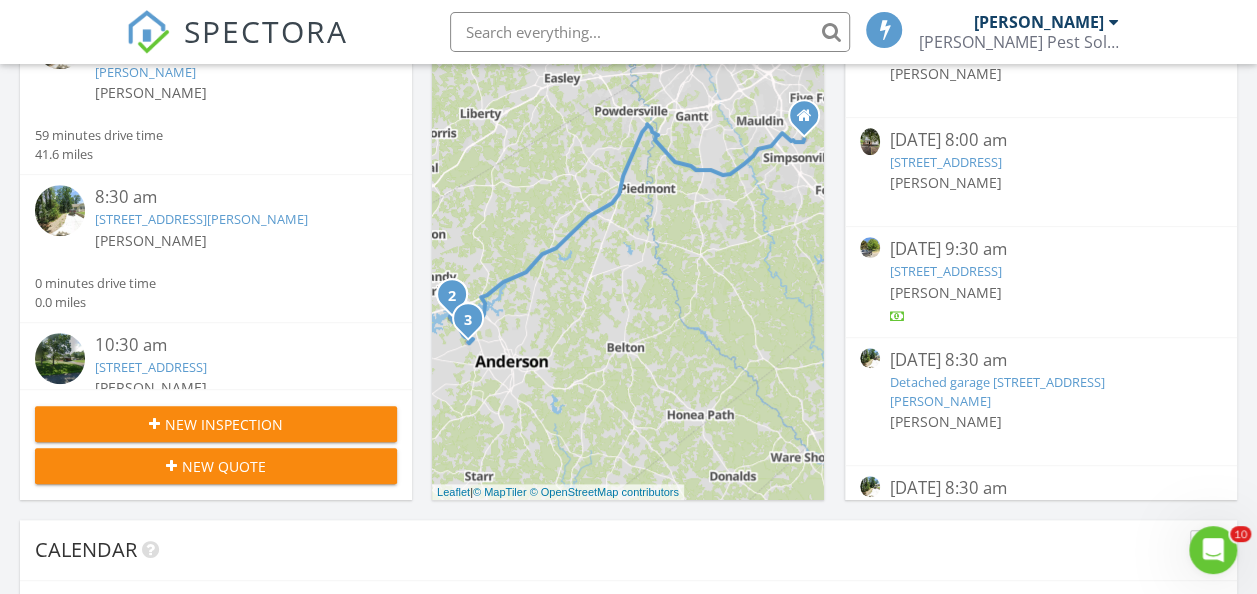 click on "New Inspection" at bounding box center (216, 424) 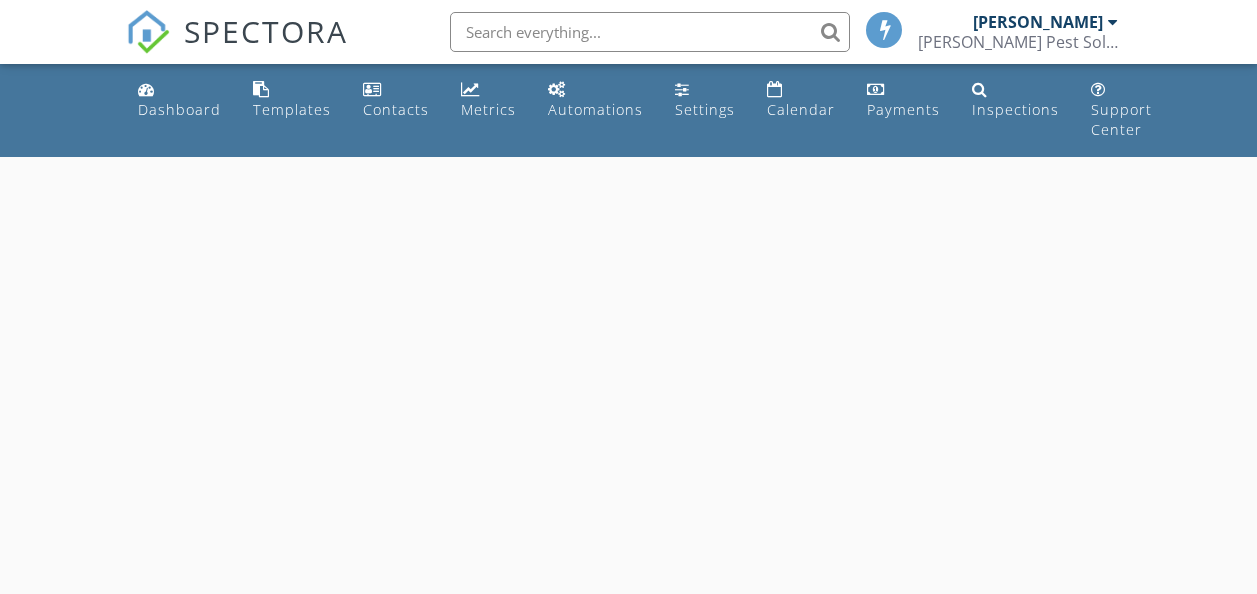 scroll, scrollTop: 0, scrollLeft: 0, axis: both 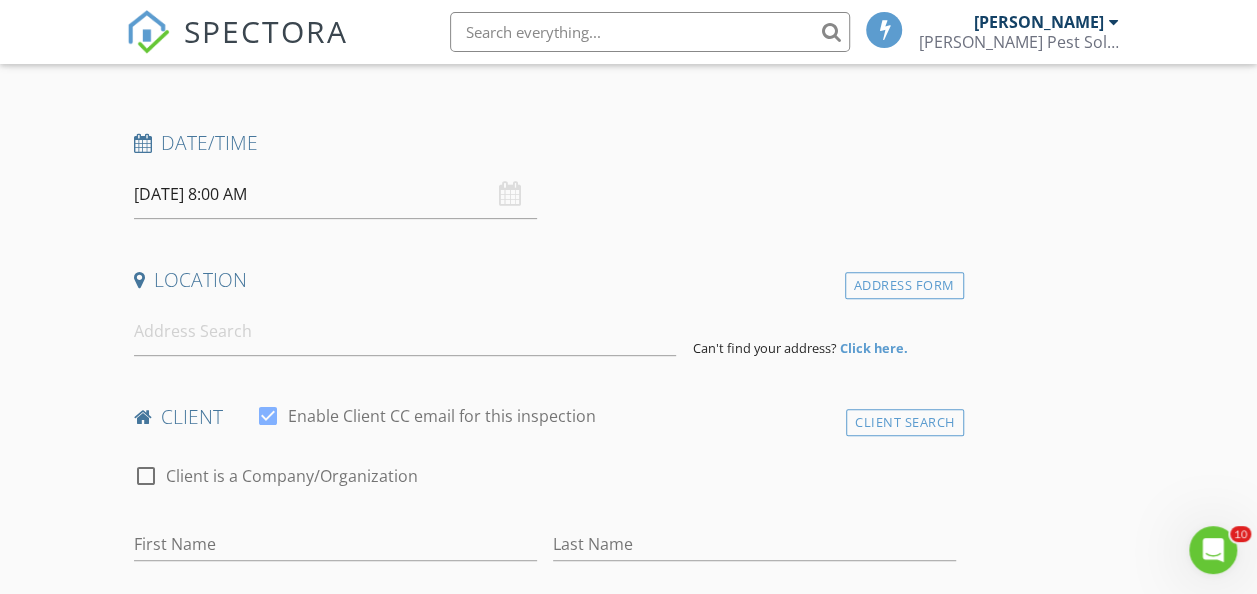 click on "07/15/2025 8:00 AM" at bounding box center (335, 194) 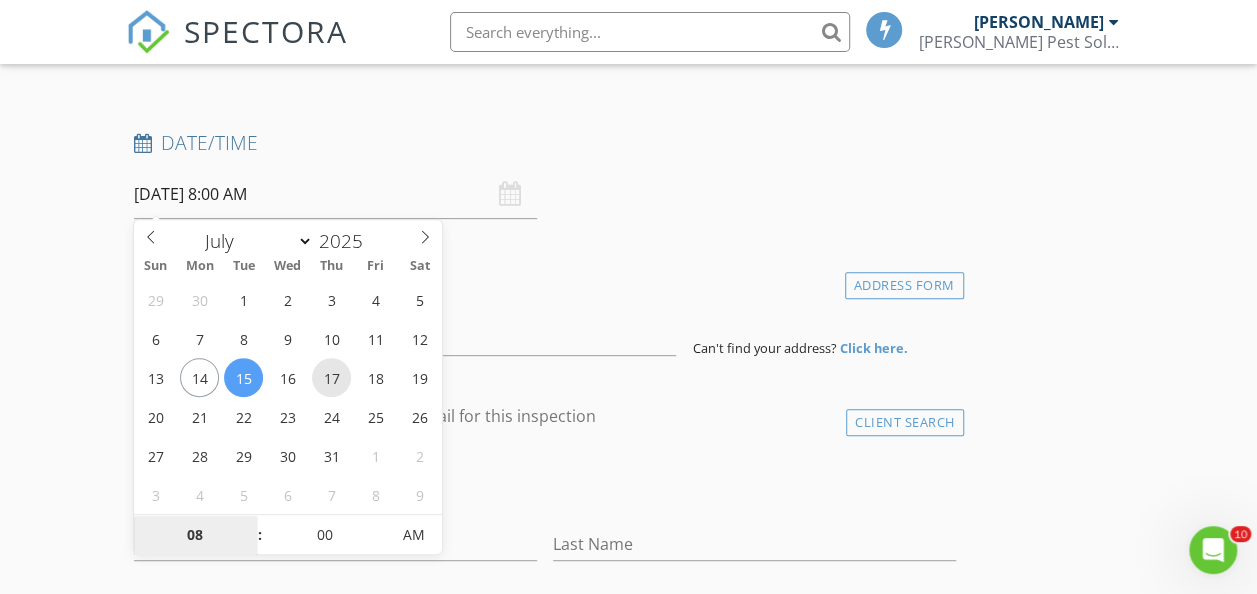 type on "07/17/2025 8:00 AM" 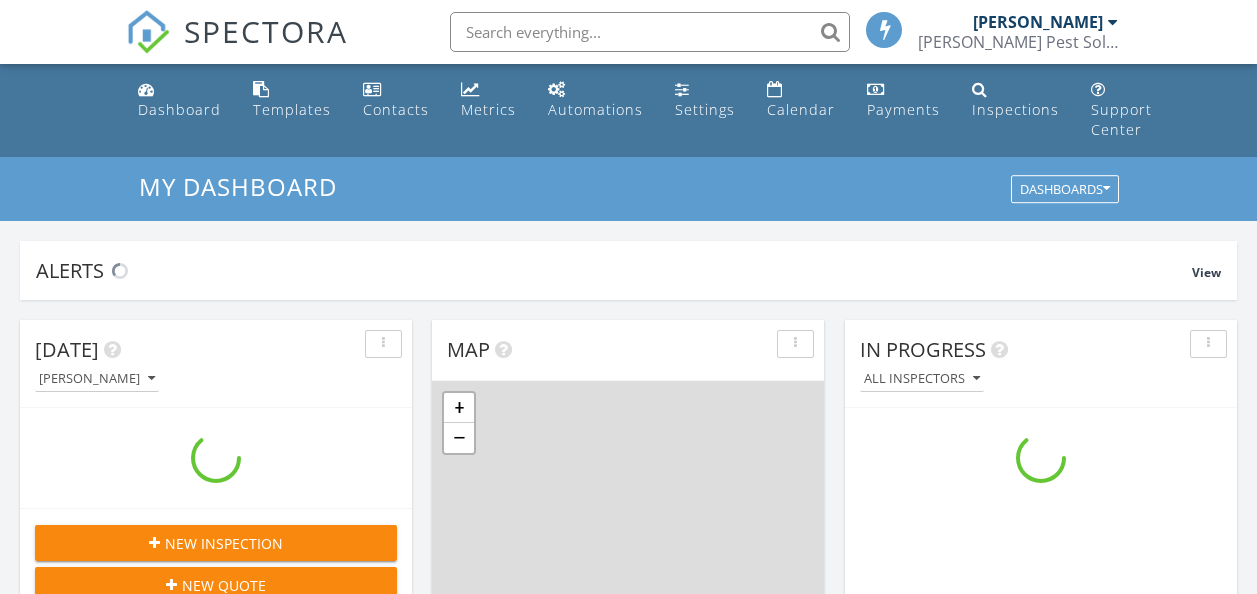 scroll, scrollTop: 400, scrollLeft: 0, axis: vertical 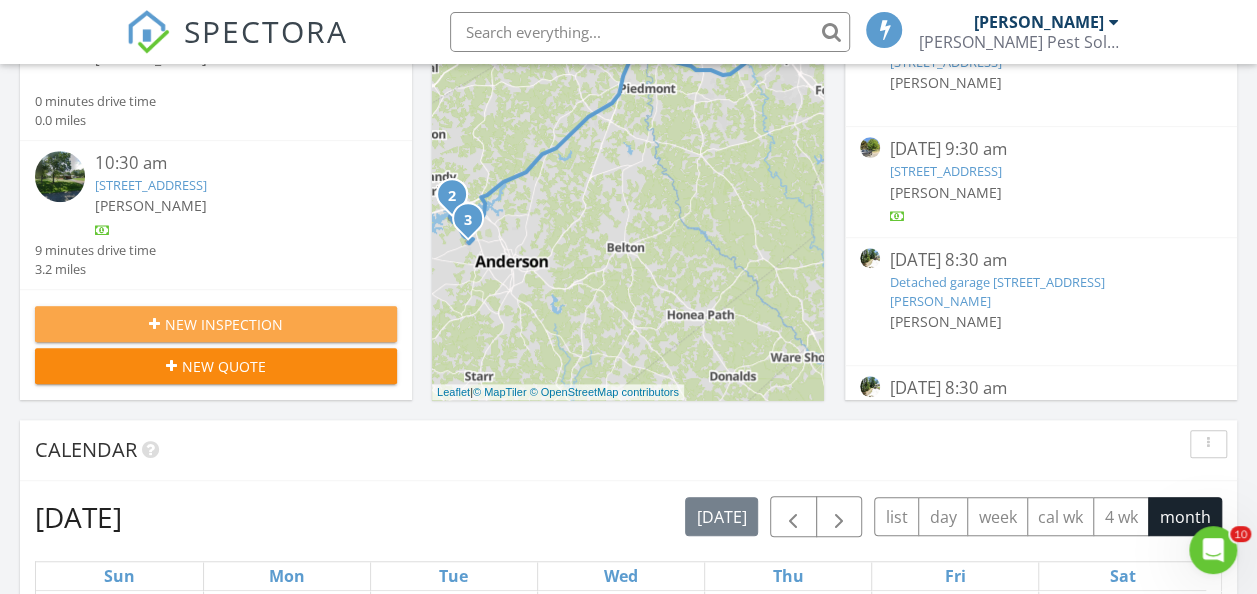 click on "New Inspection" at bounding box center [224, 324] 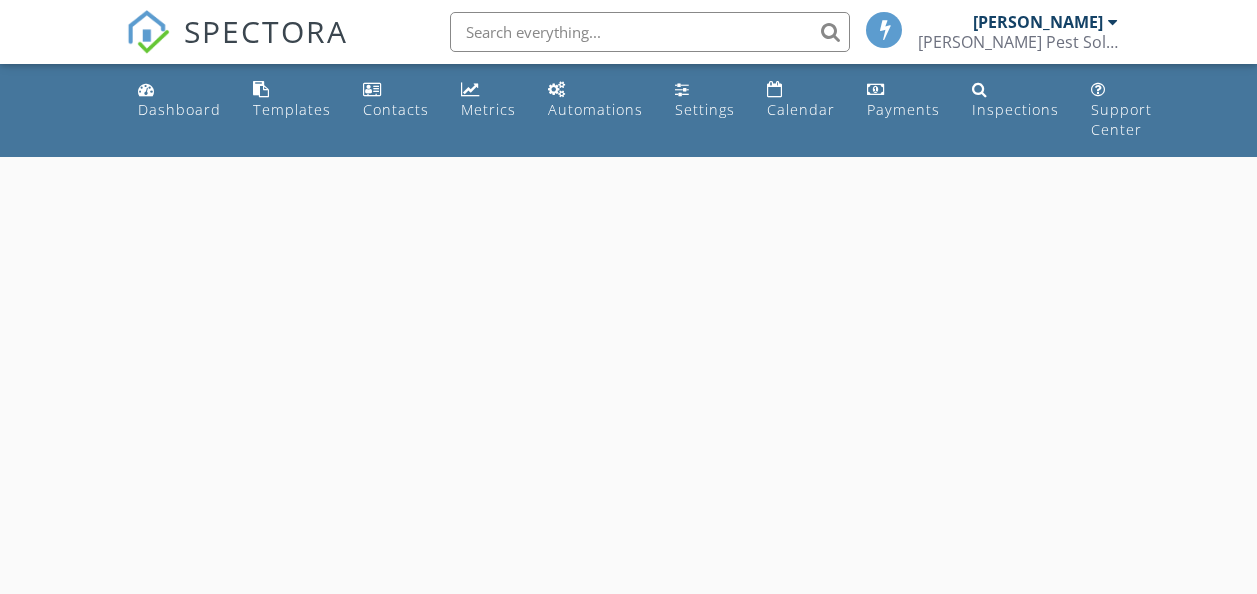 scroll, scrollTop: 0, scrollLeft: 0, axis: both 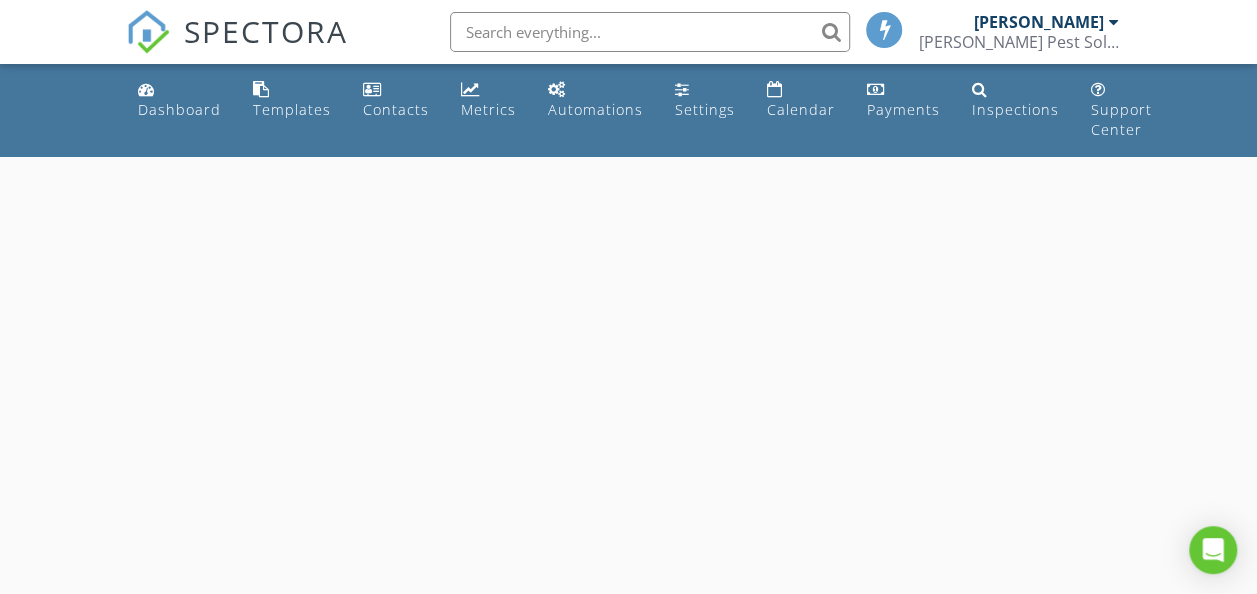 select on "6" 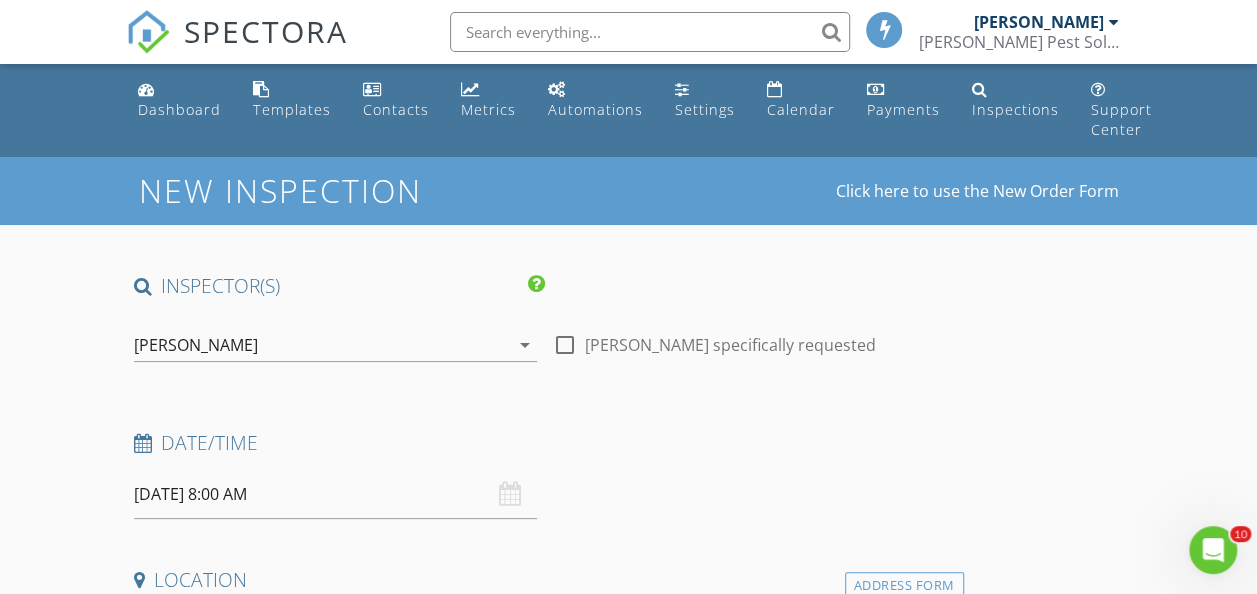 scroll, scrollTop: 0, scrollLeft: 0, axis: both 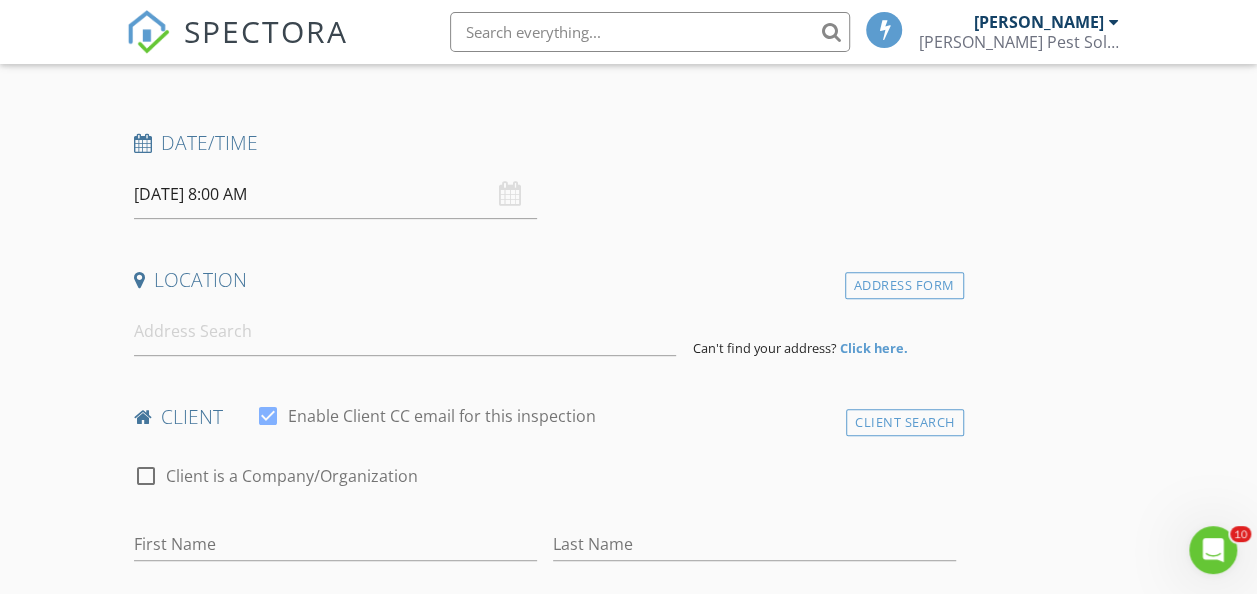 click on "07/15/2025 8:00 AM" at bounding box center (335, 194) 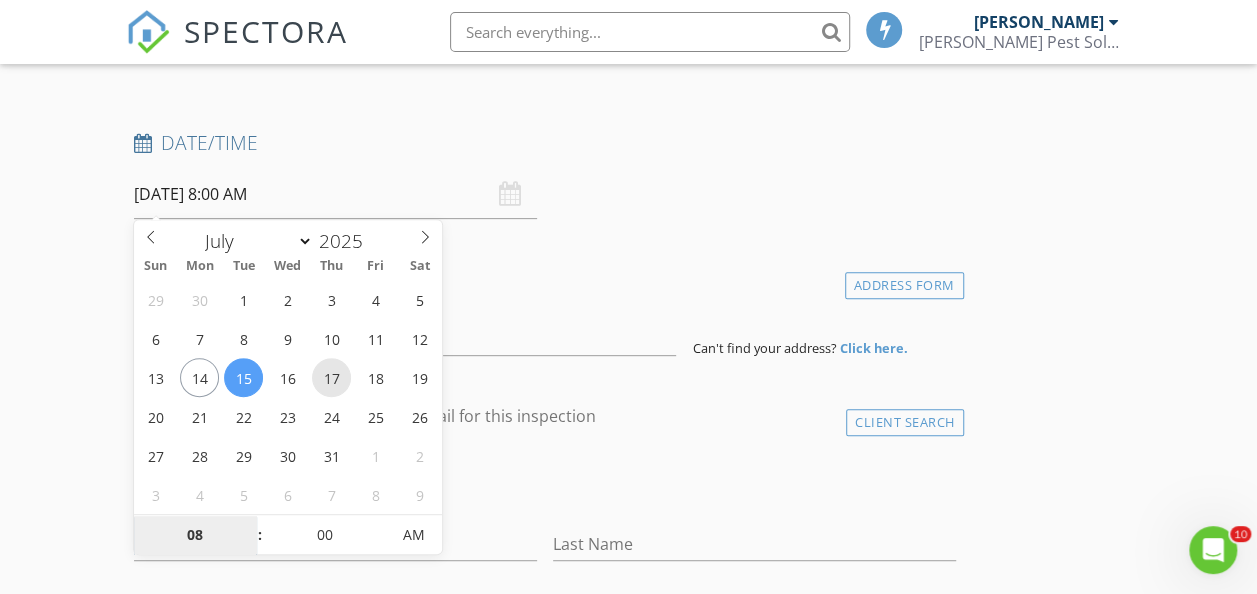 type on "07/17/2025 8:00 AM" 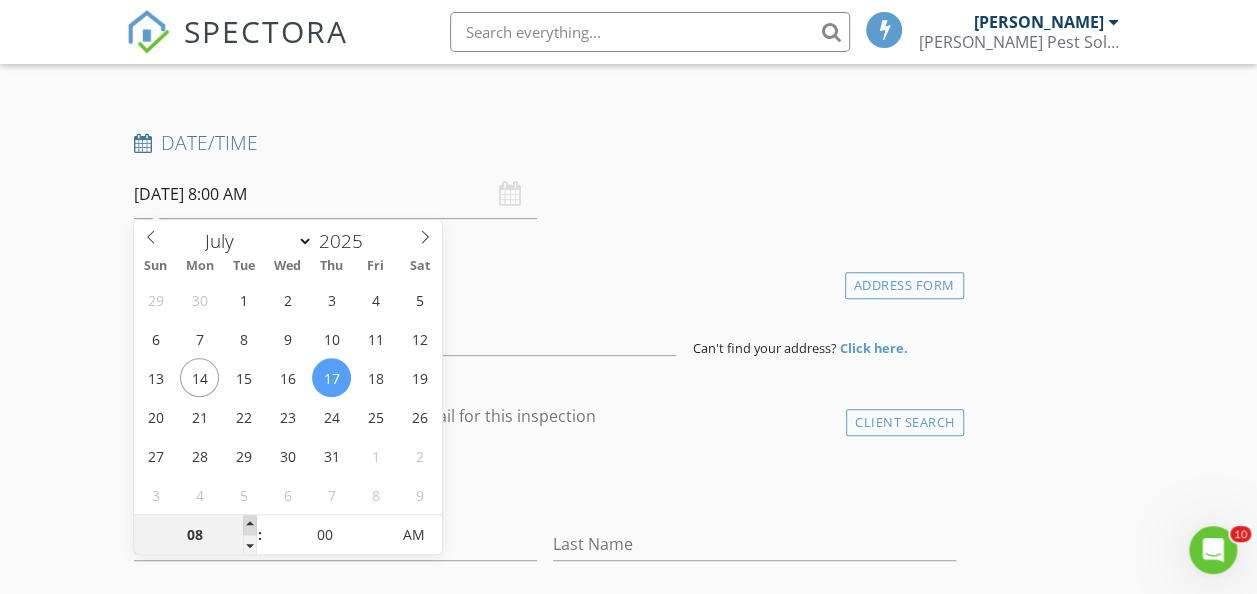 type on "09" 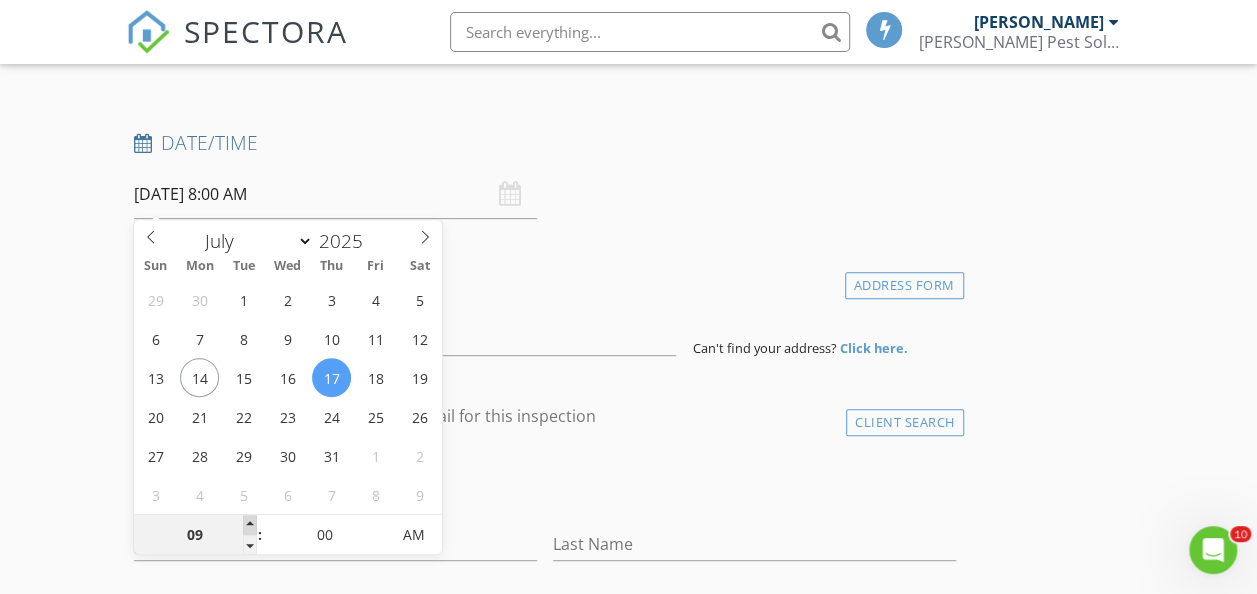 type on "07/17/2025 9:00 AM" 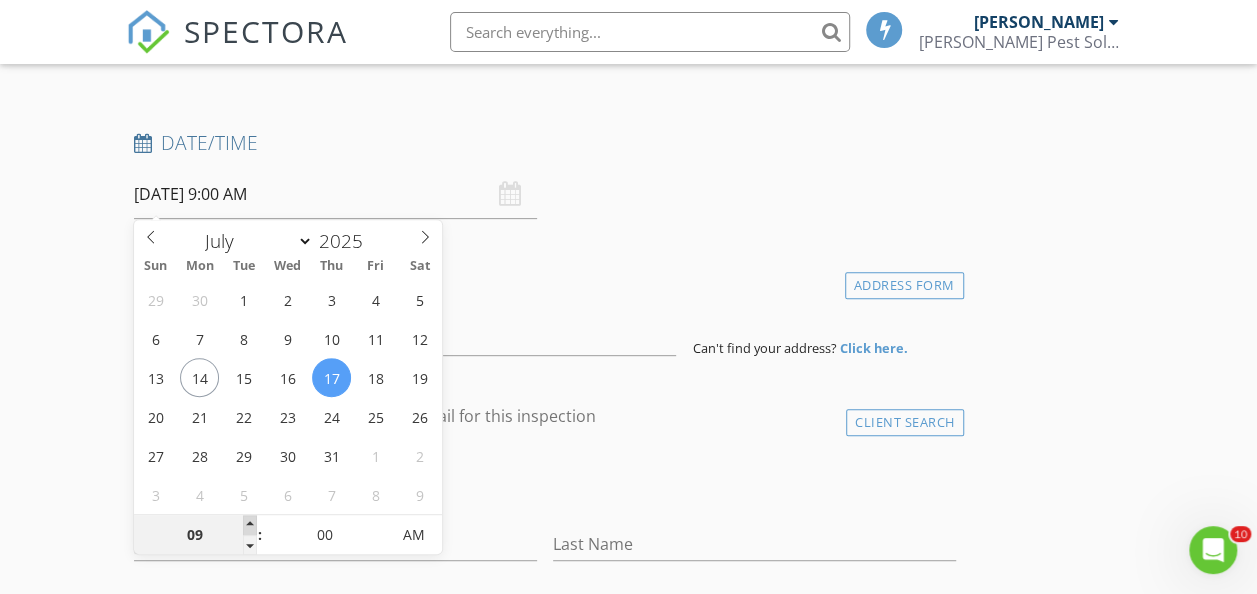 click at bounding box center [250, 525] 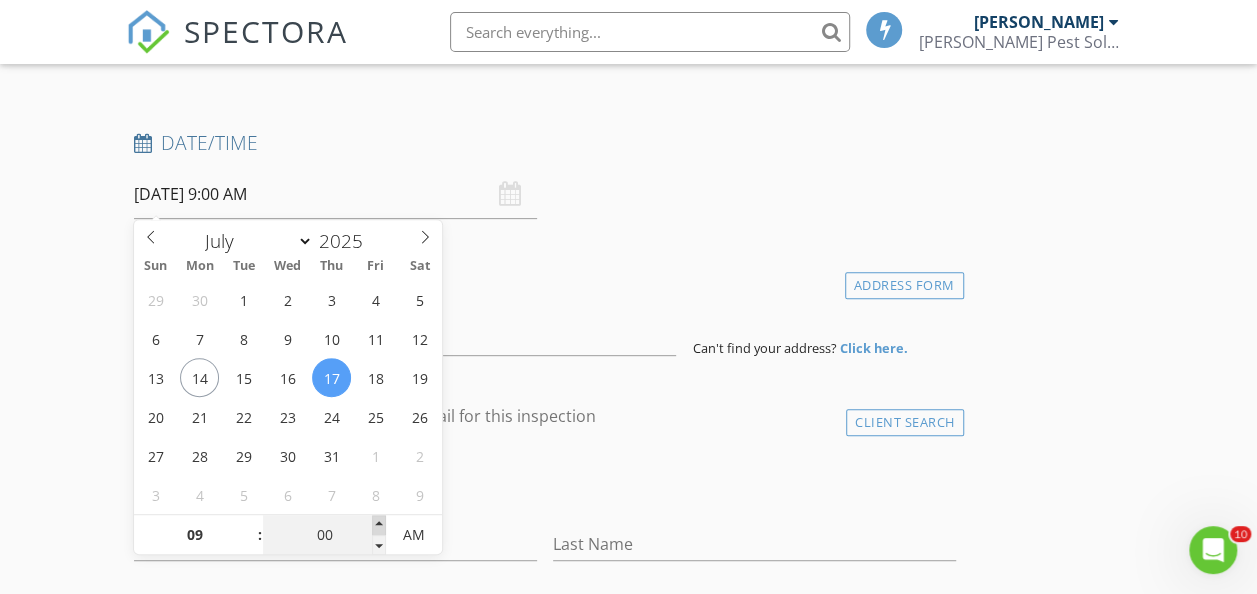 type on "05" 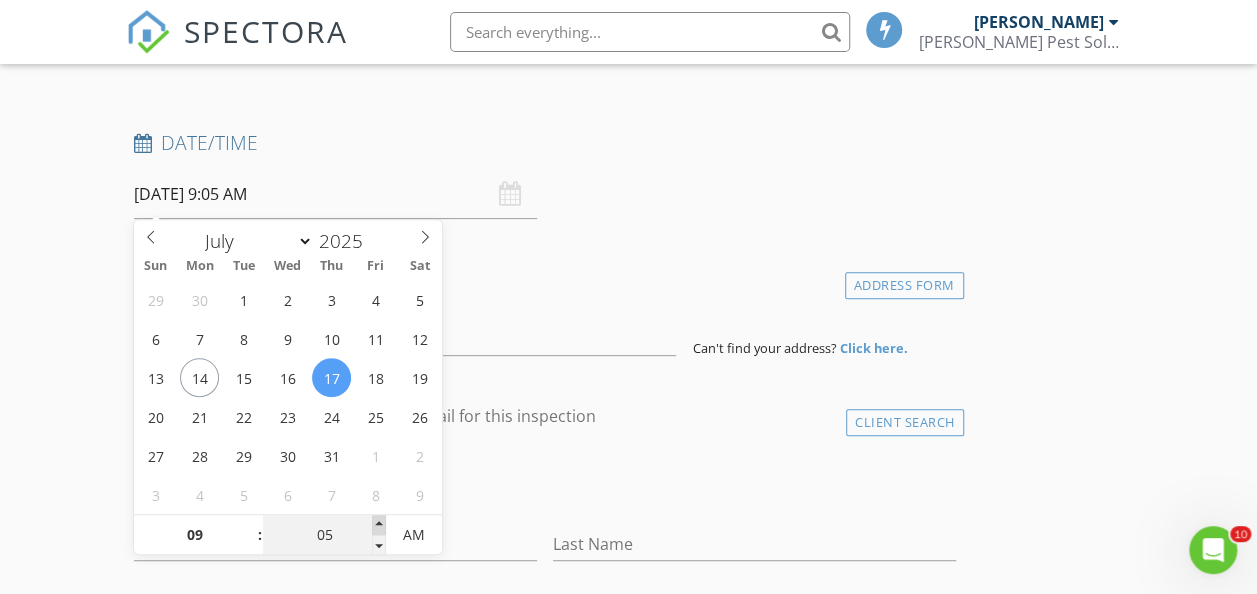 click at bounding box center [379, 525] 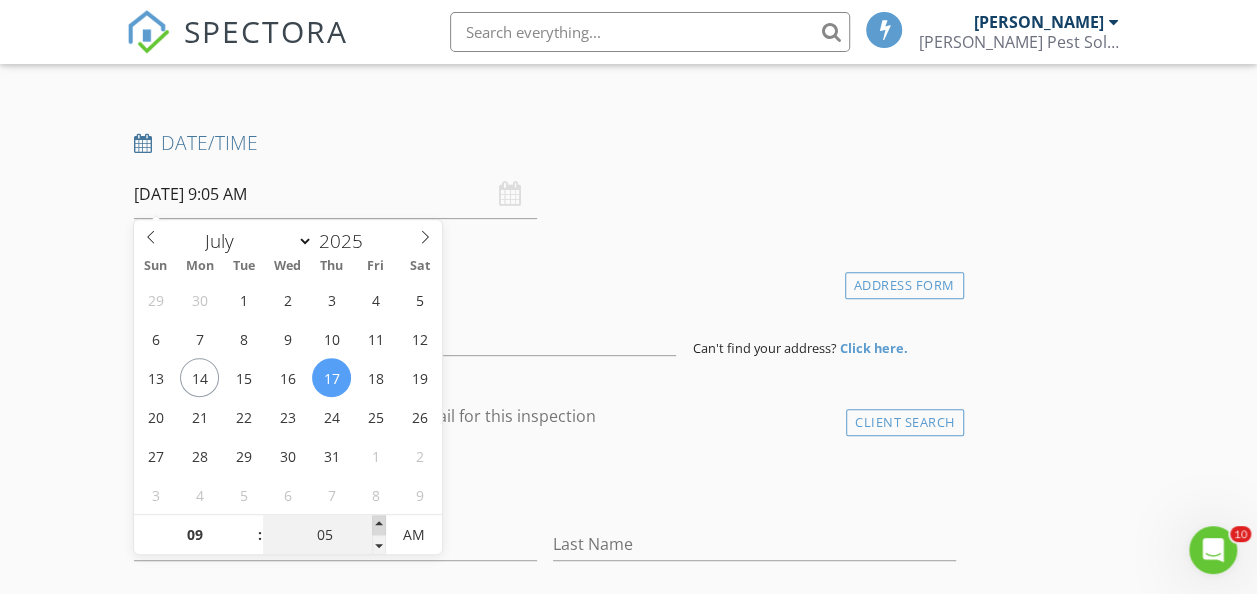 type on "10" 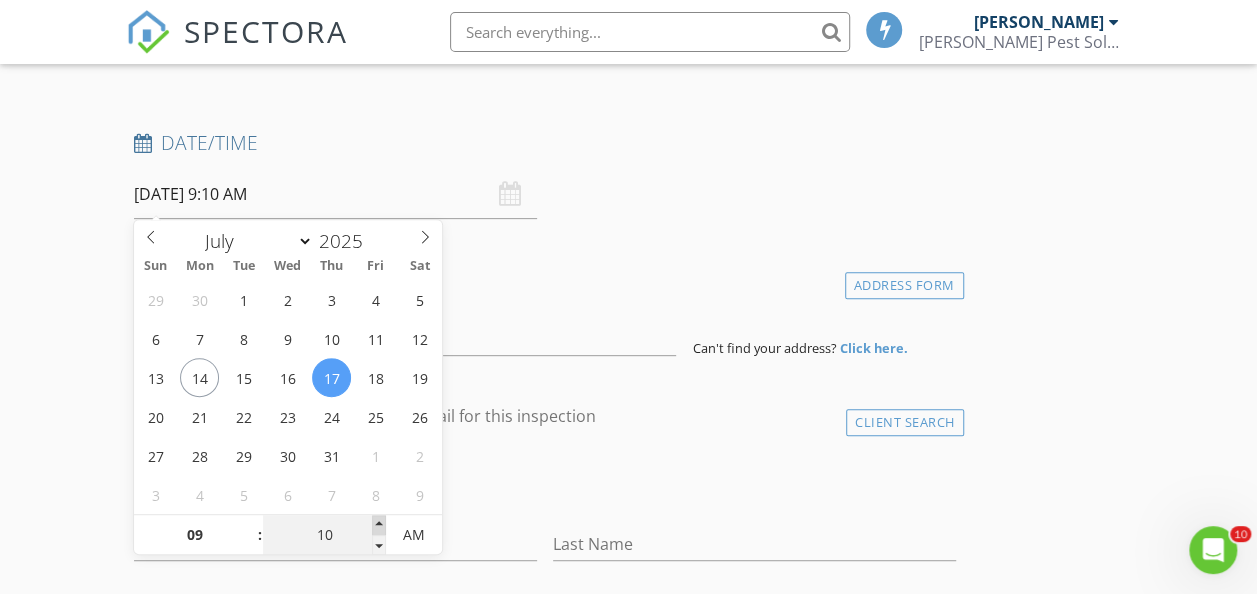 click at bounding box center (379, 525) 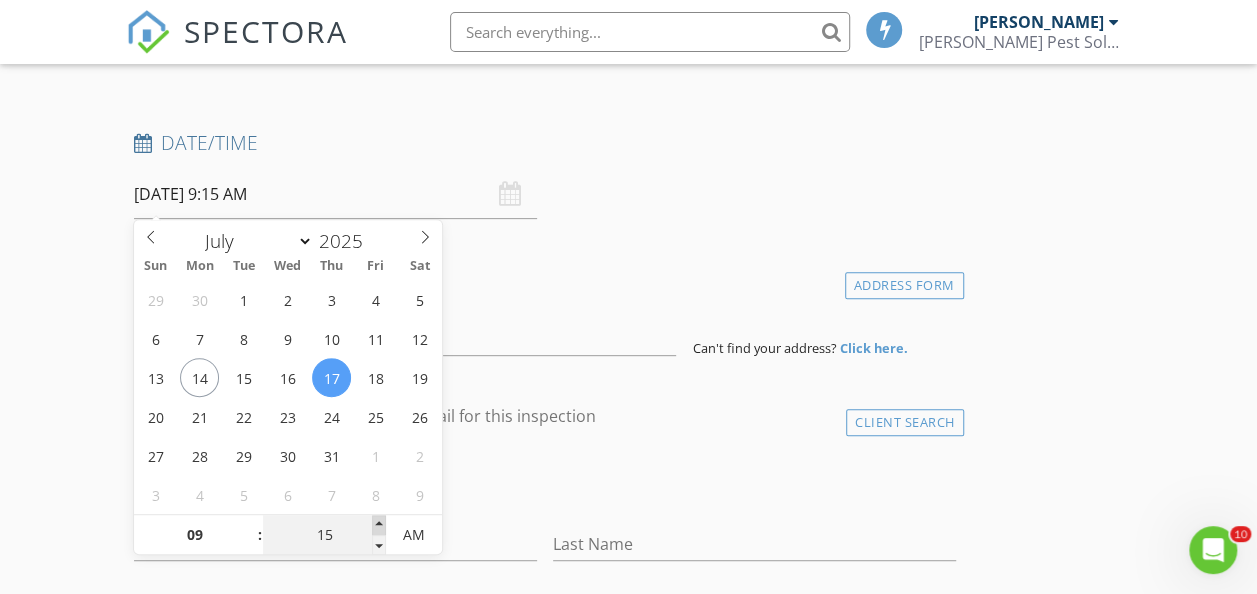 click at bounding box center [379, 525] 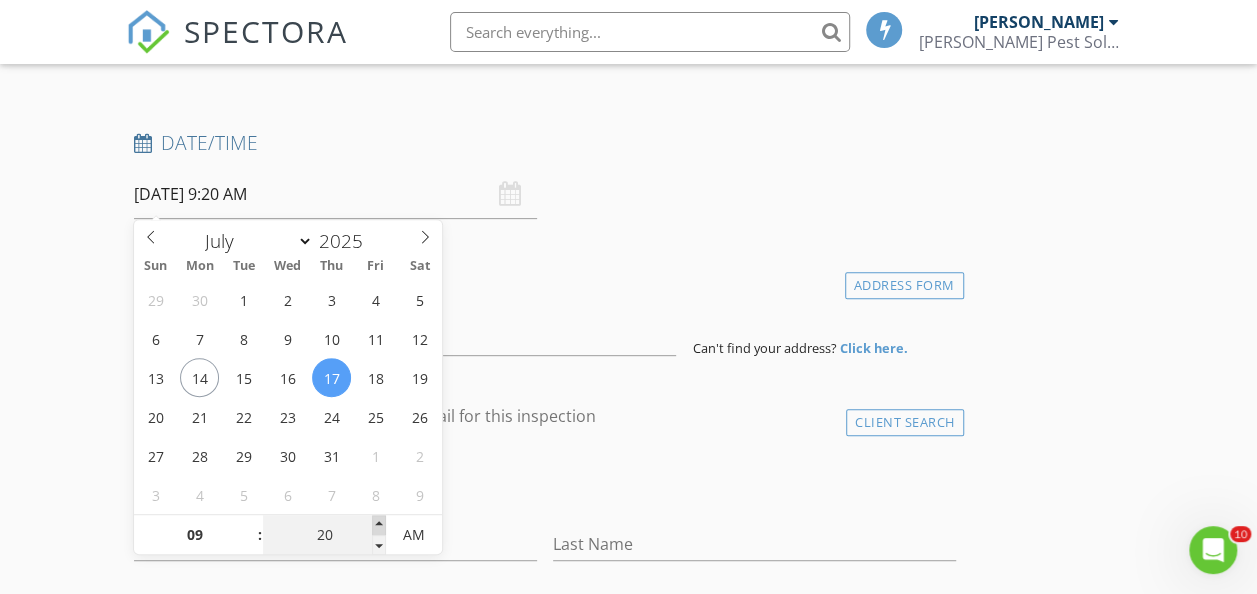 click at bounding box center [379, 525] 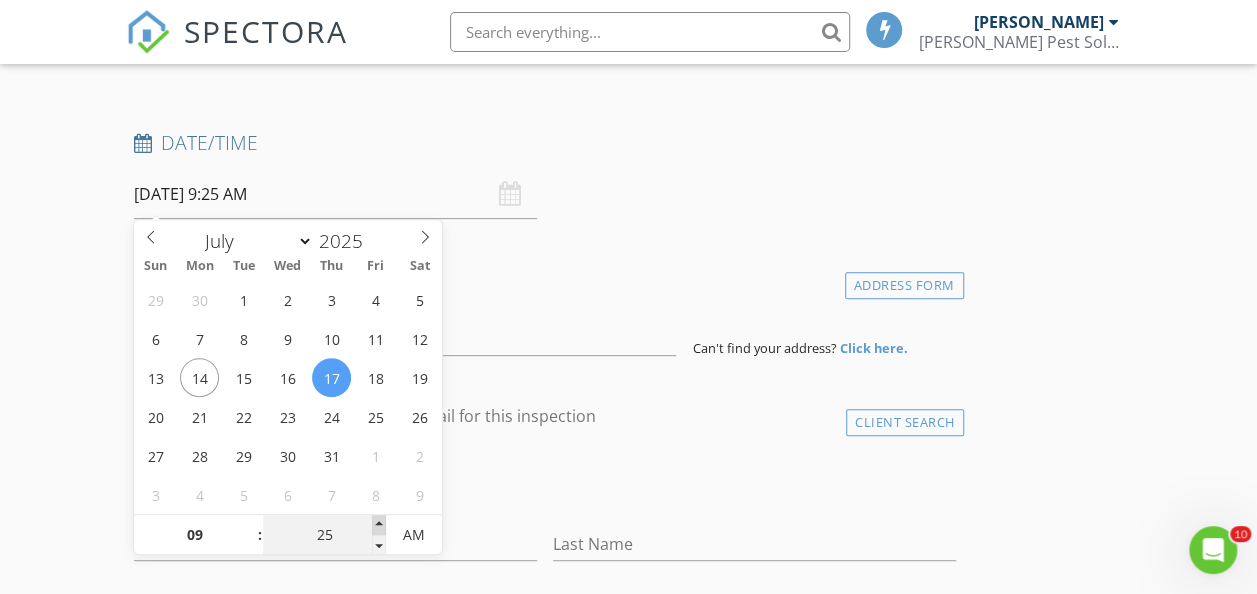 click at bounding box center (379, 525) 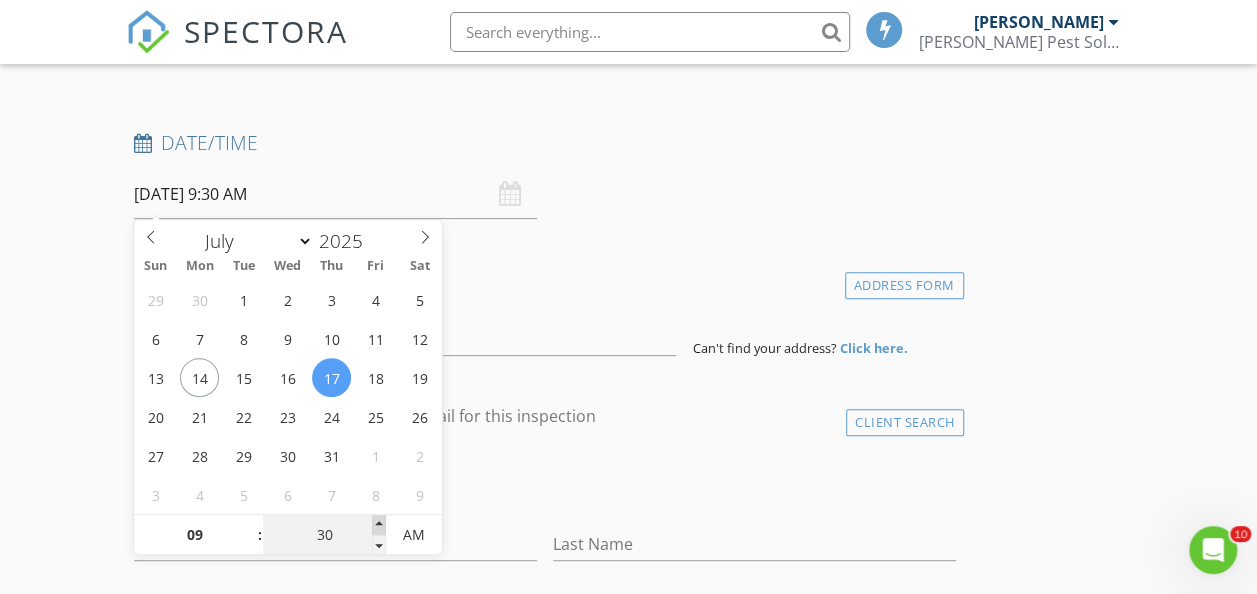 click at bounding box center [379, 525] 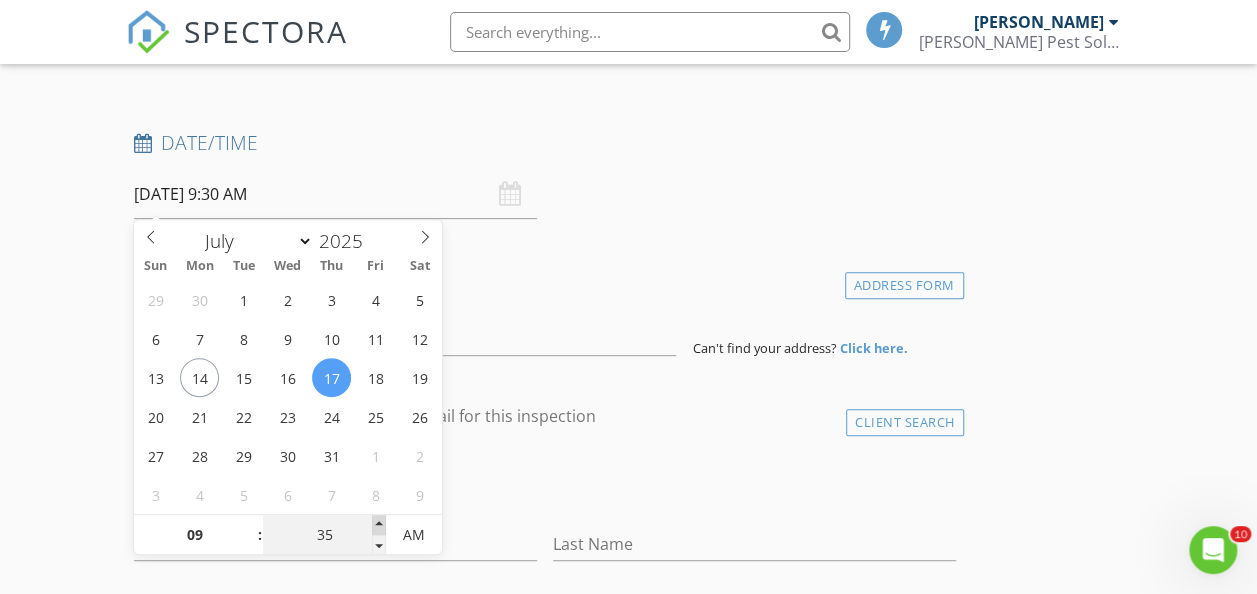 type on "07/17/2025 9:35 AM" 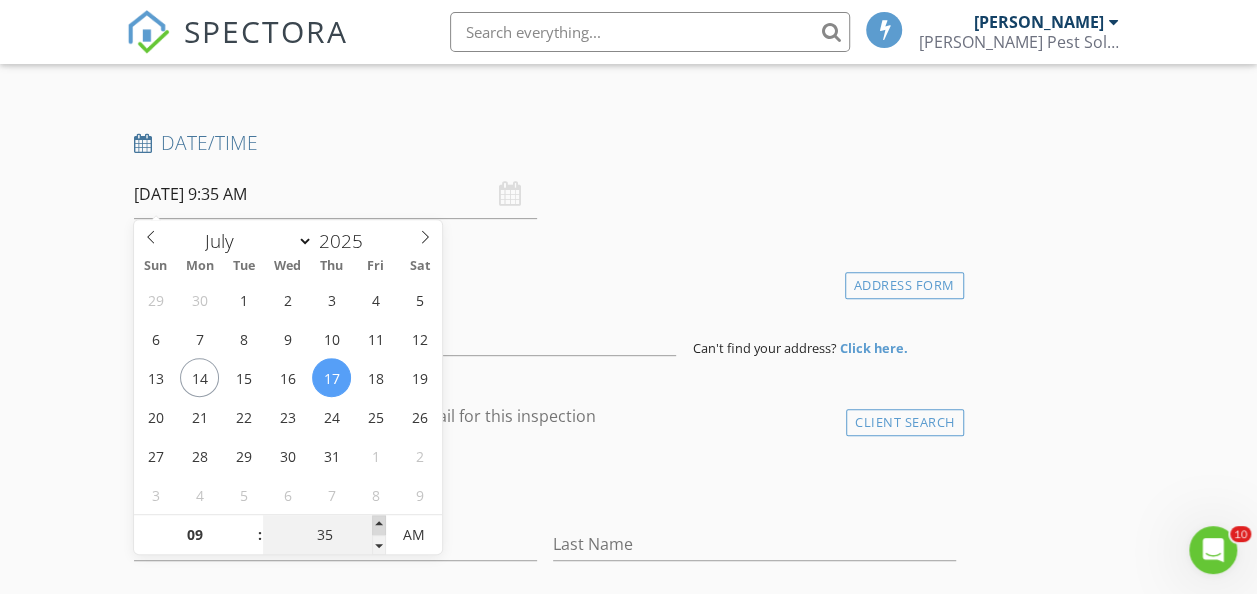 click at bounding box center (379, 525) 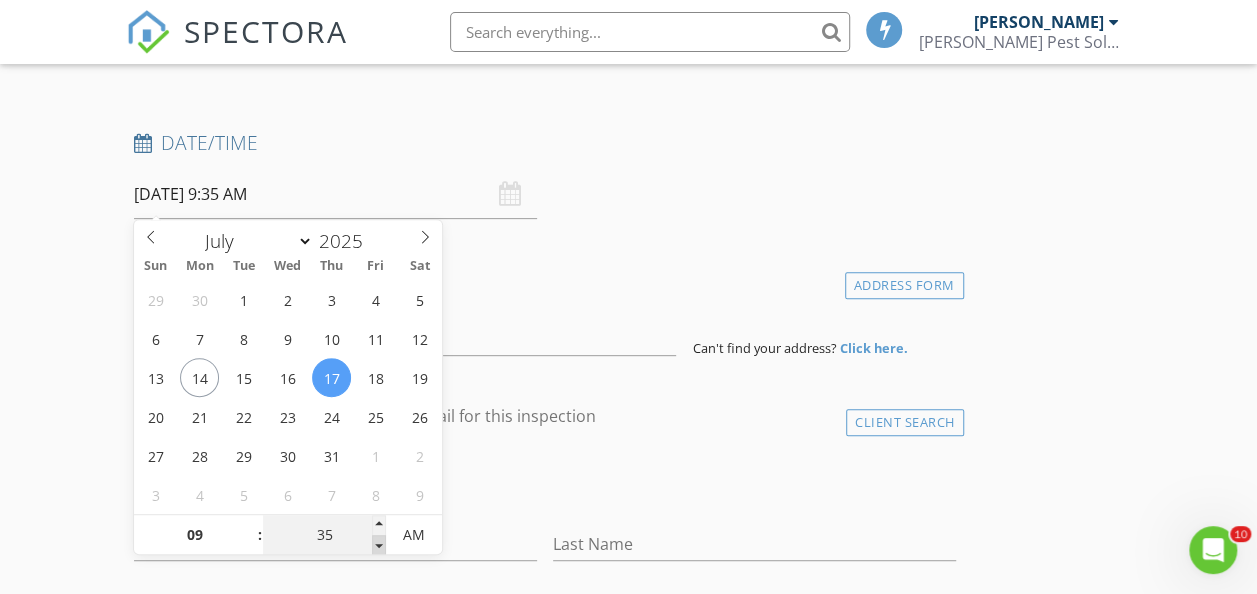 type on "30" 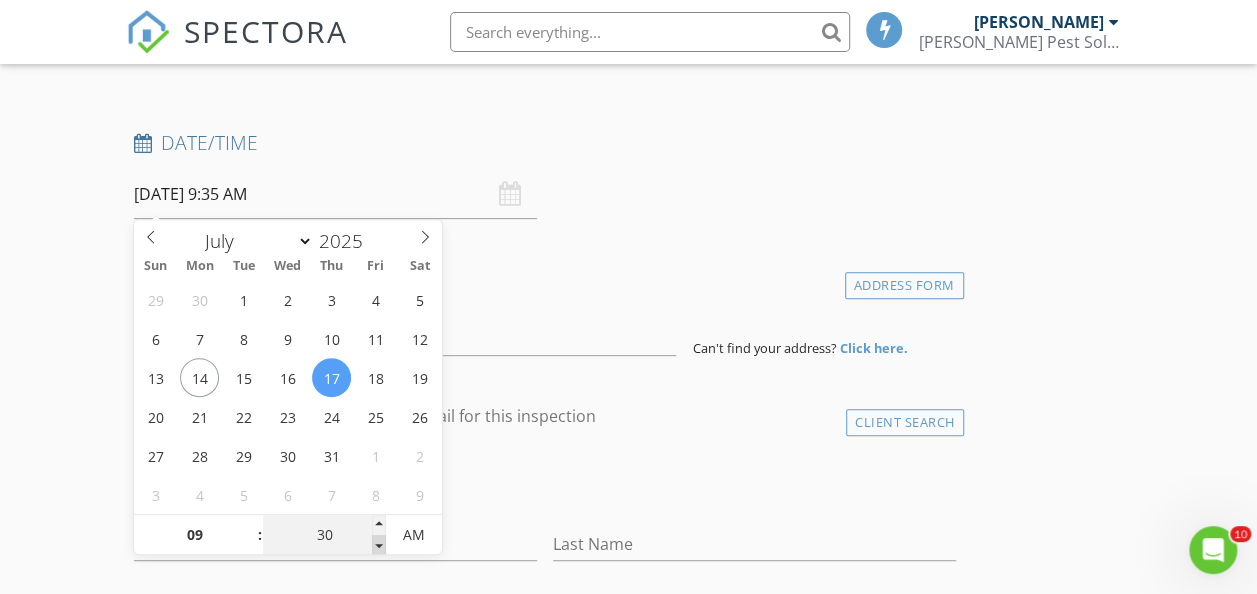 type on "07/17/2025 9:30 AM" 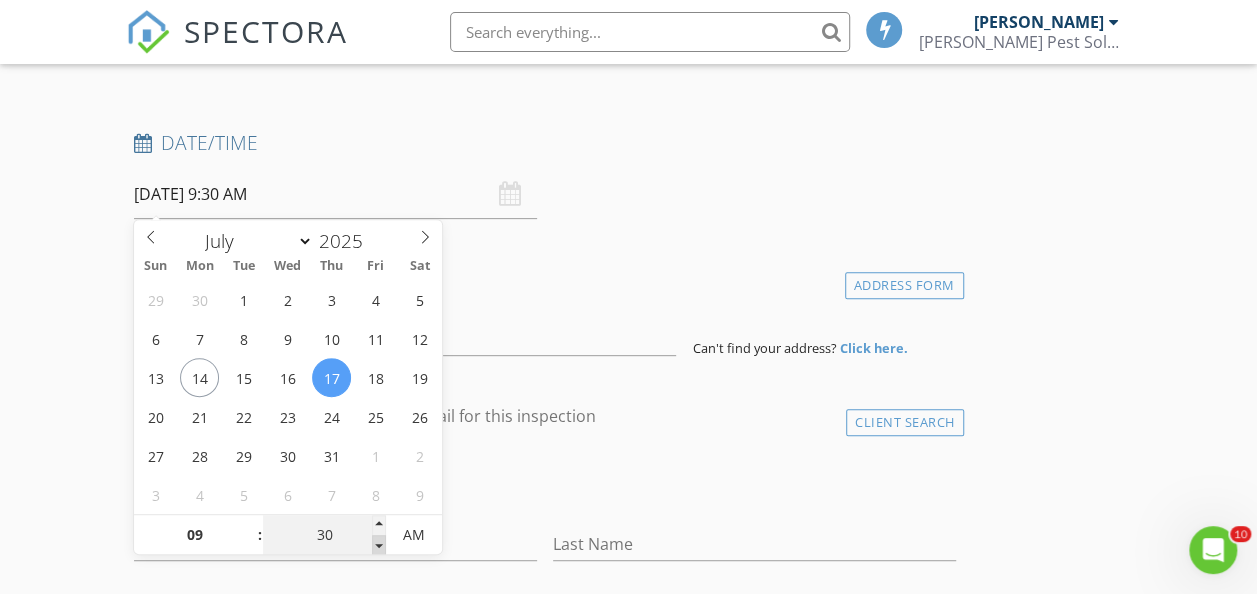 click at bounding box center [379, 545] 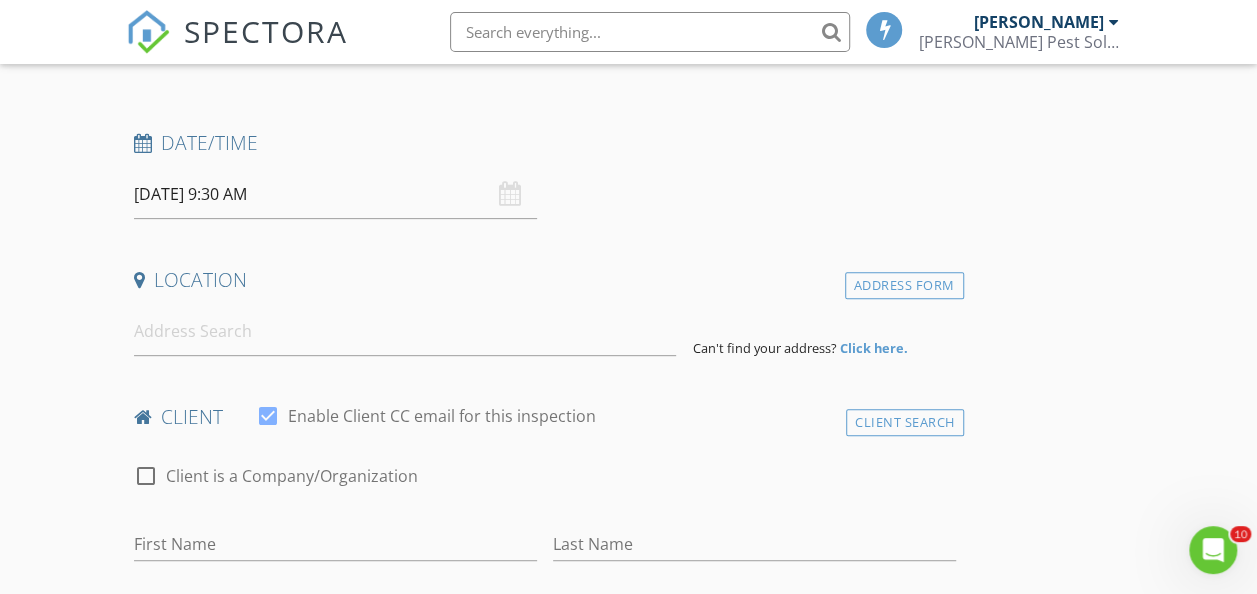 click on "INSPECTOR(S)
check_box   Tim Bryant   PRIMARY   Tim Bryant arrow_drop_down   check_box_outline_blank Tim Bryant specifically requested
Date/Time
07/17/2025 9:30 AM
Location
Address Form       Can't find your address?   Click here.
client
check_box Enable Client CC email for this inspection   Client Search     check_box_outline_blank Client is a Company/Organization     First Name   Last Name   Email   CC Email   Phone   Address   City   State   Zip       Notes   Private Notes
ADD ADDITIONAL client
SERVICES
check_box_outline_blank   CL-100 Reinspection    check_box_outline_blank   New Service   check_box_outline_blank   CL-100   arrow_drop_down     Select Discount Code arrow_drop_down    Charges       TOTAL   $0.00    Duration    No services with durations selected      Templates" at bounding box center (545, 1408) 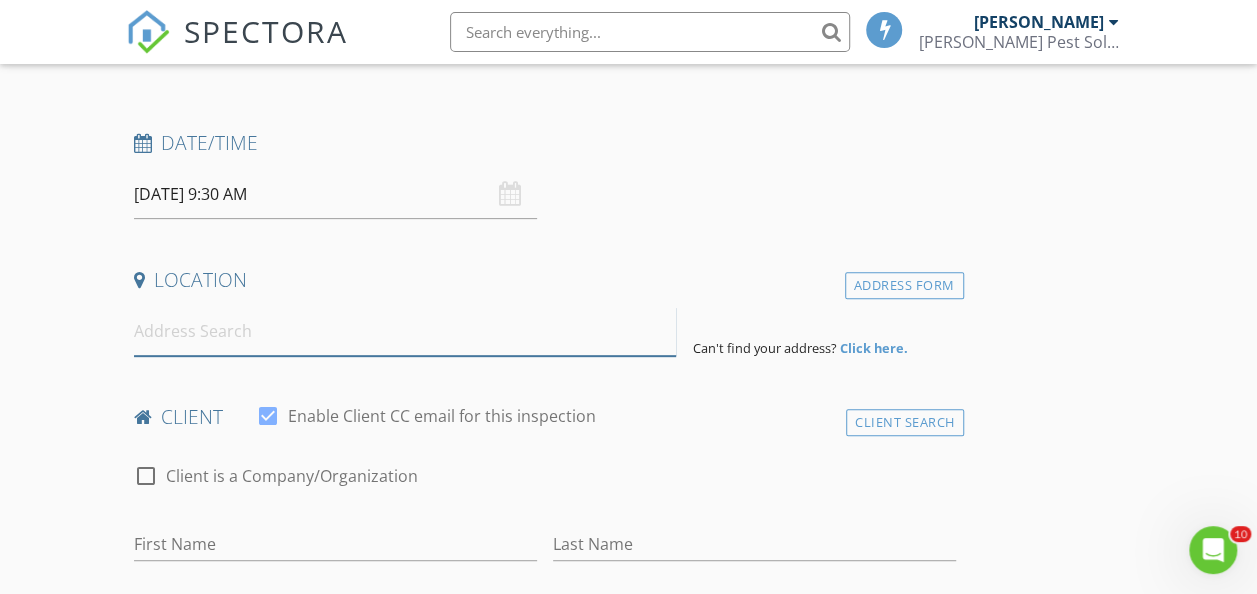 click at bounding box center [405, 331] 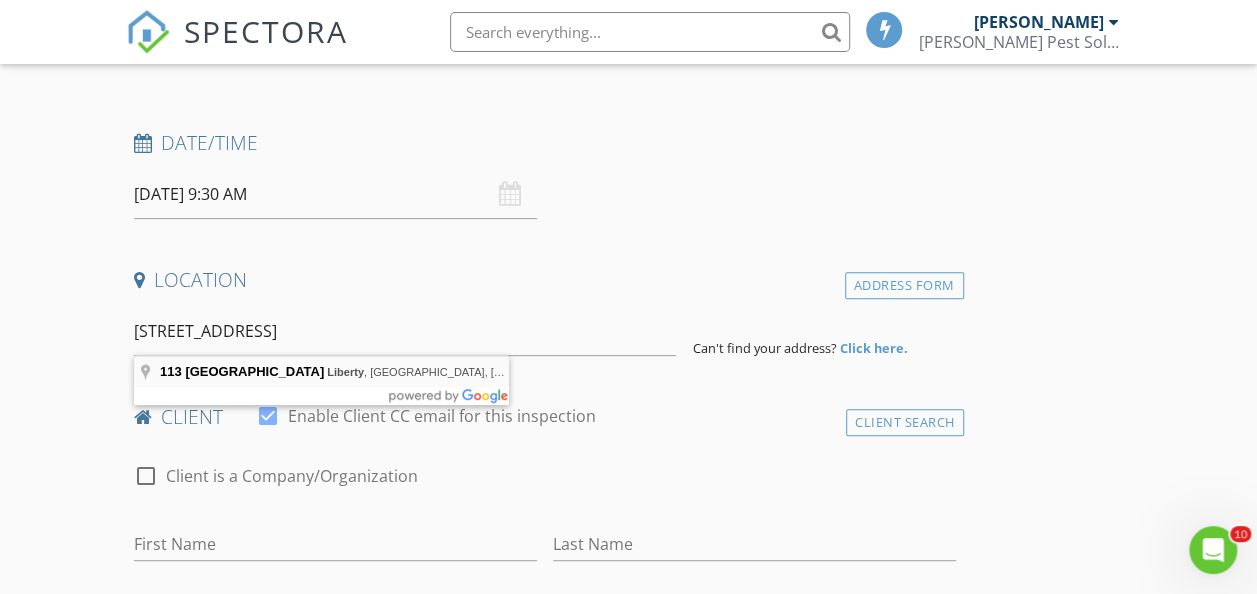 type on "113 Starlight Lane, Liberty, SC, USA" 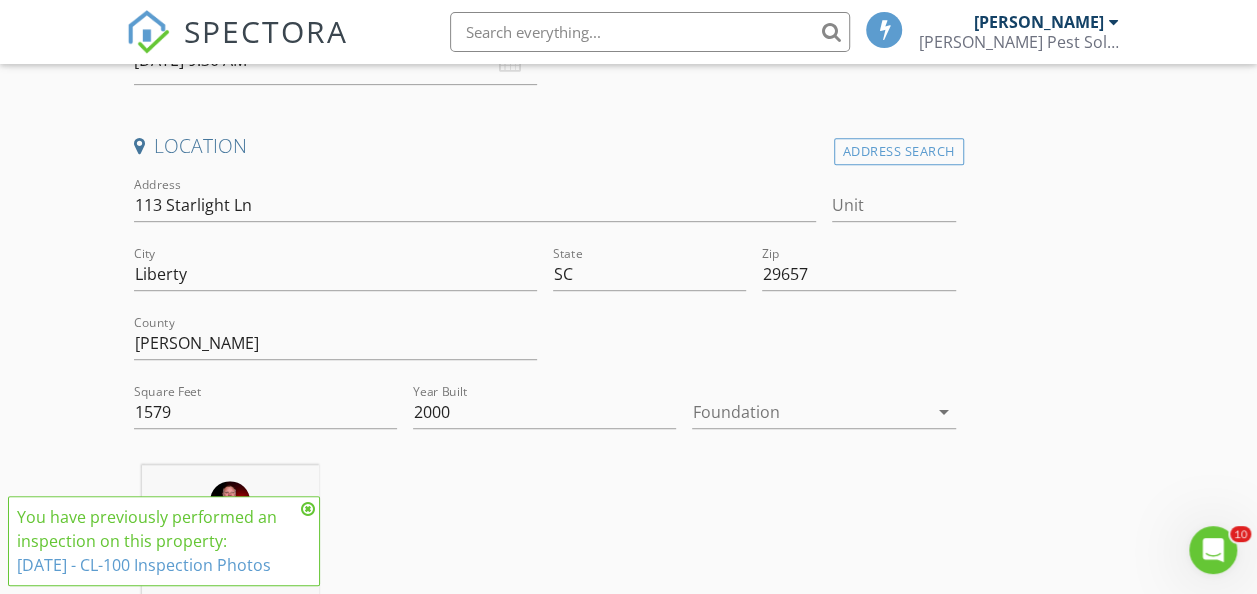scroll, scrollTop: 600, scrollLeft: 0, axis: vertical 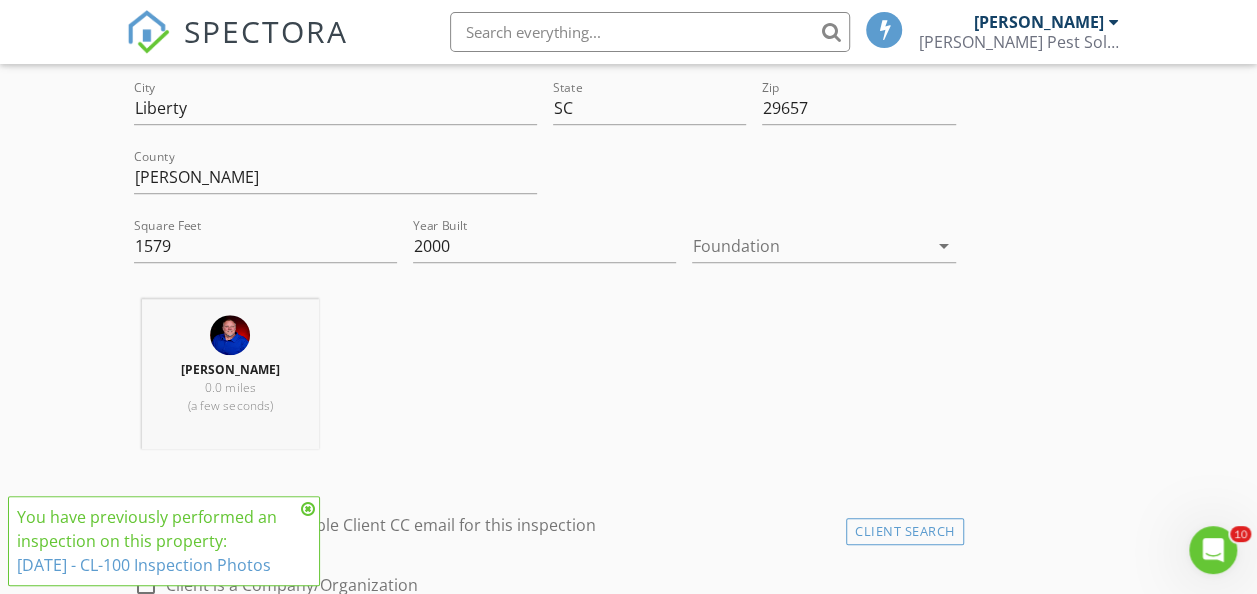 click at bounding box center (308, 509) 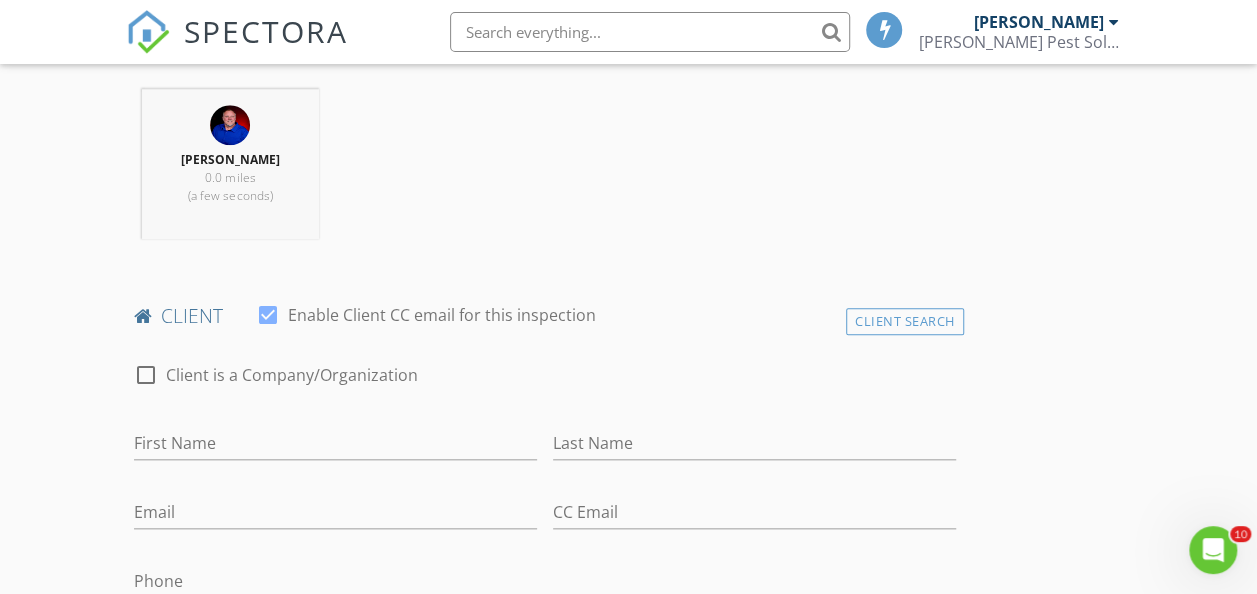 scroll, scrollTop: 900, scrollLeft: 0, axis: vertical 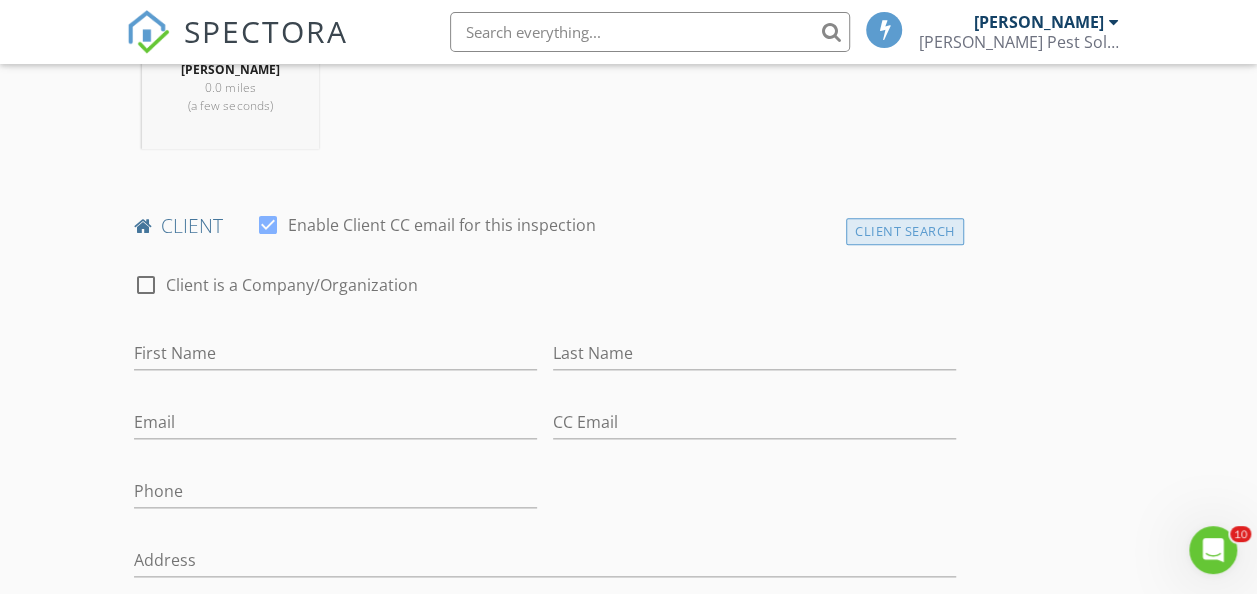 click on "Client Search" at bounding box center (905, 231) 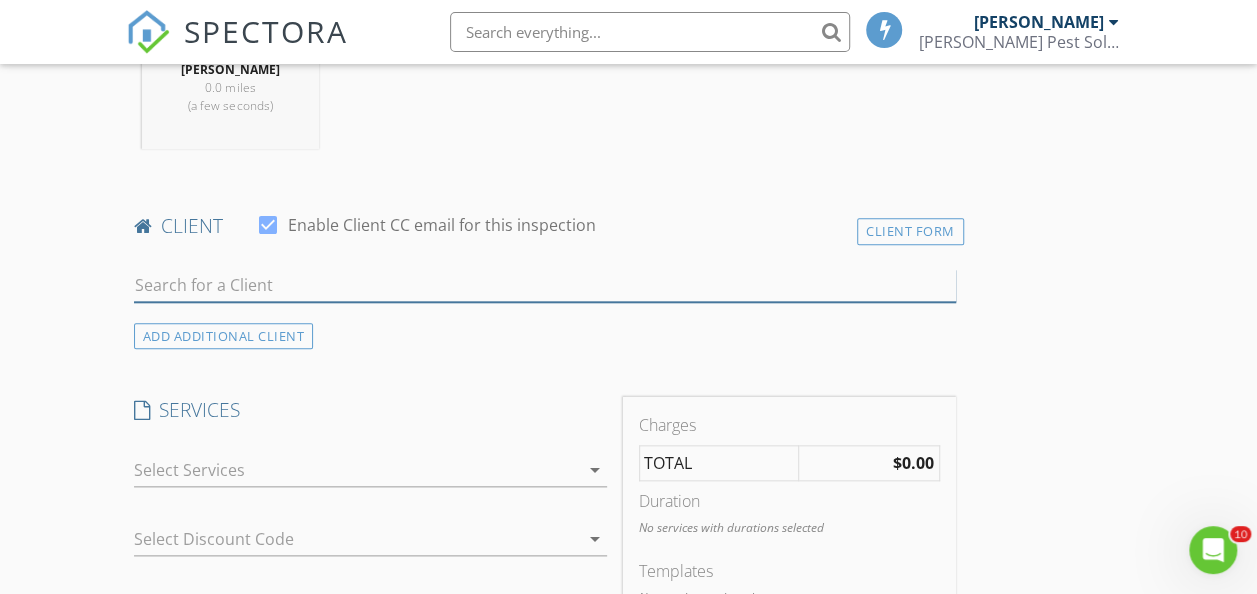 click at bounding box center [545, 285] 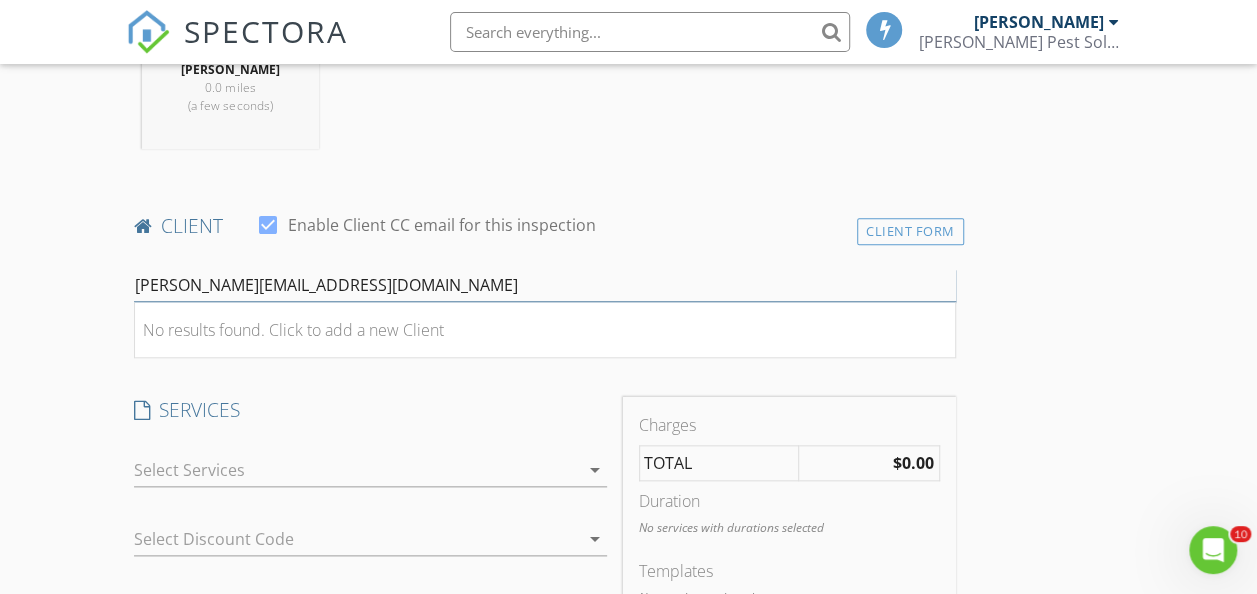 type on "Travis@peachinspections.com" 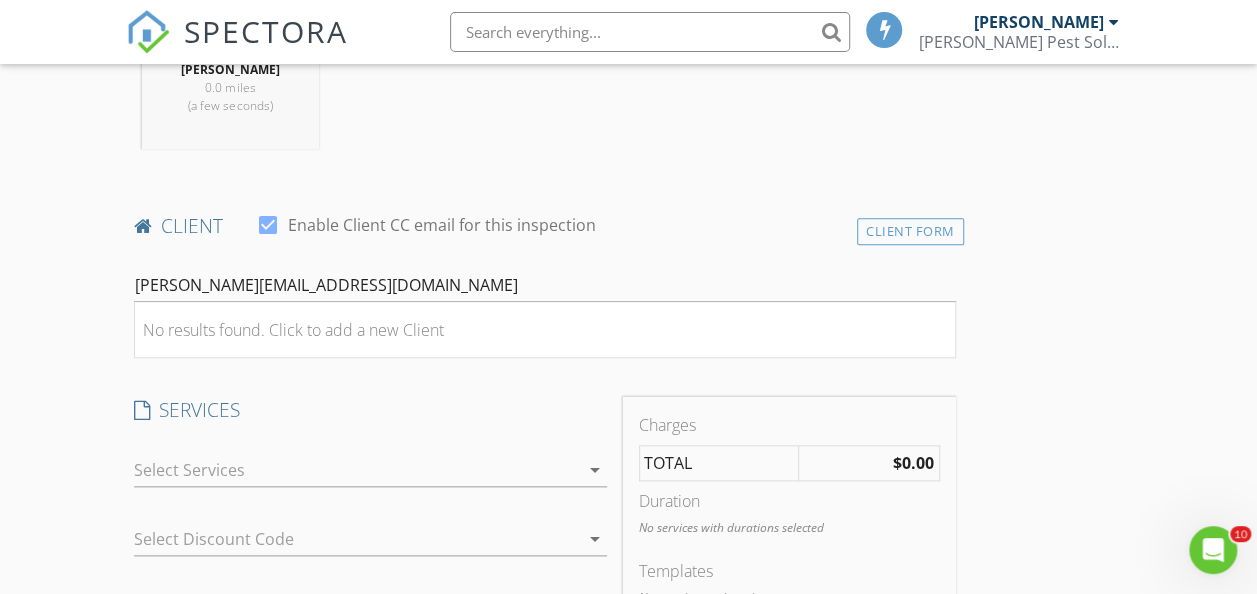 click on "New Inspection
Click here to use the New Order Form
INSPECTOR(S)
check_box   Tim Bryant   PRIMARY   Tim Bryant arrow_drop_down   check_box_outline_blank Tim Bryant specifically requested
Date/Time
07/17/2025 9:30 AM
Location
Address Search       Address 113 Starlight Ln   Unit   City Liberty   State SC   Zip 29657   County Pickens     Square Feet 1579   Year Built 2000   Foundation arrow_drop_down     Tim Bryant     0.0 miles     (a few seconds)
client
check_box Enable Client CC email for this inspection   Client Form   Travis@peachinspections.com
No results found. Click to add a new
Client
ADD ADDITIONAL client
SERVICES
check_box_outline_blank   CL-100 Reinspection    check_box_outline_blank   New Service" at bounding box center [628, 787] 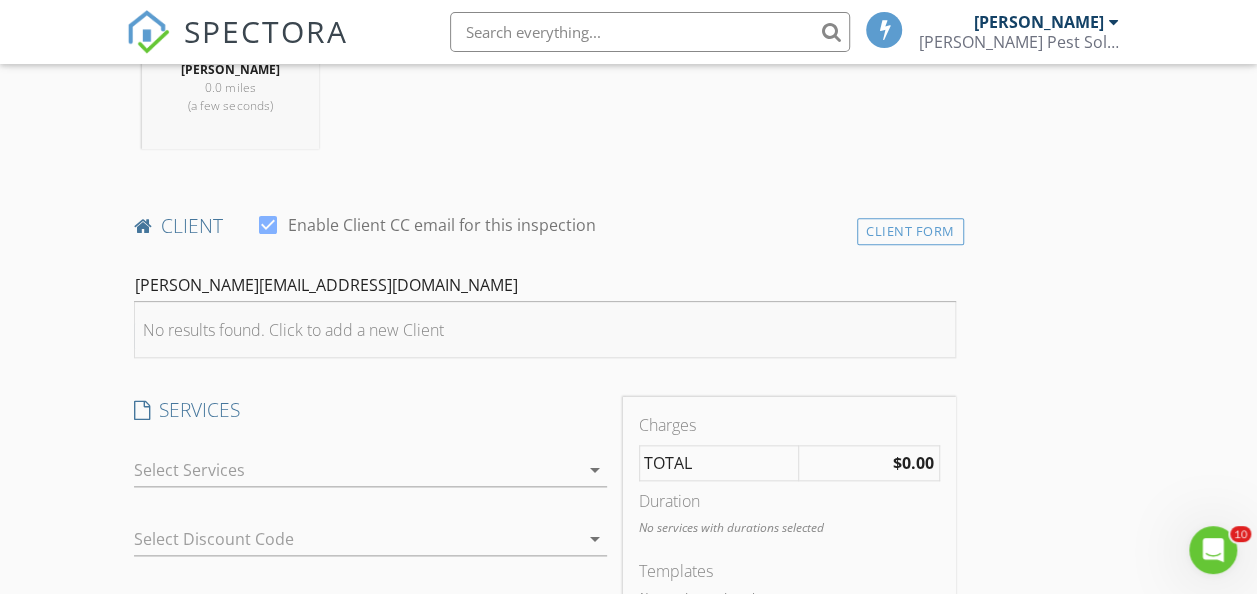 click on "No results found. Click to add a new
Client" at bounding box center [293, 330] 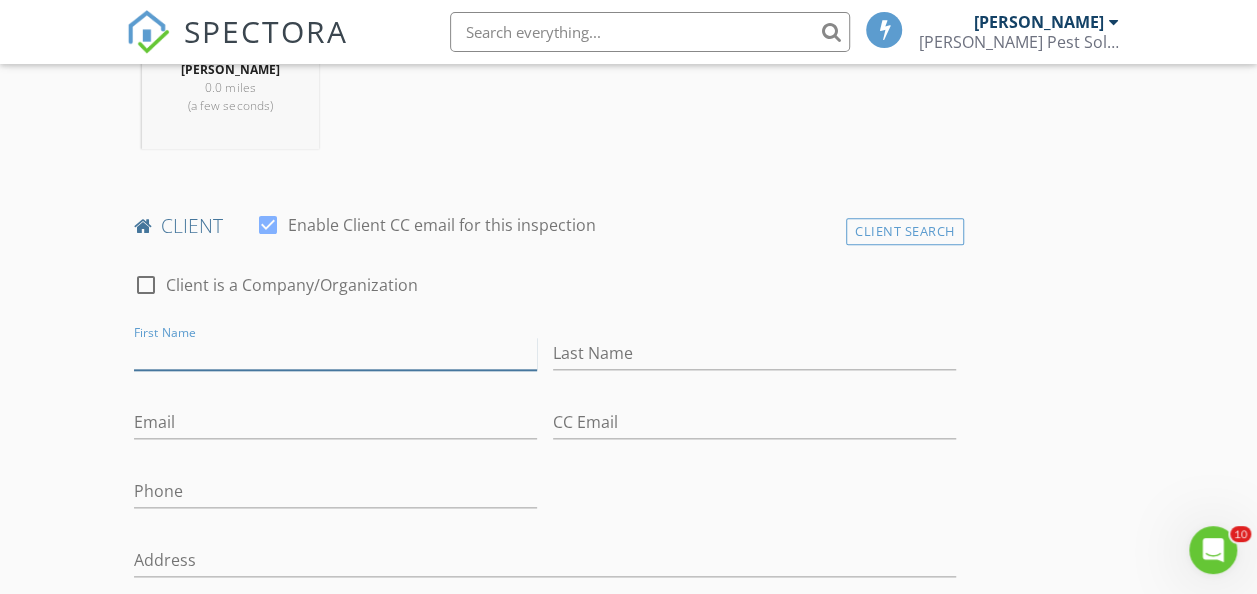 click on "First Name" at bounding box center (335, 353) 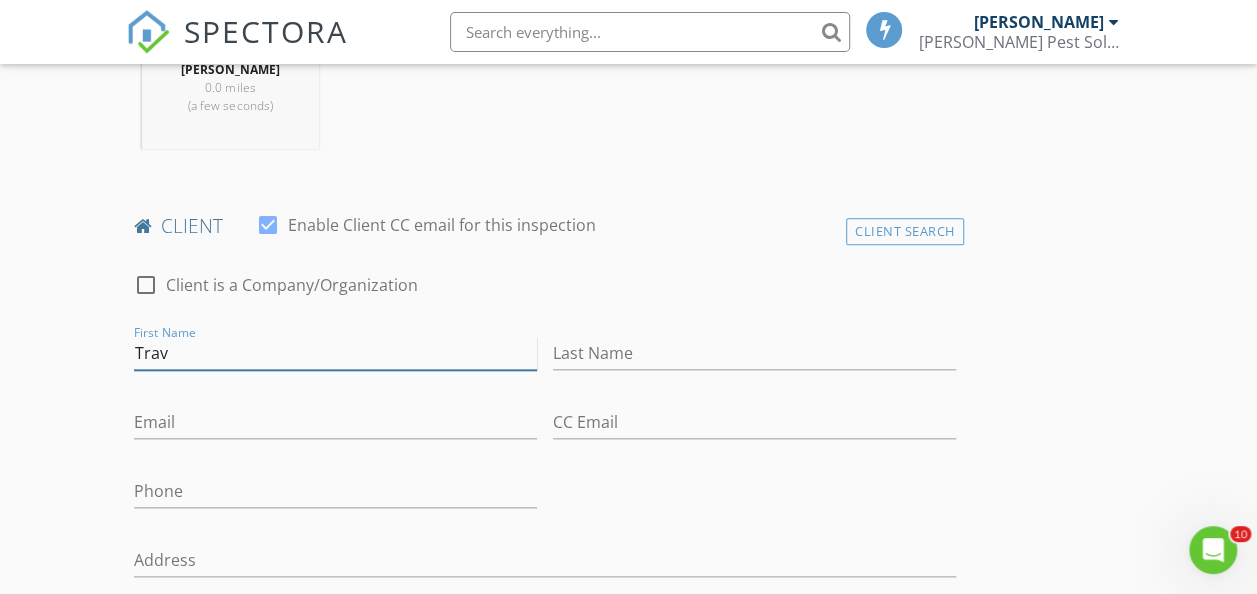type on "Trav" 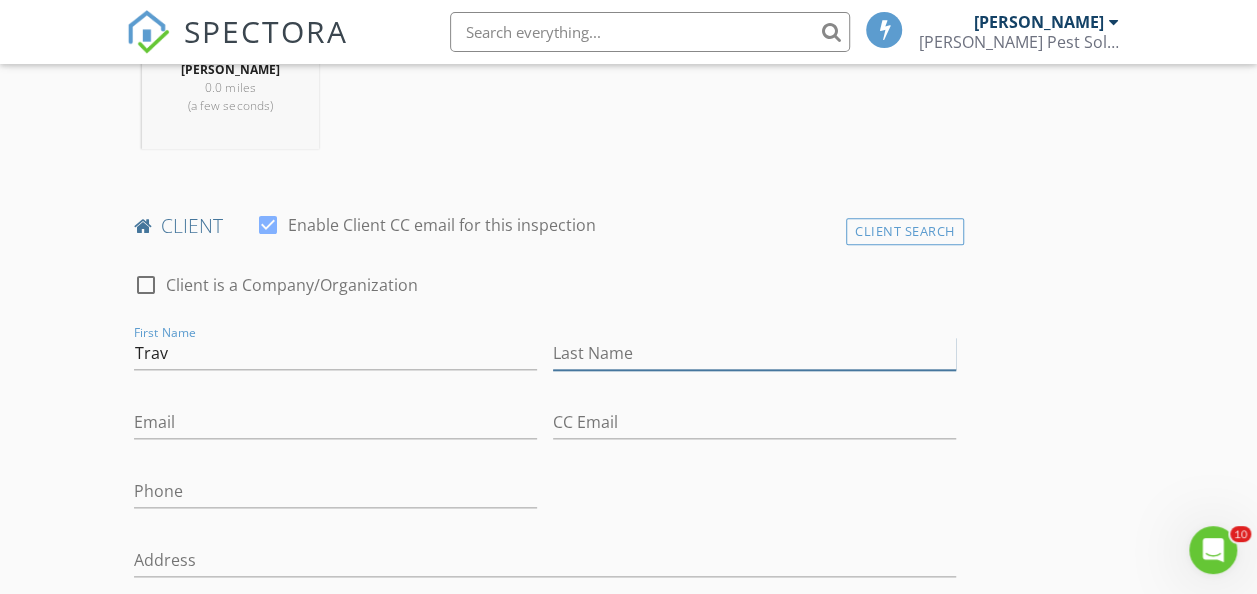 click on "Last Name" at bounding box center [754, 353] 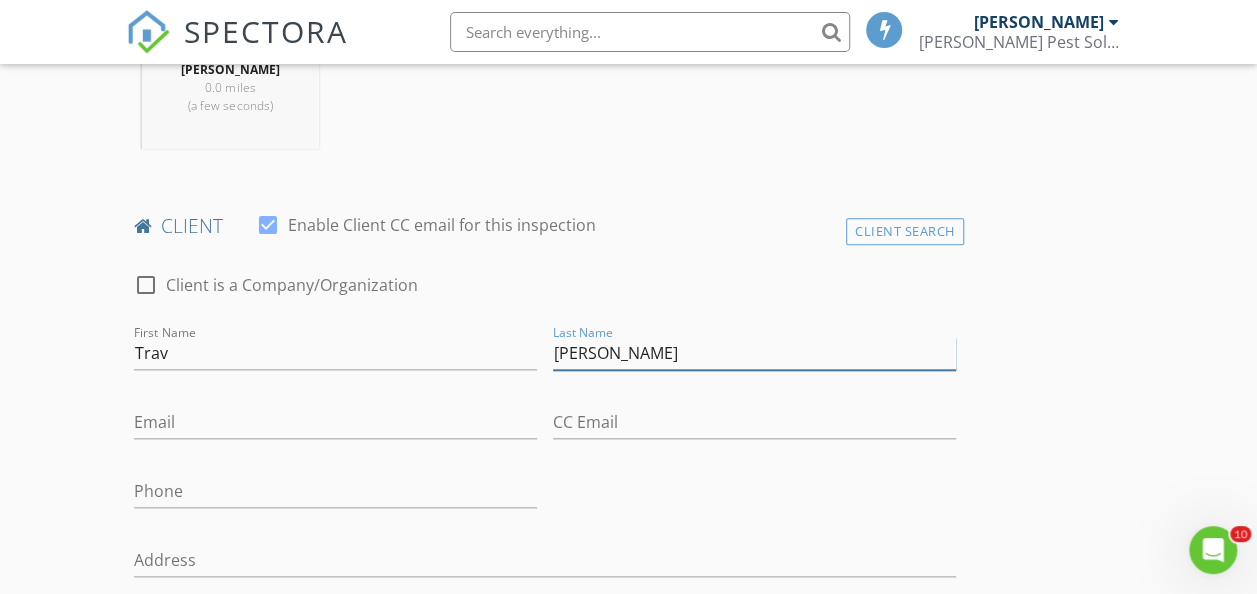 type on "Clarke" 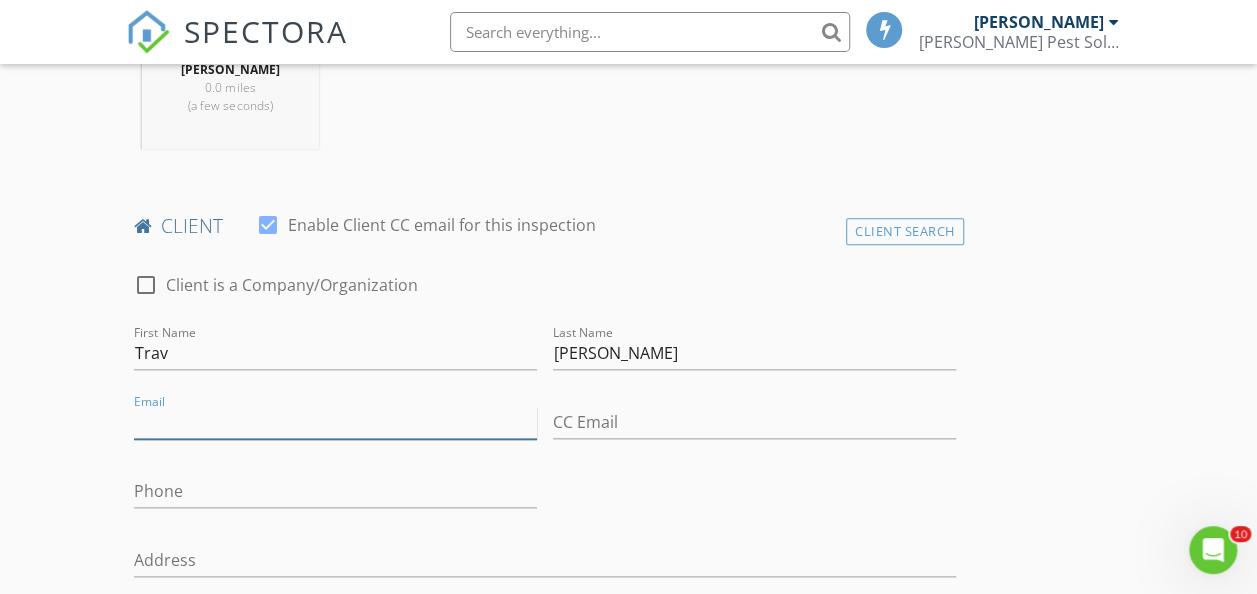 click on "Email" at bounding box center [335, 422] 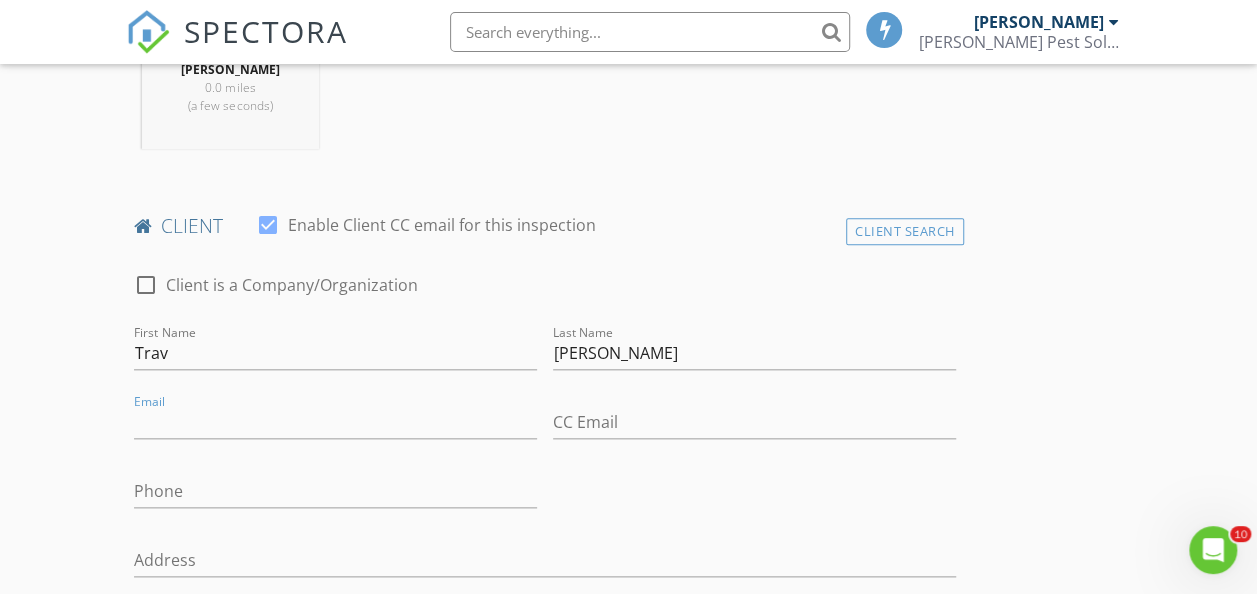 click on "INSPECTOR(S)
check_box   Tim Bryant   PRIMARY   Tim Bryant arrow_drop_down   check_box_outline_blank Tim Bryant specifically requested
Date/Time
07/17/2025 9:30 AM
Location
Address Search       Address 113 Starlight Ln   Unit   City Liberty   State SC   Zip 29657   County Pickens     Square Feet 1579   Year Built 2000   Foundation arrow_drop_down     Tim Bryant     0.0 miles     (a few seconds)
client
check_box Enable Client CC email for this inspection   Client Search     check_box_outline_blank Client is a Company/Organization     First Name Trav   Last Name Clarke   Email   CC Email   Phone   Address   City   State   Zip       Notes   Private Notes
ADD ADDITIONAL client
SERVICES
check_box_outline_blank   CL-100 Reinspection    check_box_outline_blank   New Service" at bounding box center (629, 1071) 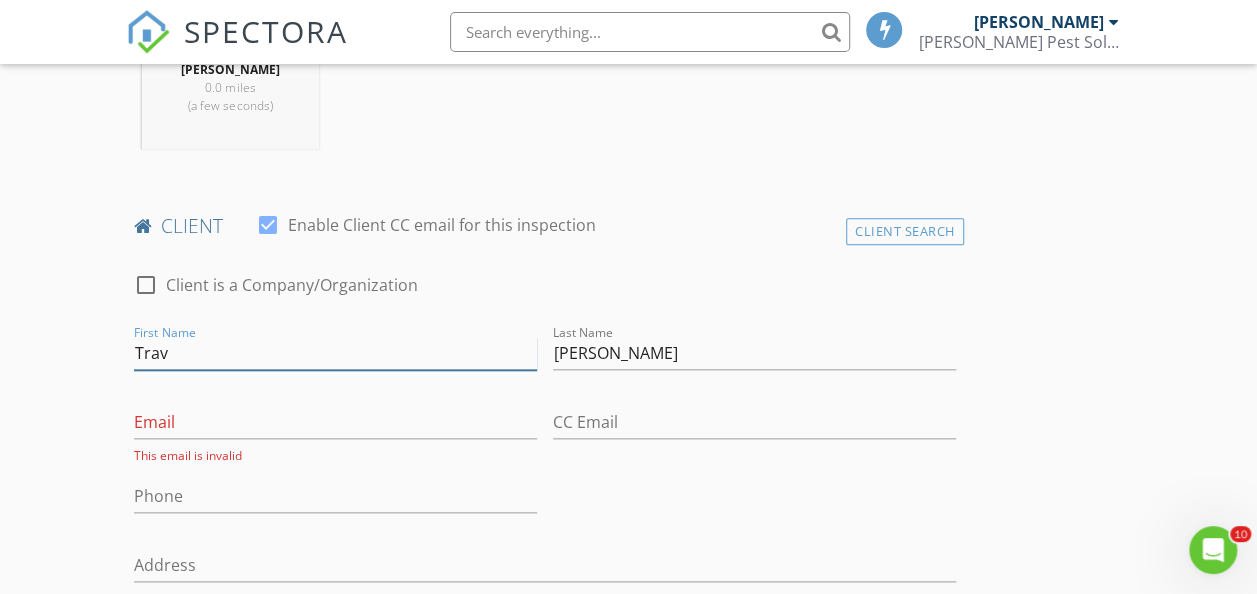 click on "Trav" at bounding box center (335, 353) 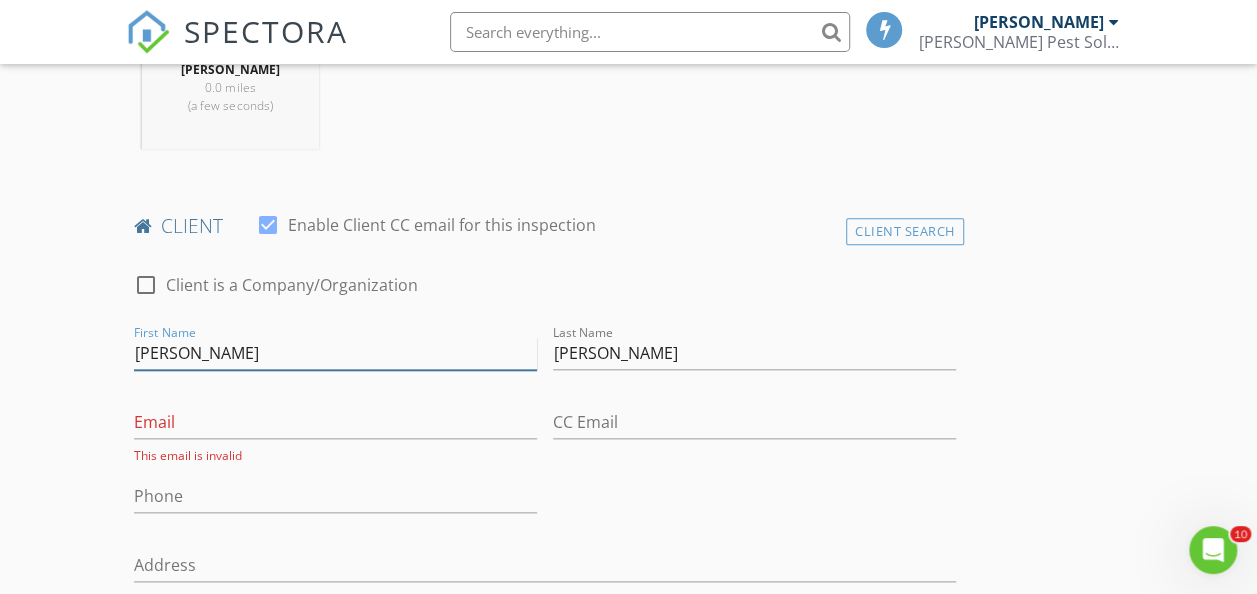 type on "Travis" 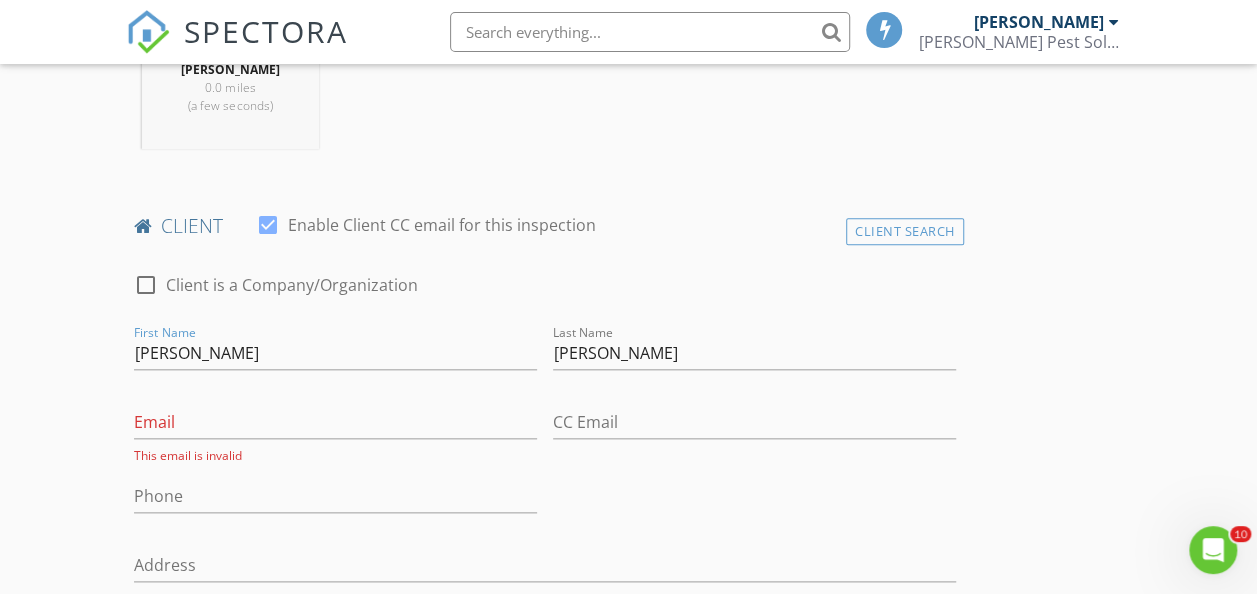 click on "Email This email is invalid" at bounding box center (335, 435) 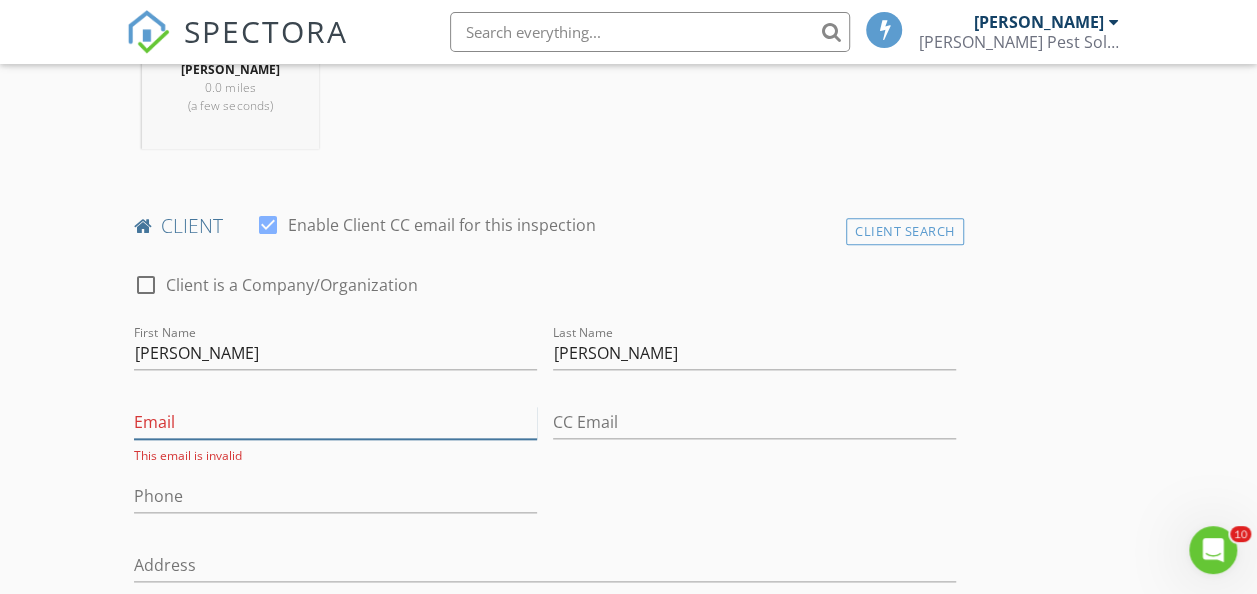 click on "Email" at bounding box center [335, 422] 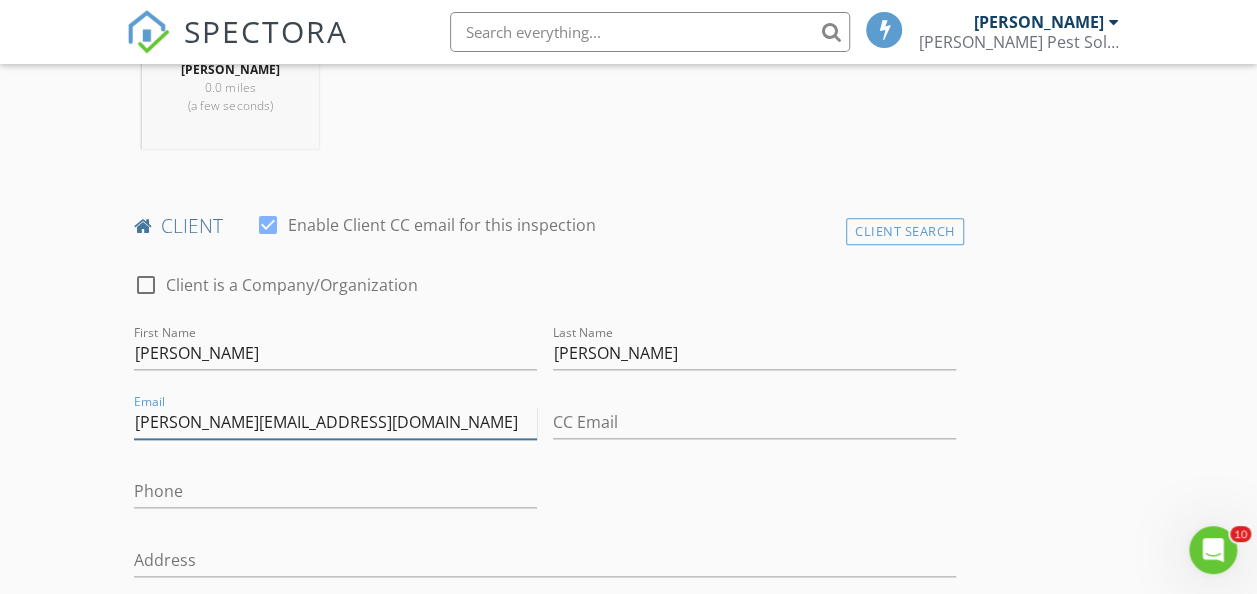 click on "travis@peachinspections.com" at bounding box center [335, 422] 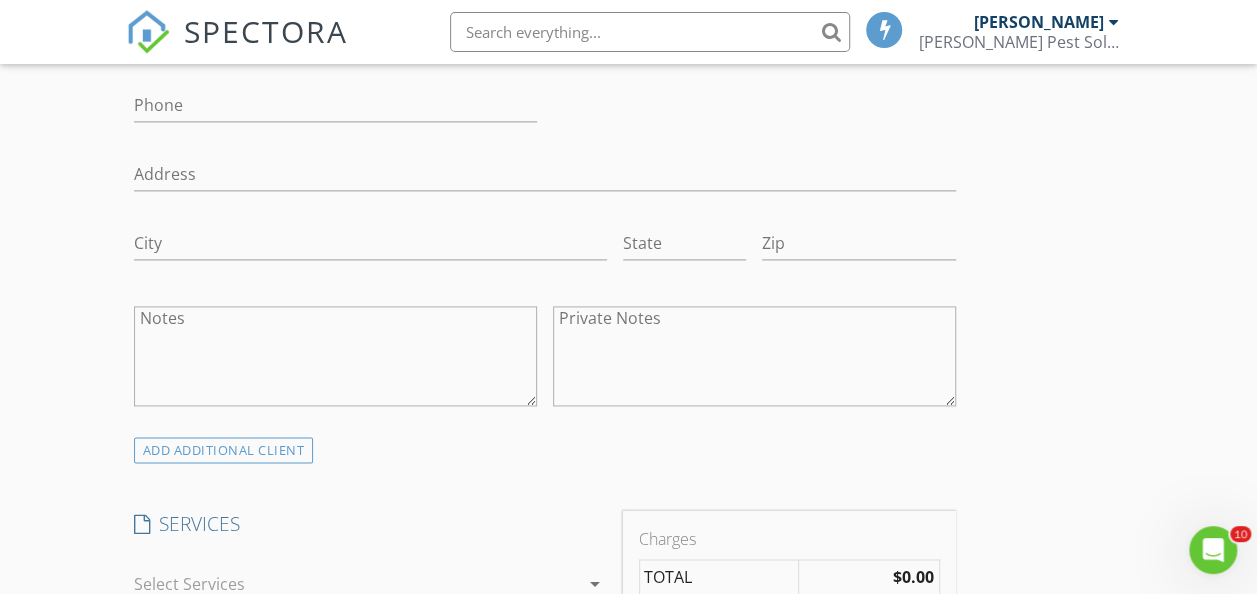 scroll, scrollTop: 1500, scrollLeft: 0, axis: vertical 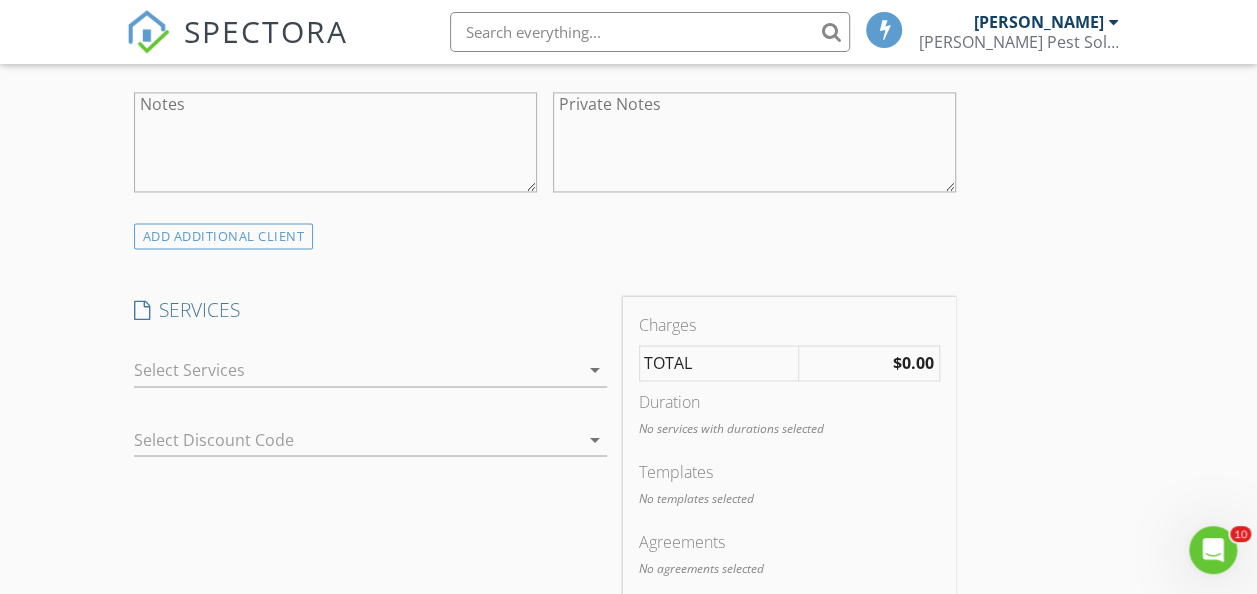 type on "travis@peachhomeinspections.com" 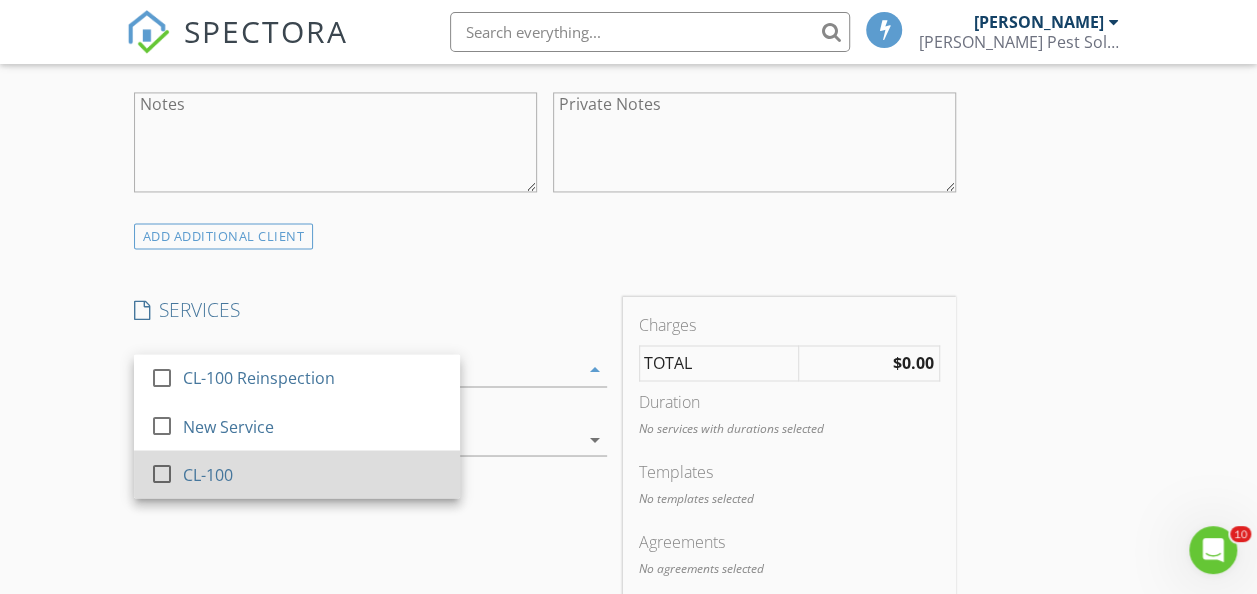 click at bounding box center [162, 472] 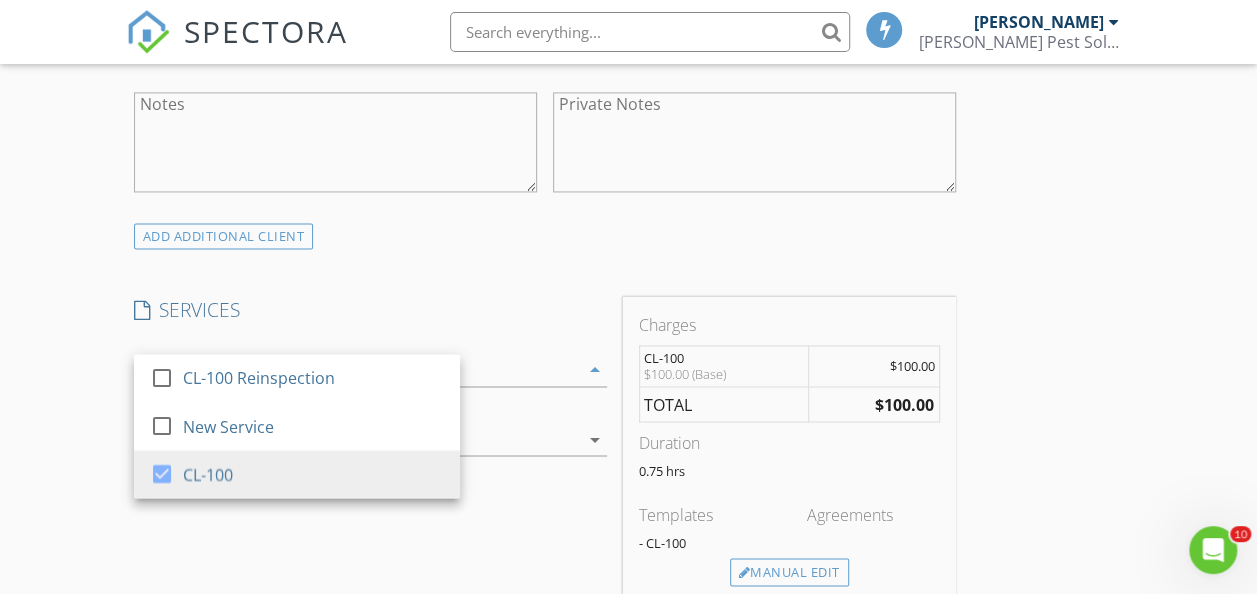 click on "You have previously performed an inspection on this property: 7/17/2025 - CL-100 Inspection Photos" at bounding box center (8, 594) 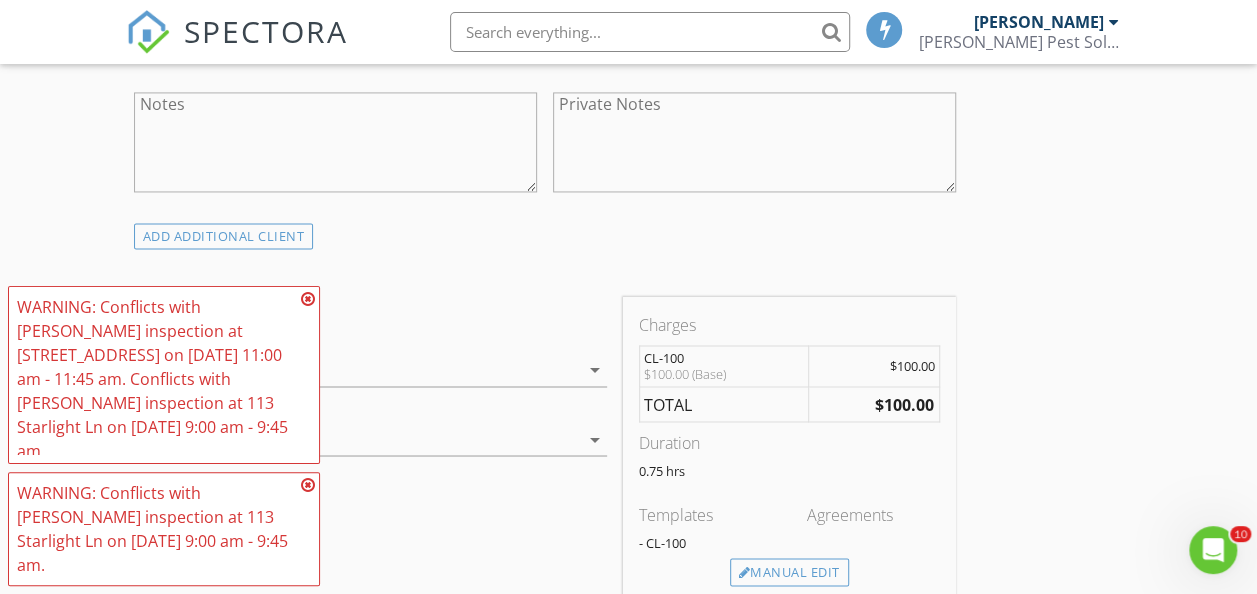 scroll, scrollTop: 1700, scrollLeft: 0, axis: vertical 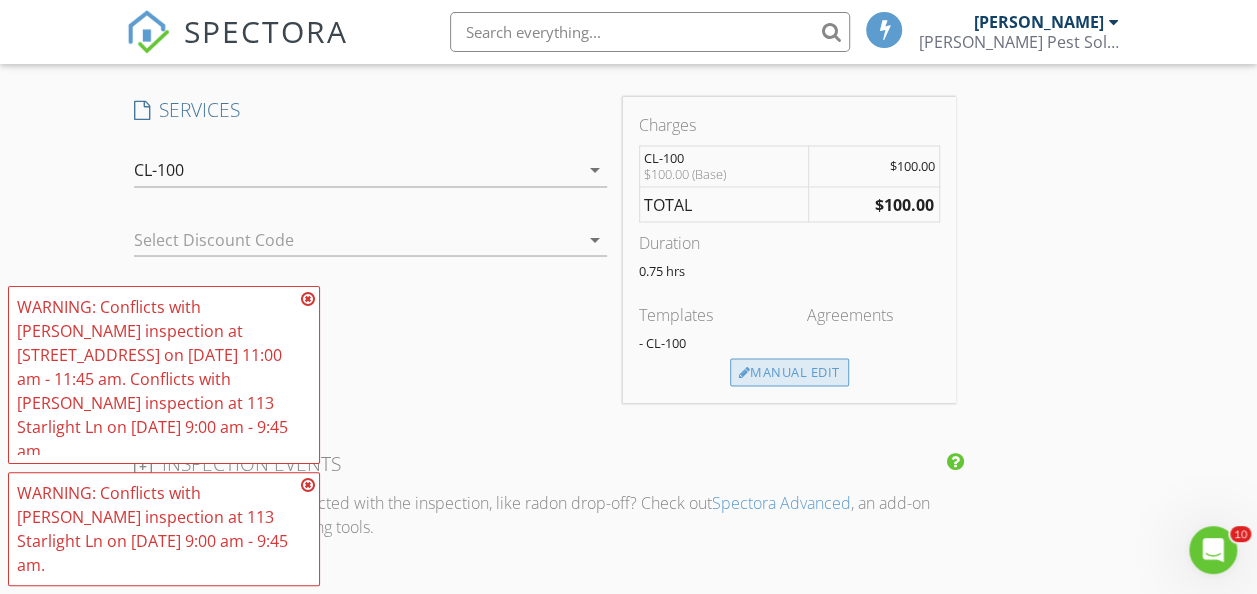 drag, startPoint x: 604, startPoint y: 420, endPoint x: 649, endPoint y: 420, distance: 45 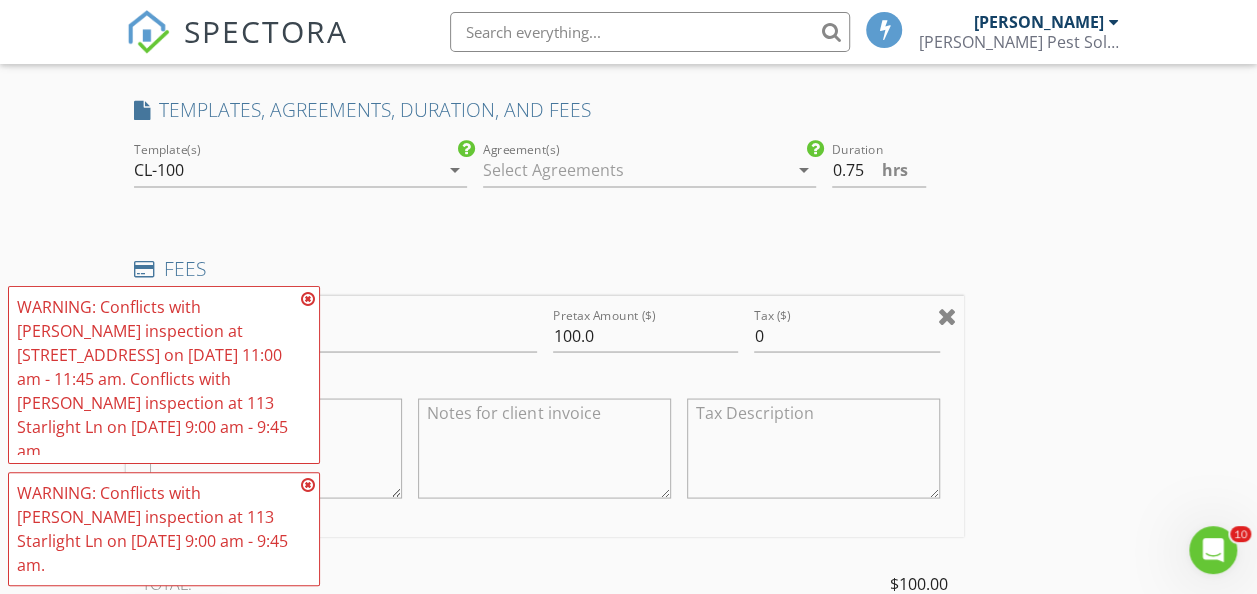 click at bounding box center (947, 315) 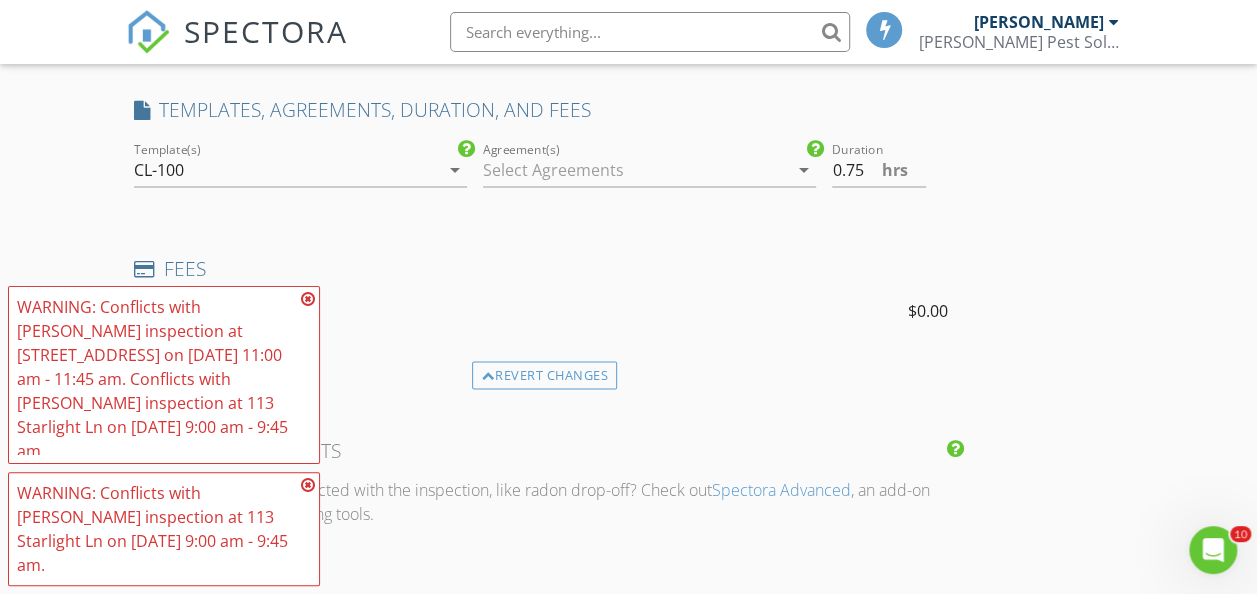 click at bounding box center [308, 299] 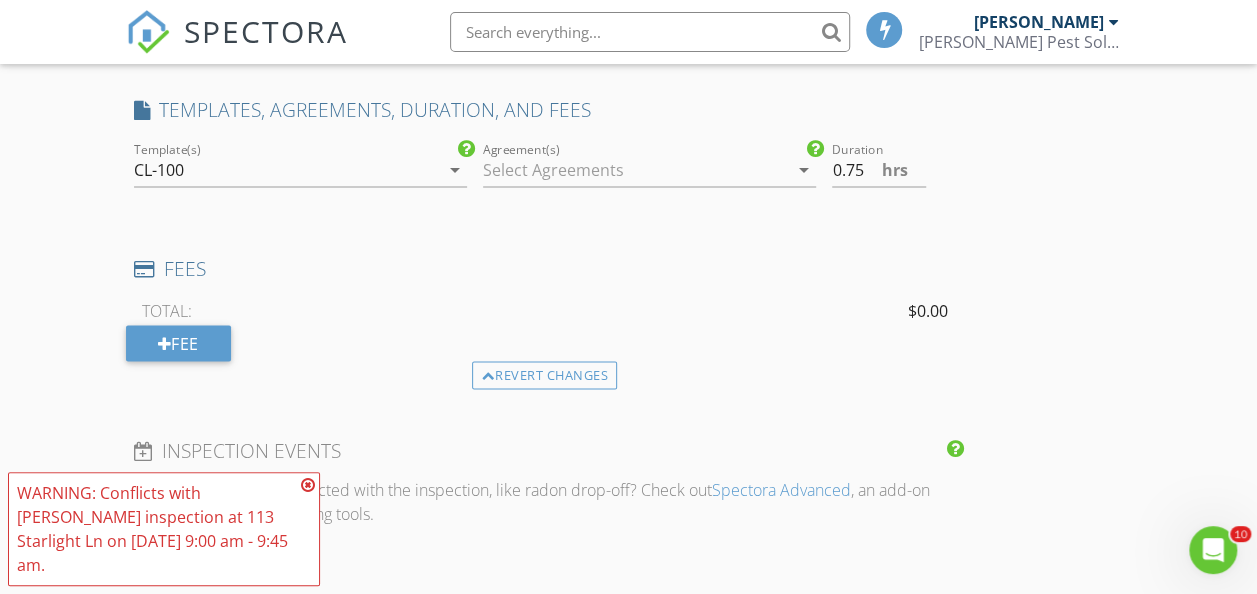 click at bounding box center [308, 485] 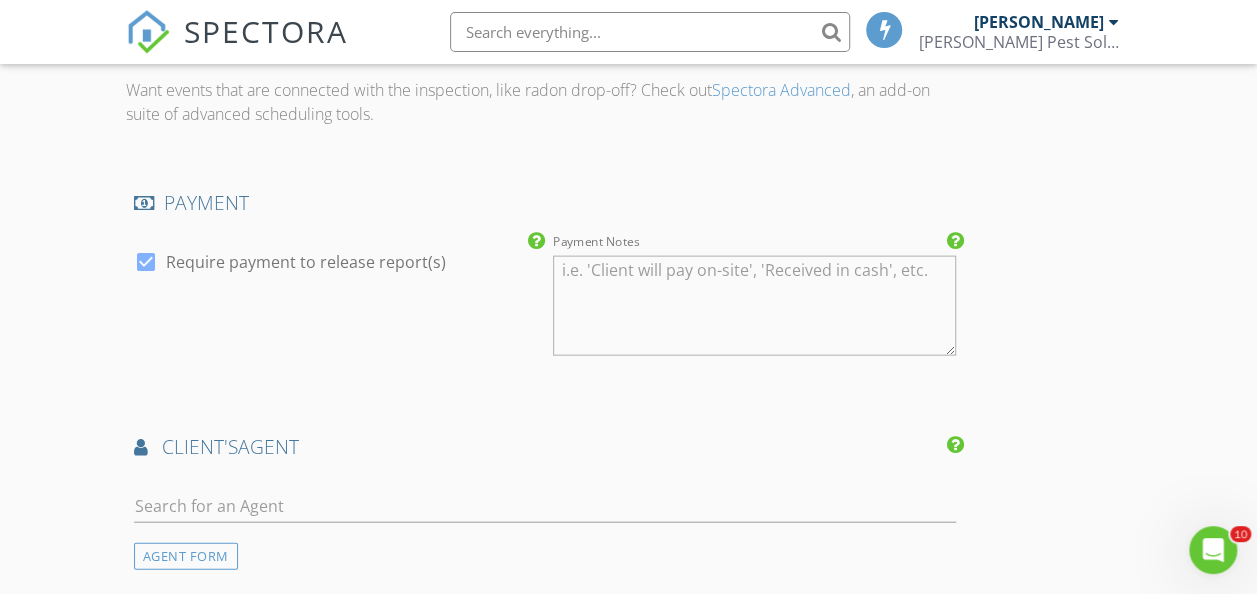 scroll, scrollTop: 2100, scrollLeft: 0, axis: vertical 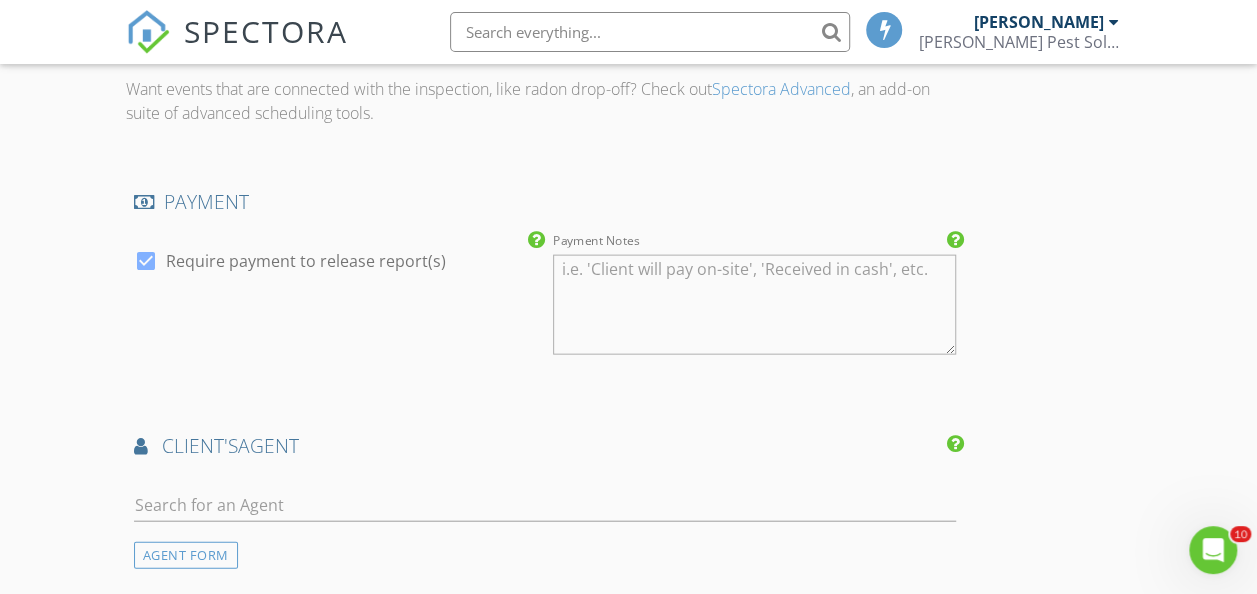click at bounding box center (146, 261) 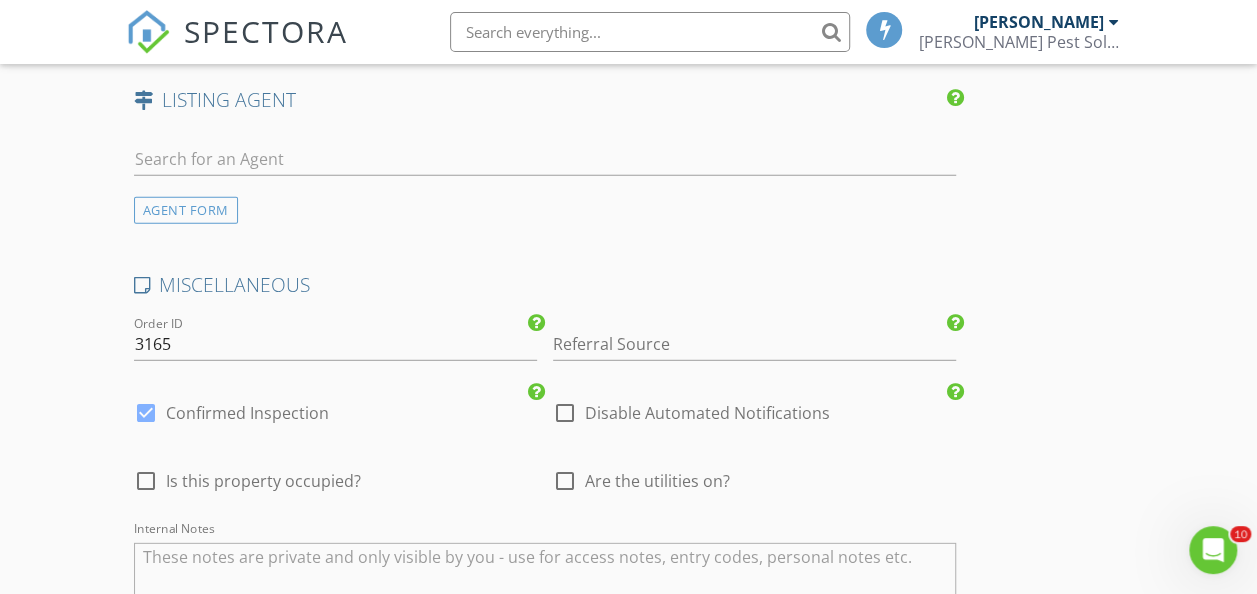 scroll, scrollTop: 2700, scrollLeft: 0, axis: vertical 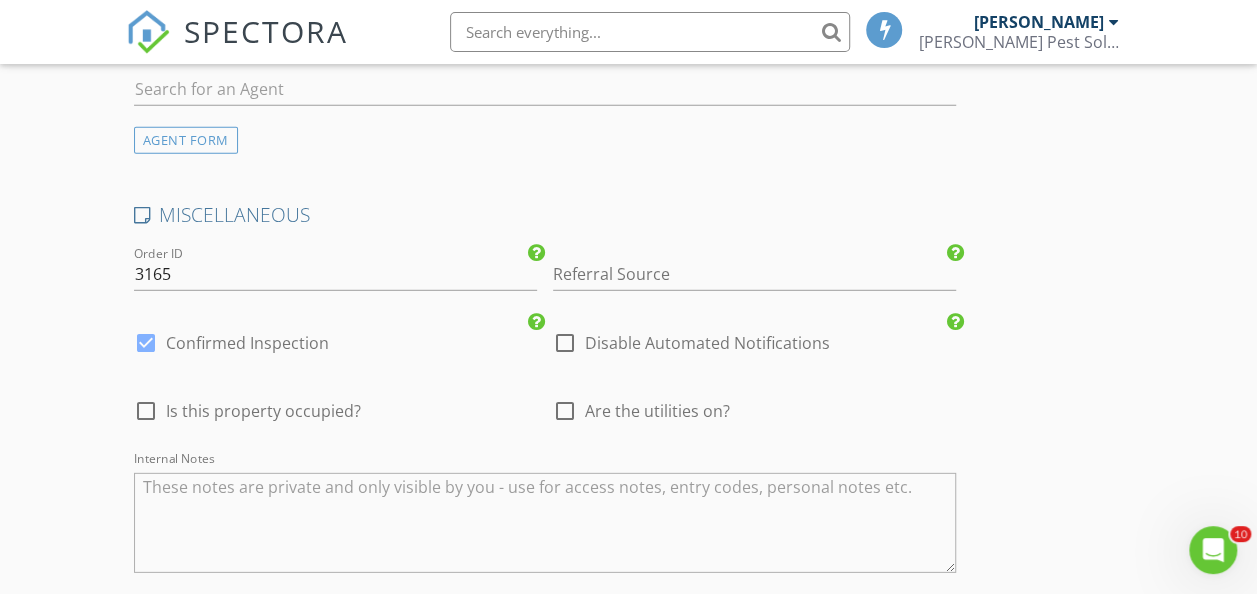 click at bounding box center [565, 343] 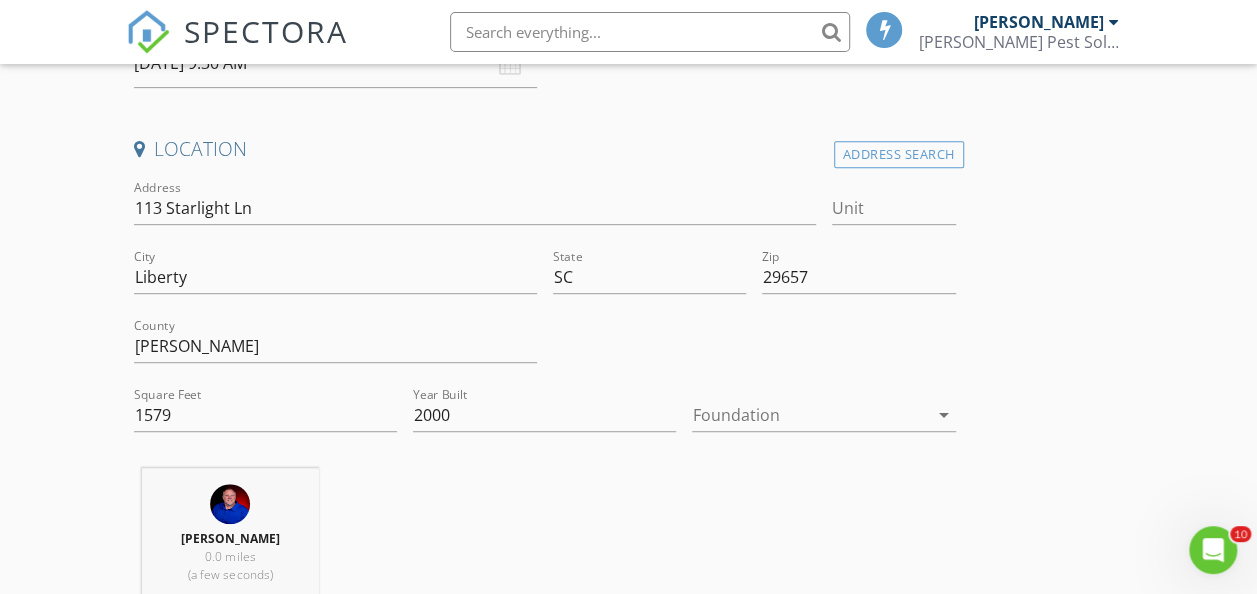scroll, scrollTop: 400, scrollLeft: 0, axis: vertical 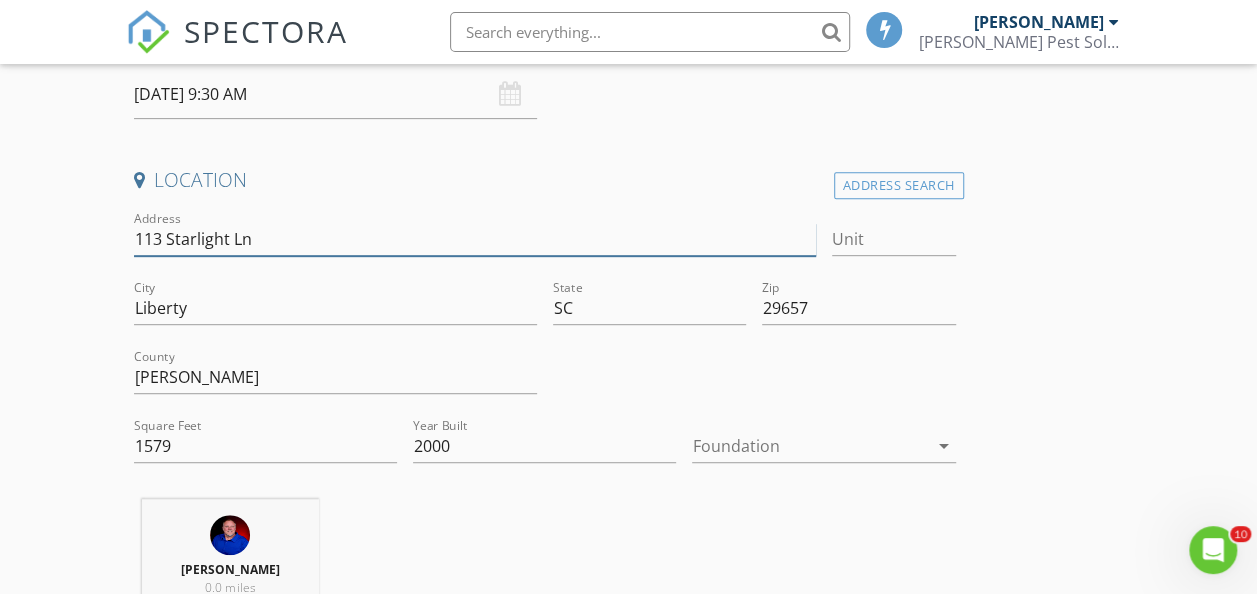 click on "113 Starlight Ln" at bounding box center (475, 239) 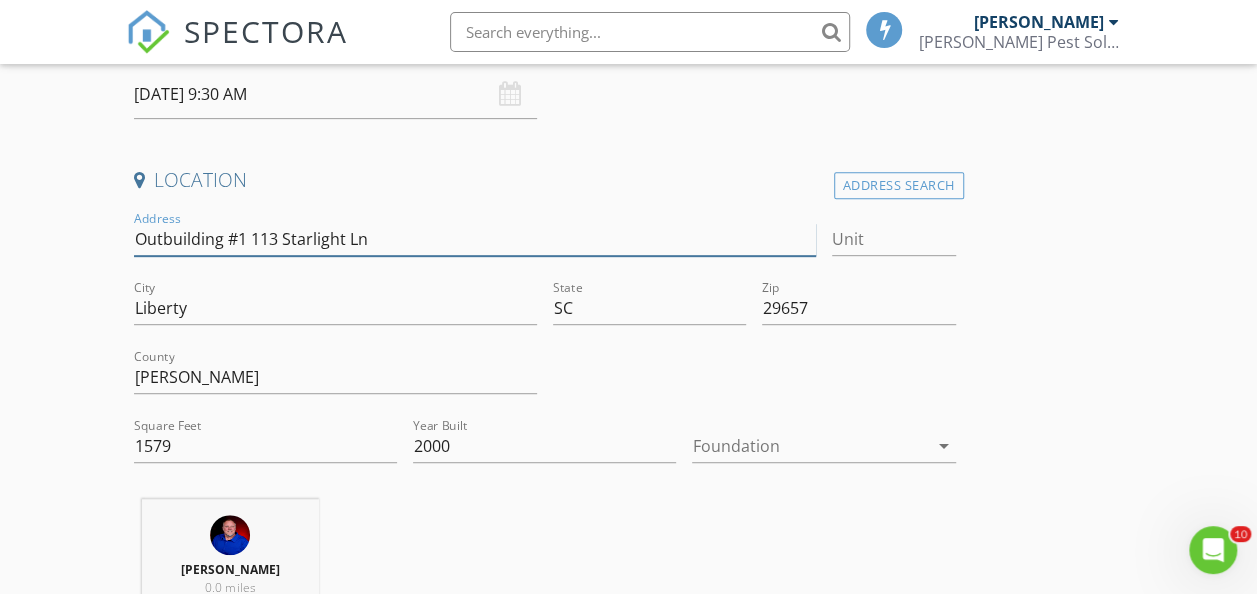 type on "Outbuilding #1 a113 Starlight Ln" 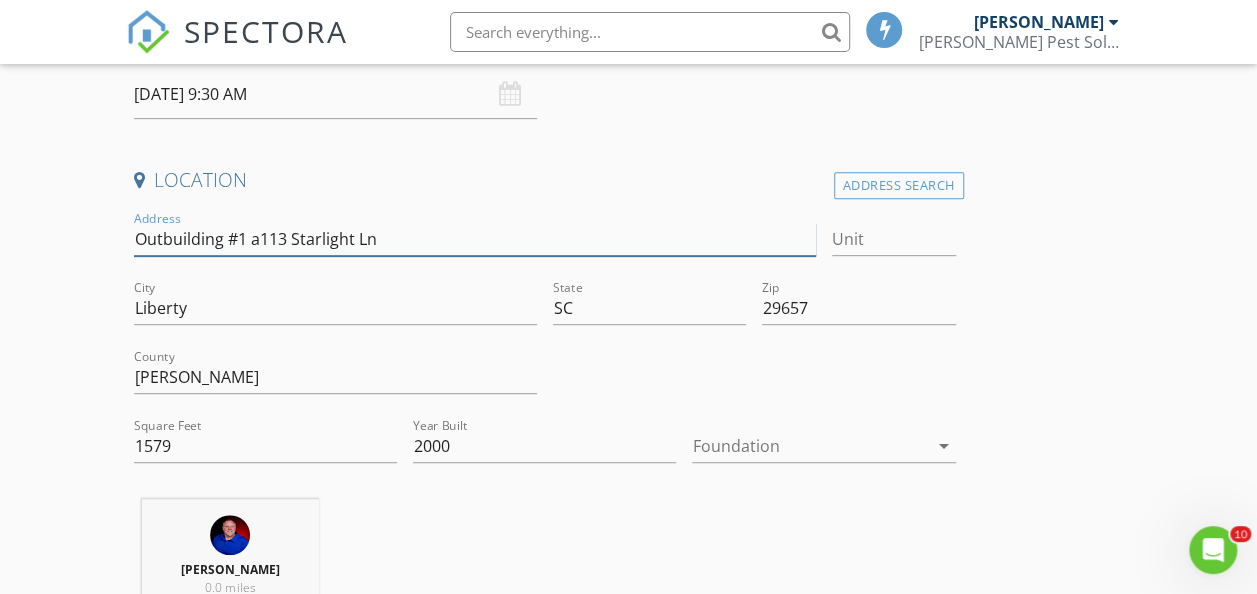 type 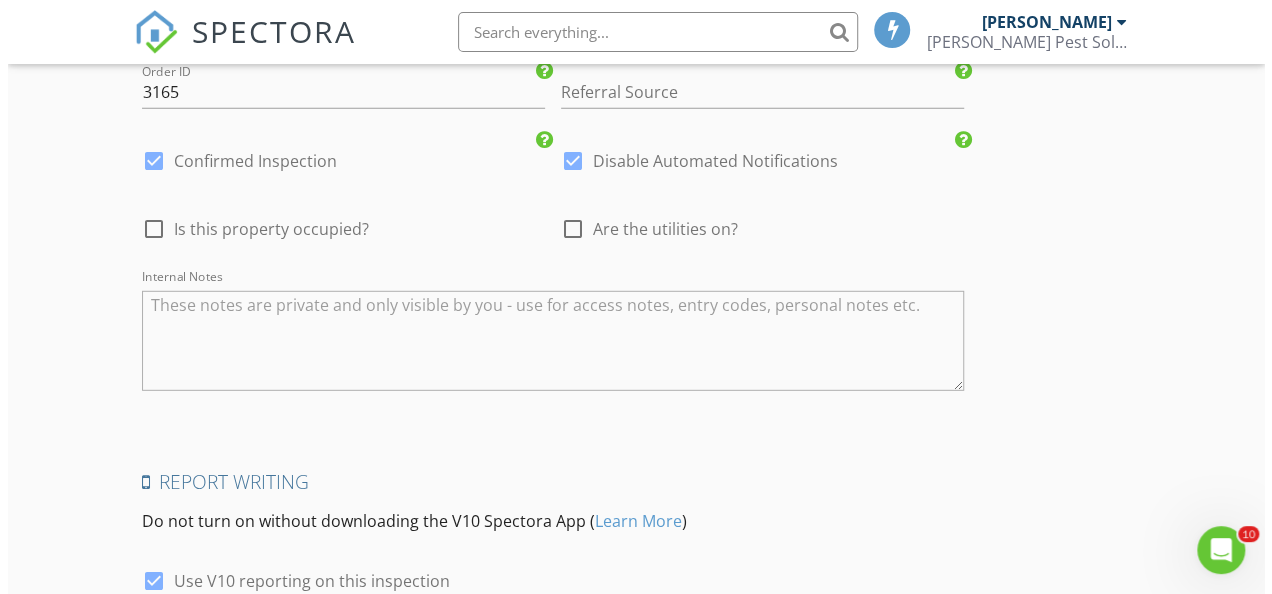 scroll, scrollTop: 2881, scrollLeft: 0, axis: vertical 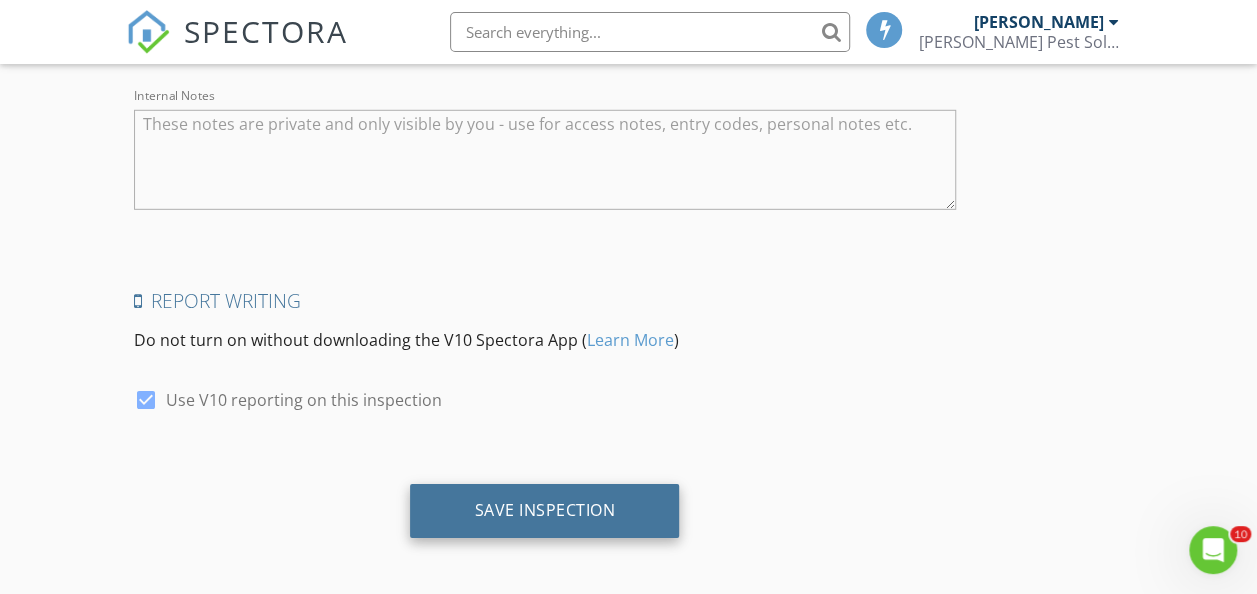 type on "Outbuilding #1 at 113 Starlight Ln" 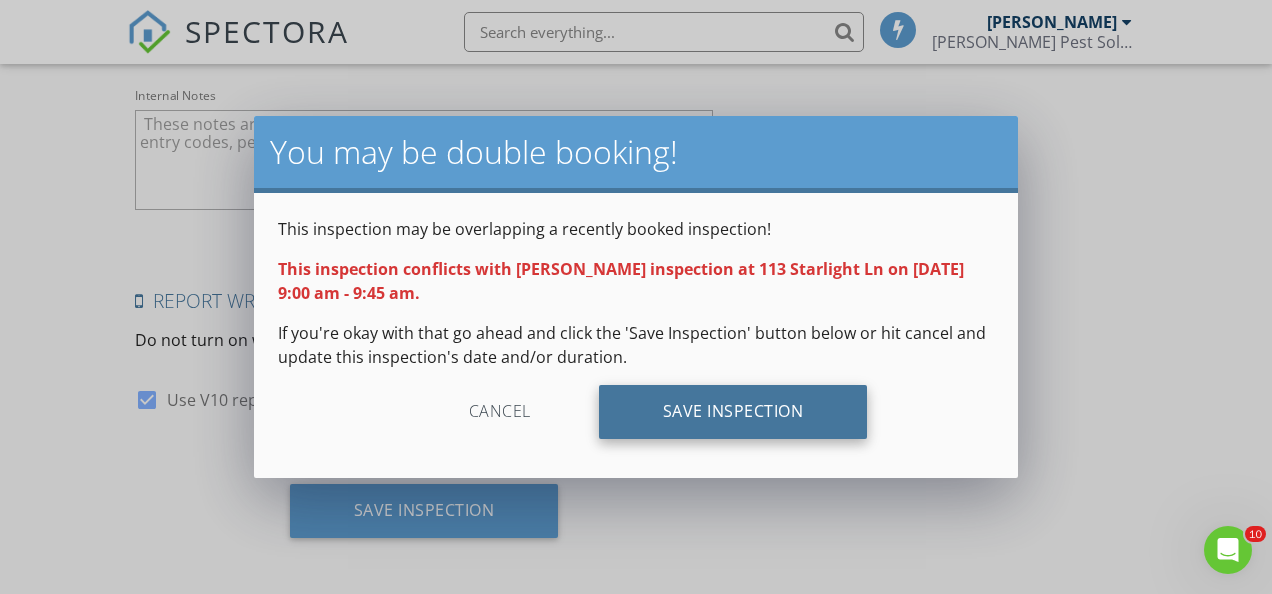 click on "Save Inspection" at bounding box center (733, 412) 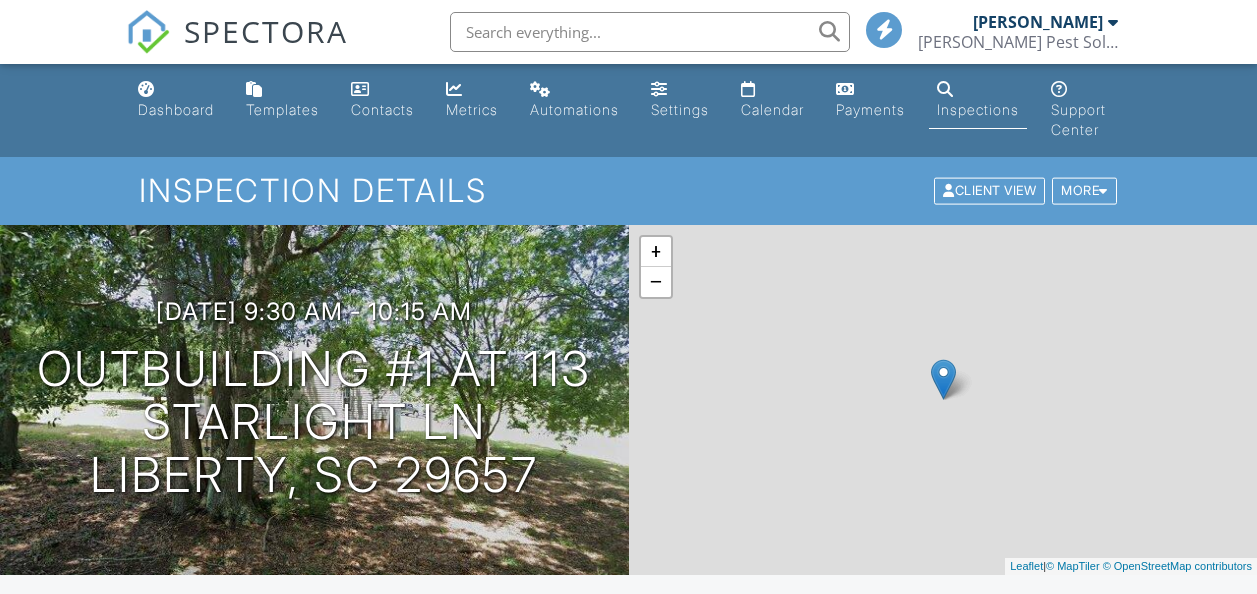scroll, scrollTop: 0, scrollLeft: 0, axis: both 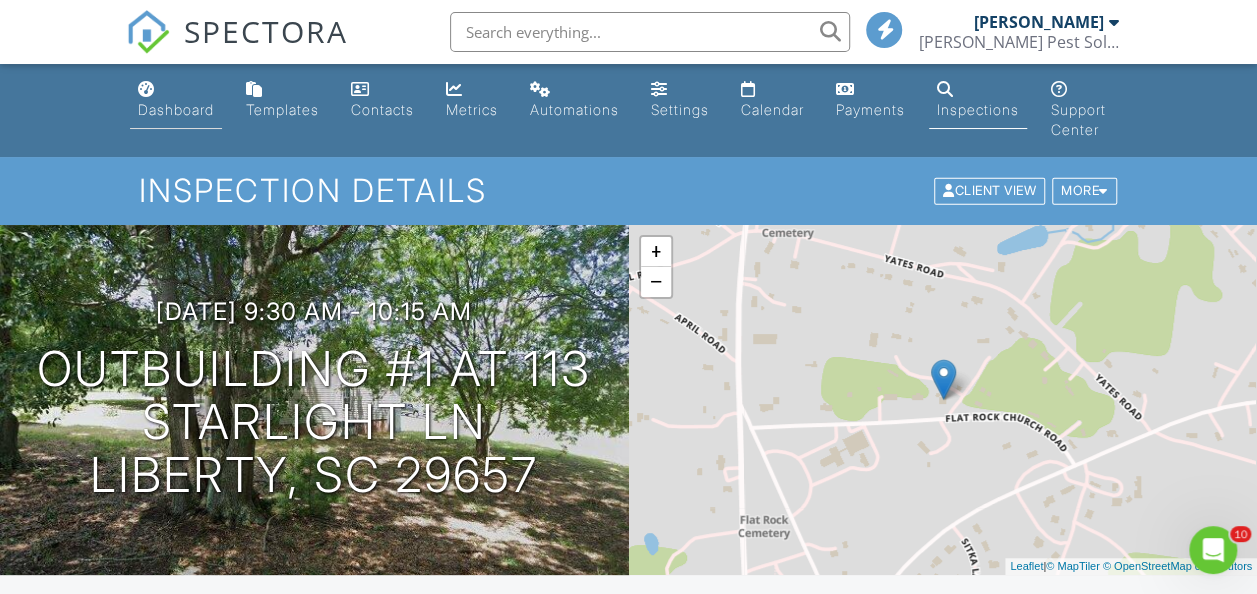 click on "Dashboard" at bounding box center [176, 109] 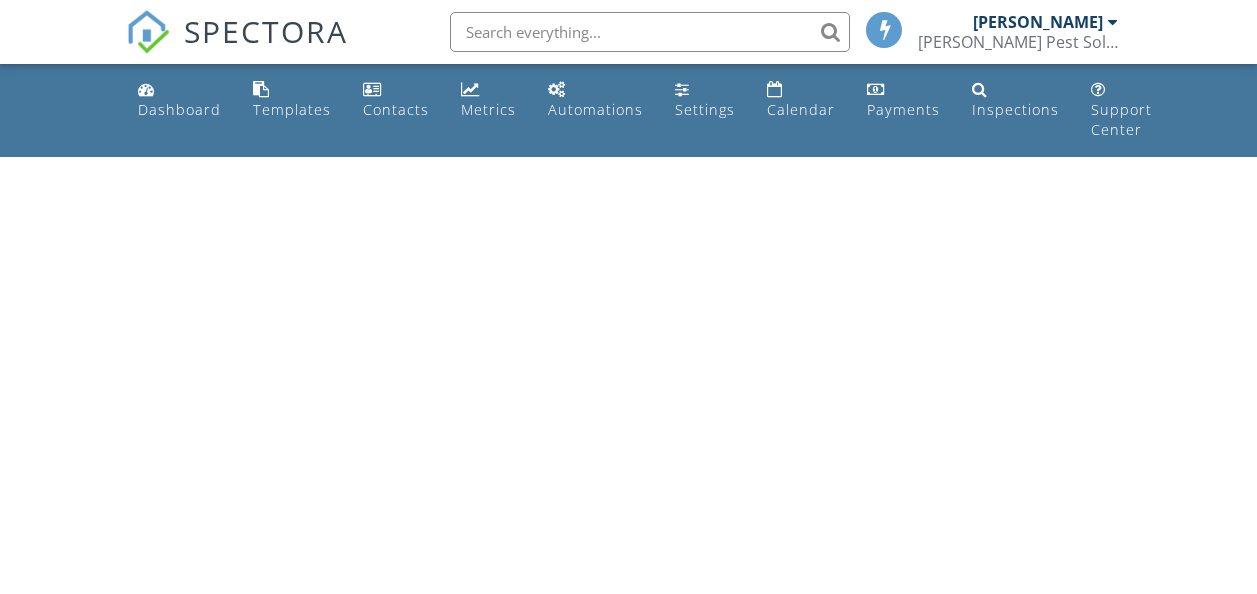 scroll, scrollTop: 0, scrollLeft: 0, axis: both 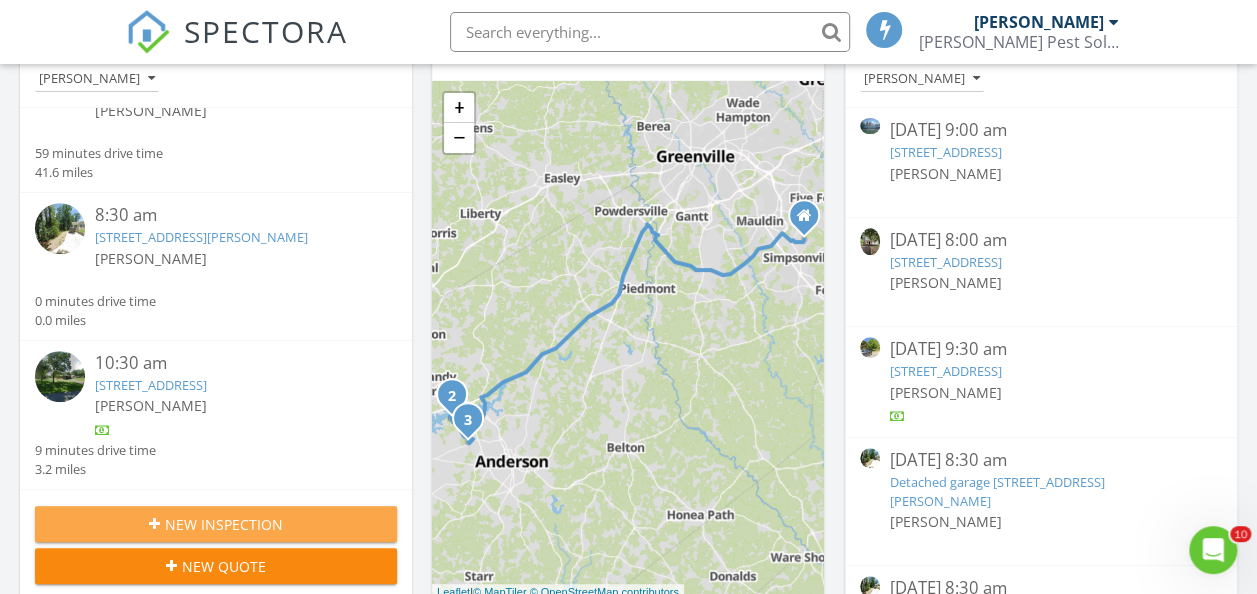 click on "New Inspection" at bounding box center [224, 524] 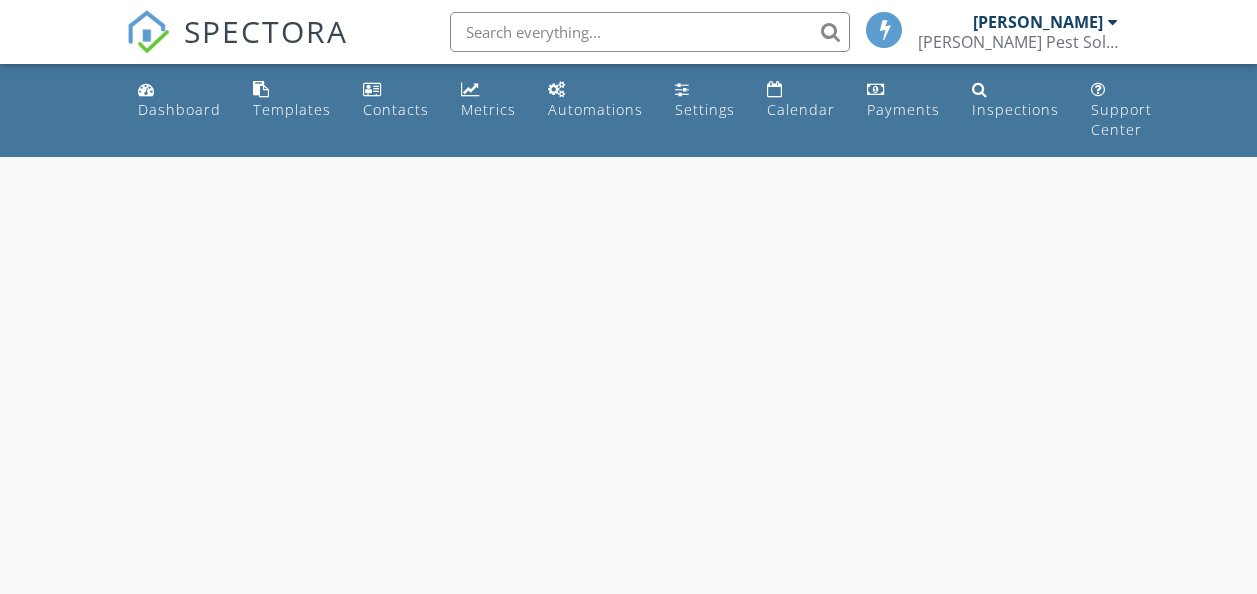 scroll, scrollTop: 0, scrollLeft: 0, axis: both 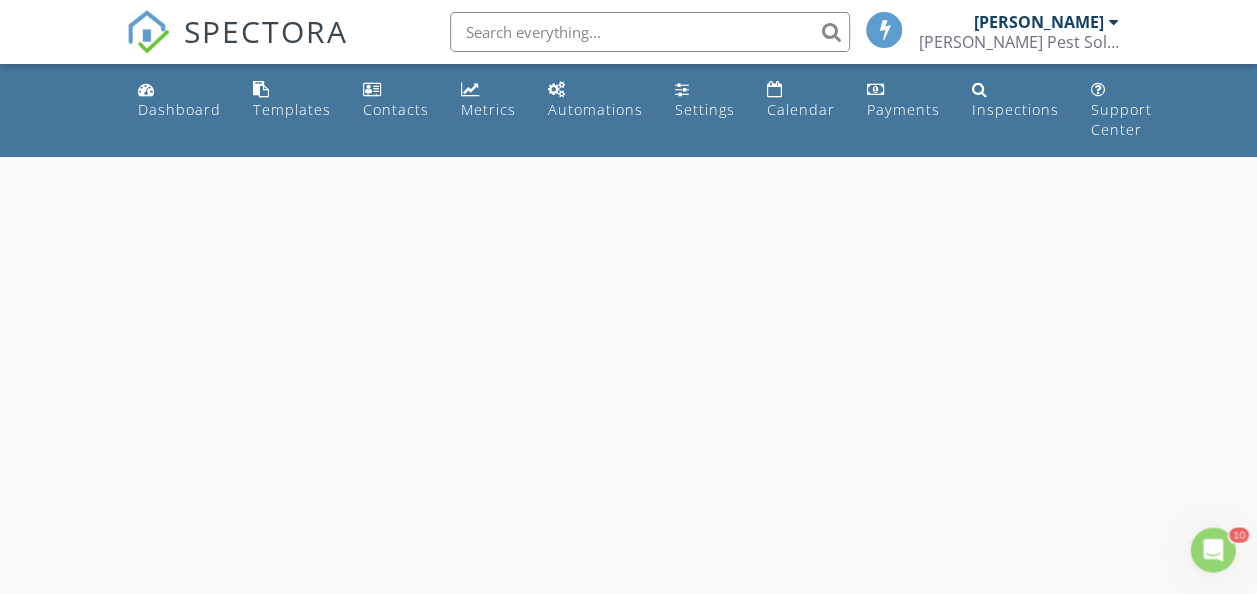 select on "6" 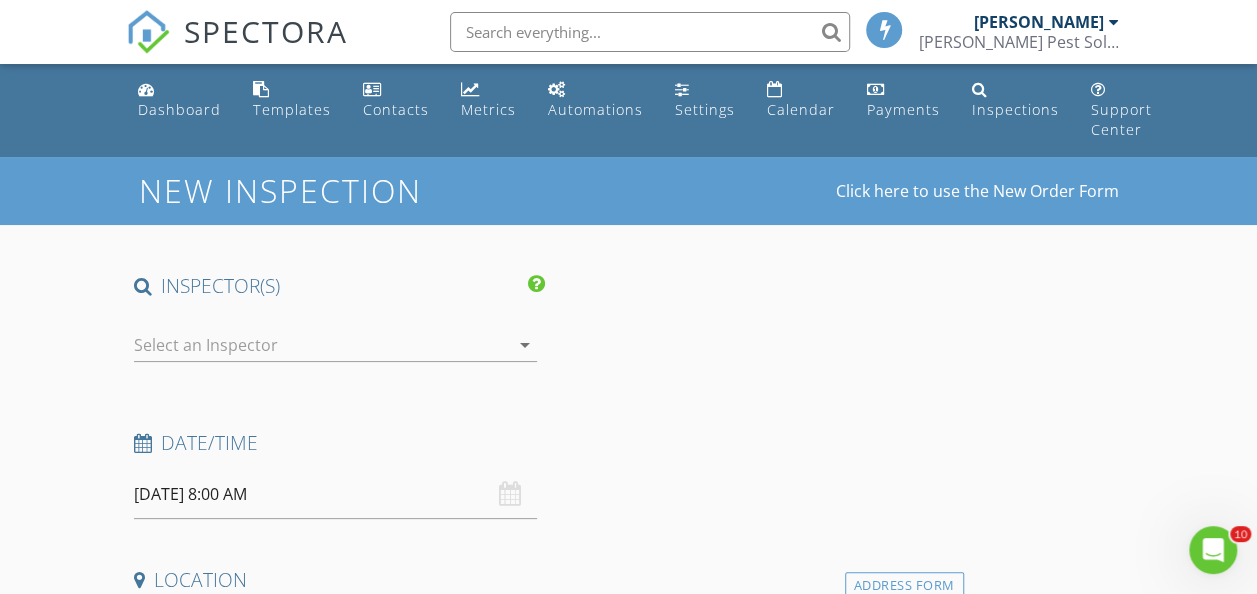 scroll, scrollTop: 0, scrollLeft: 0, axis: both 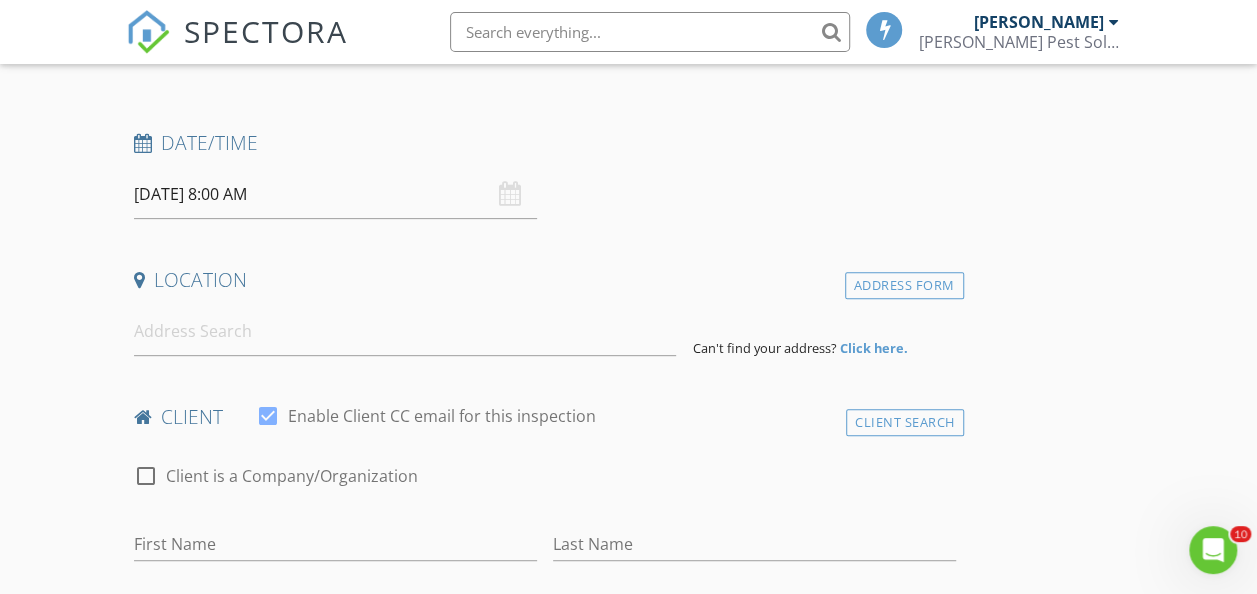 click on "07/15/2025 8:00 AM" at bounding box center (335, 194) 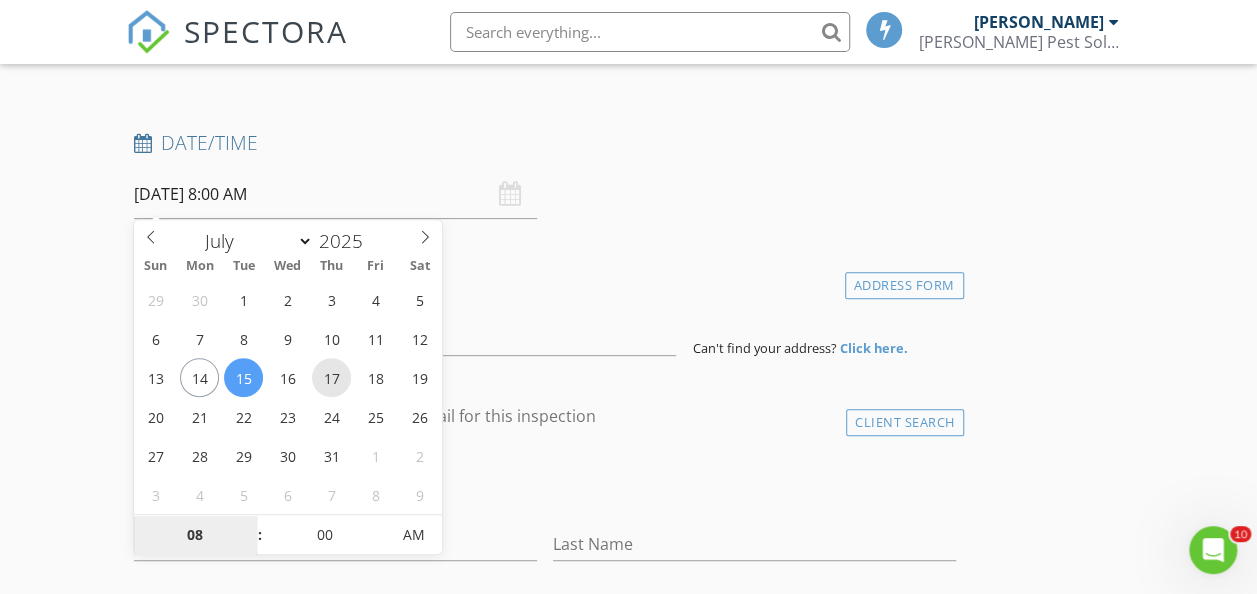type on "07/17/2025 8:00 AM" 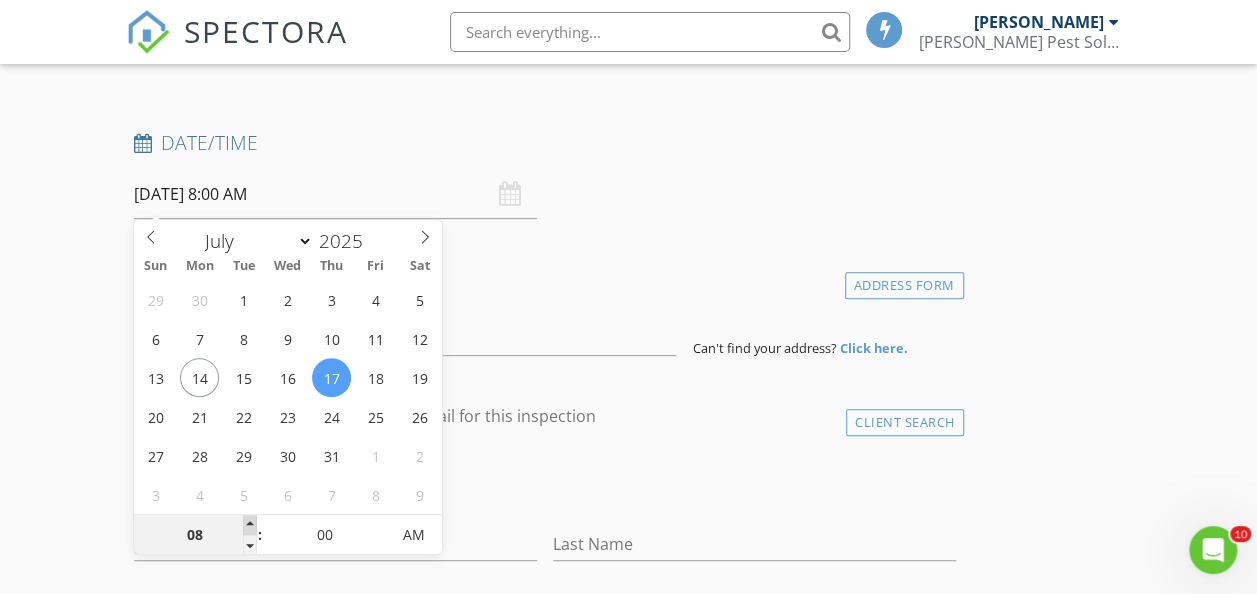type on "09" 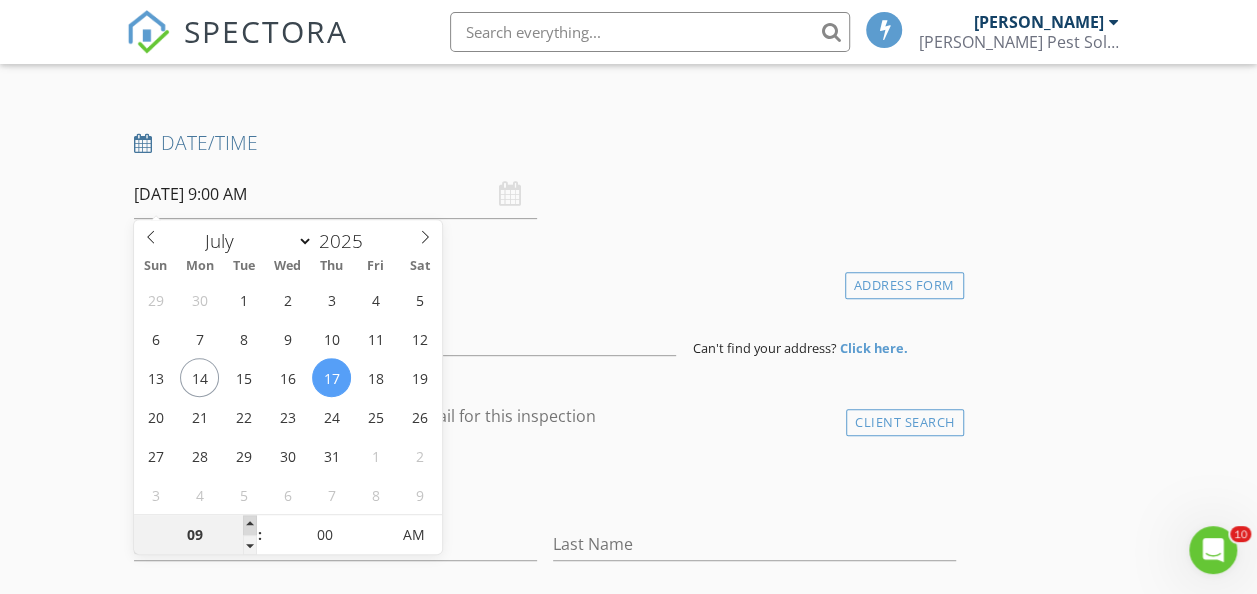click at bounding box center (250, 525) 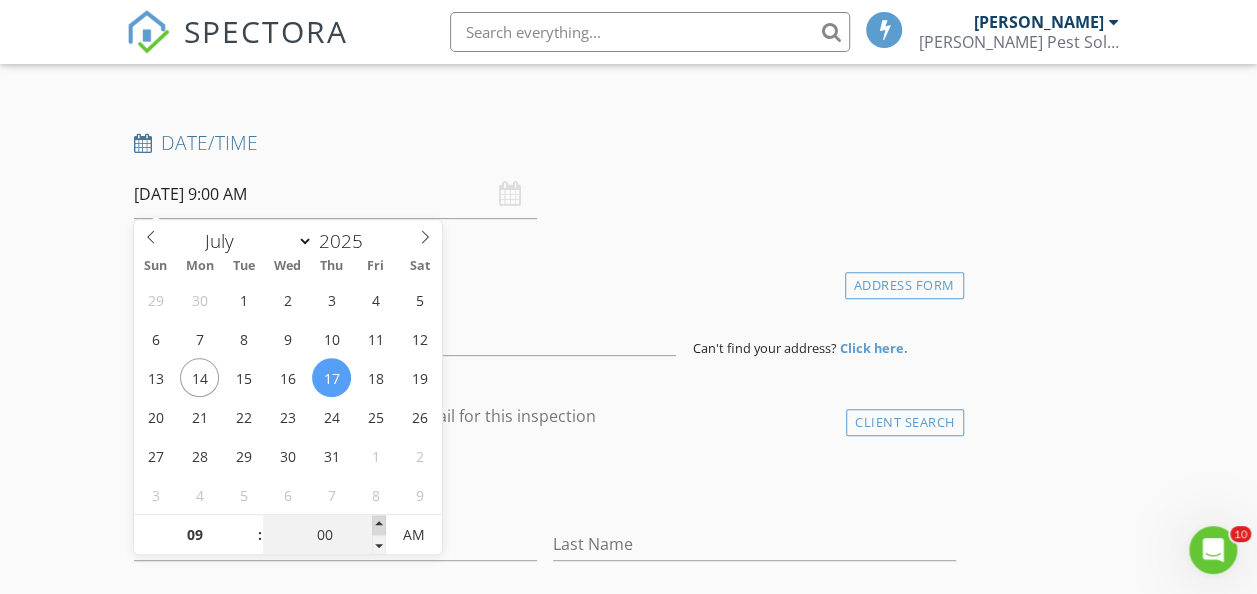 type on "05" 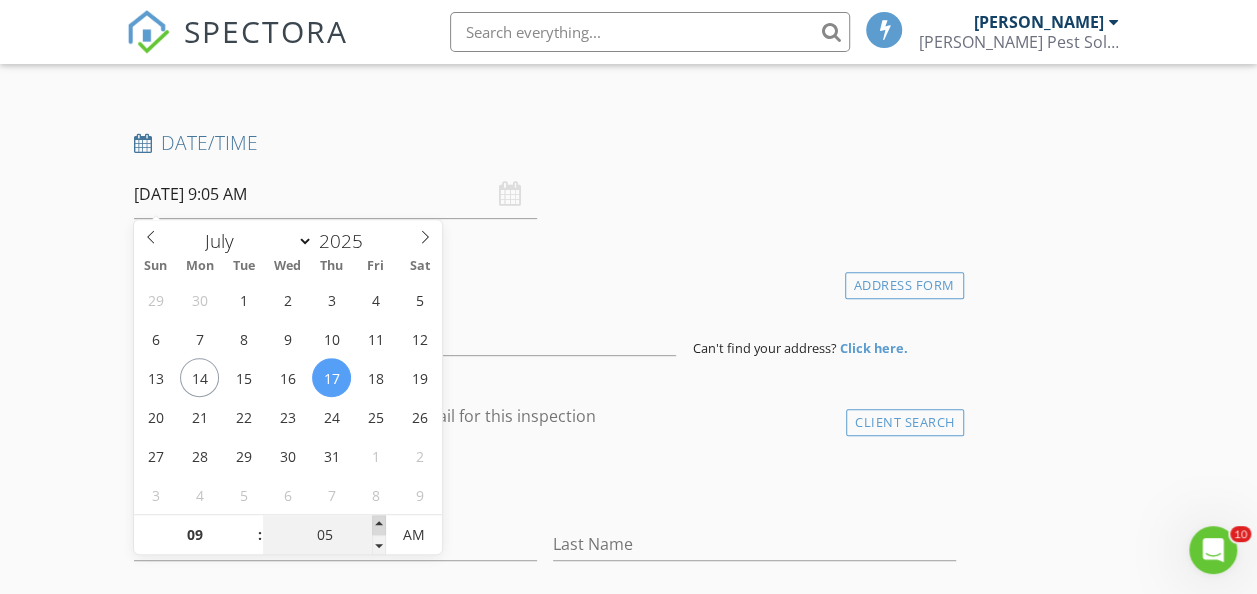 click at bounding box center (379, 525) 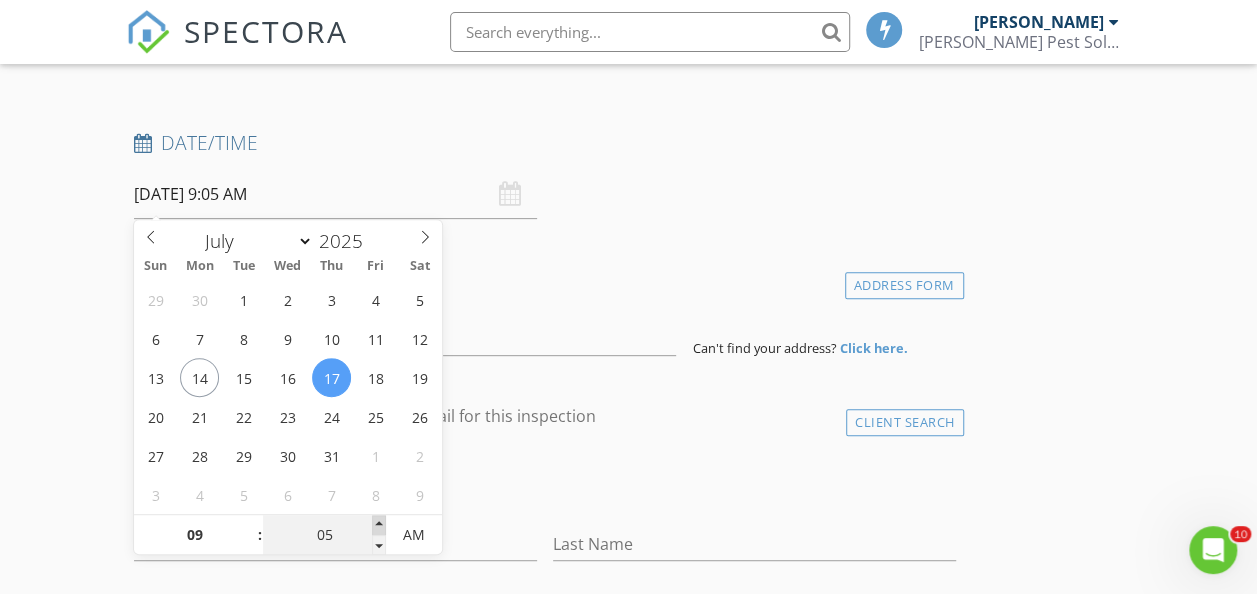 type on "10" 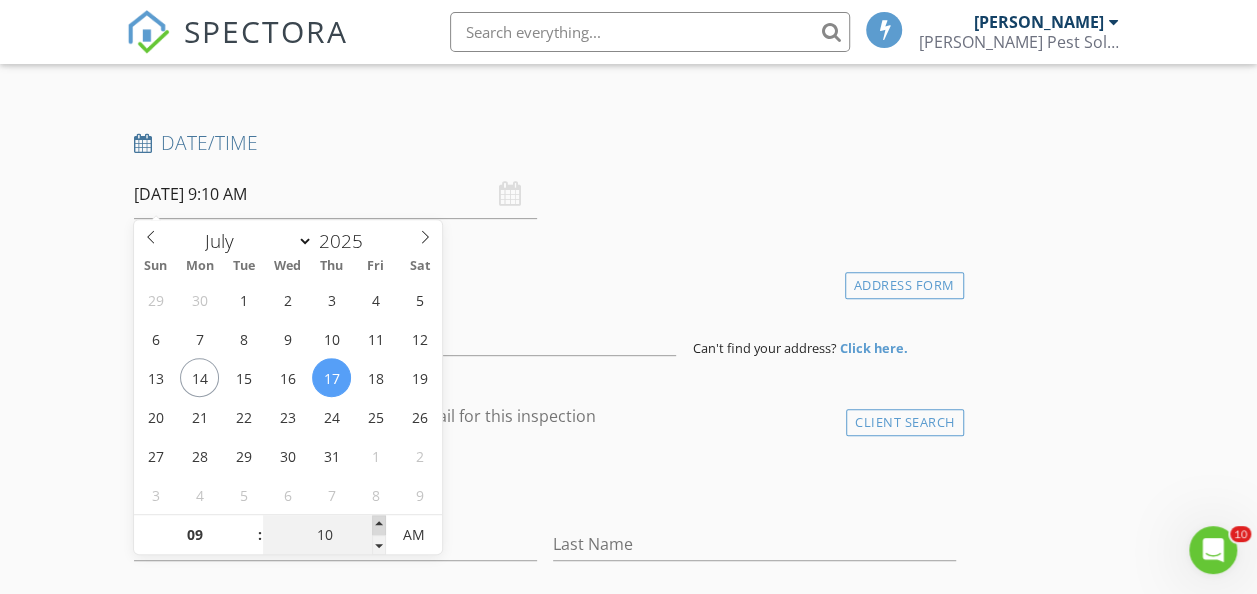 click at bounding box center (379, 525) 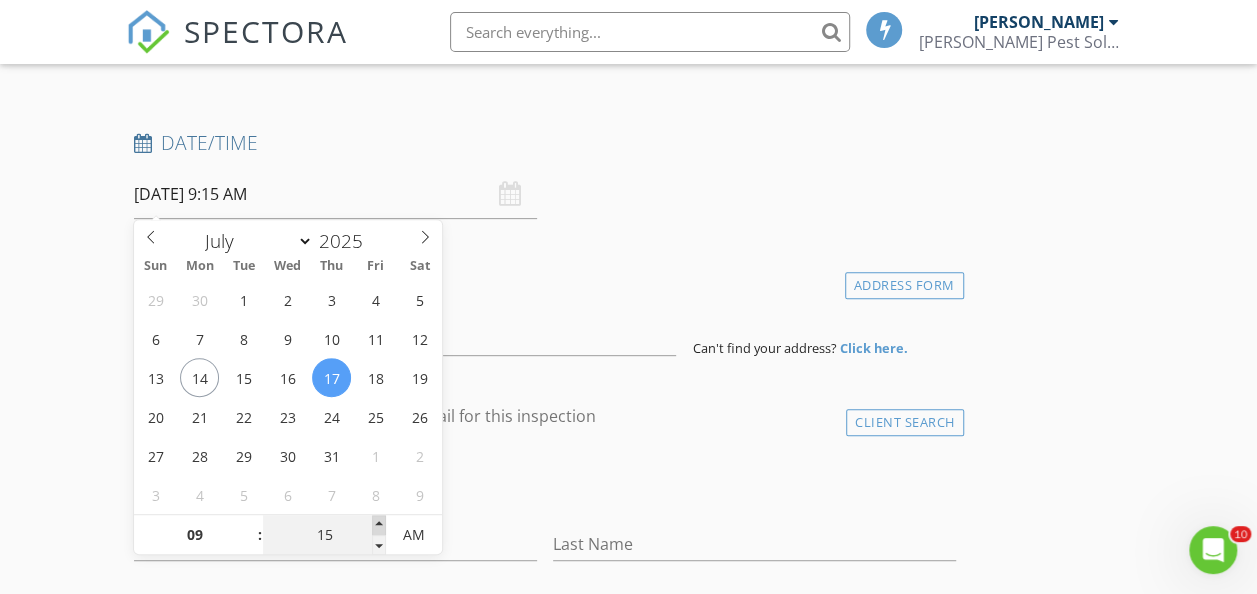 click at bounding box center (379, 525) 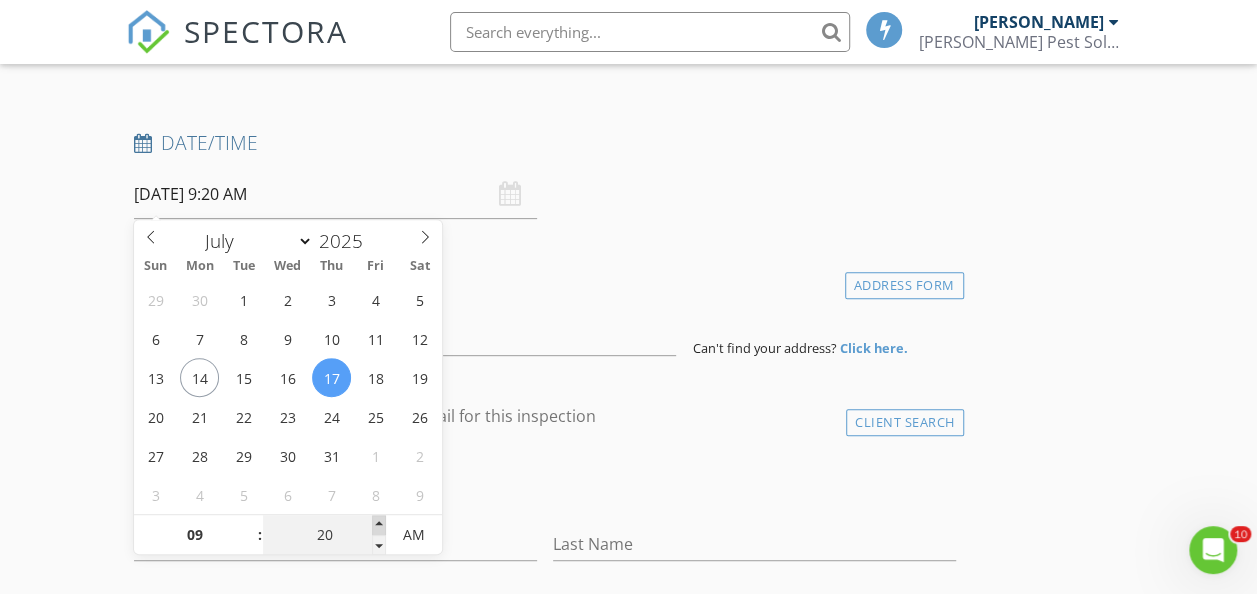 click at bounding box center [379, 525] 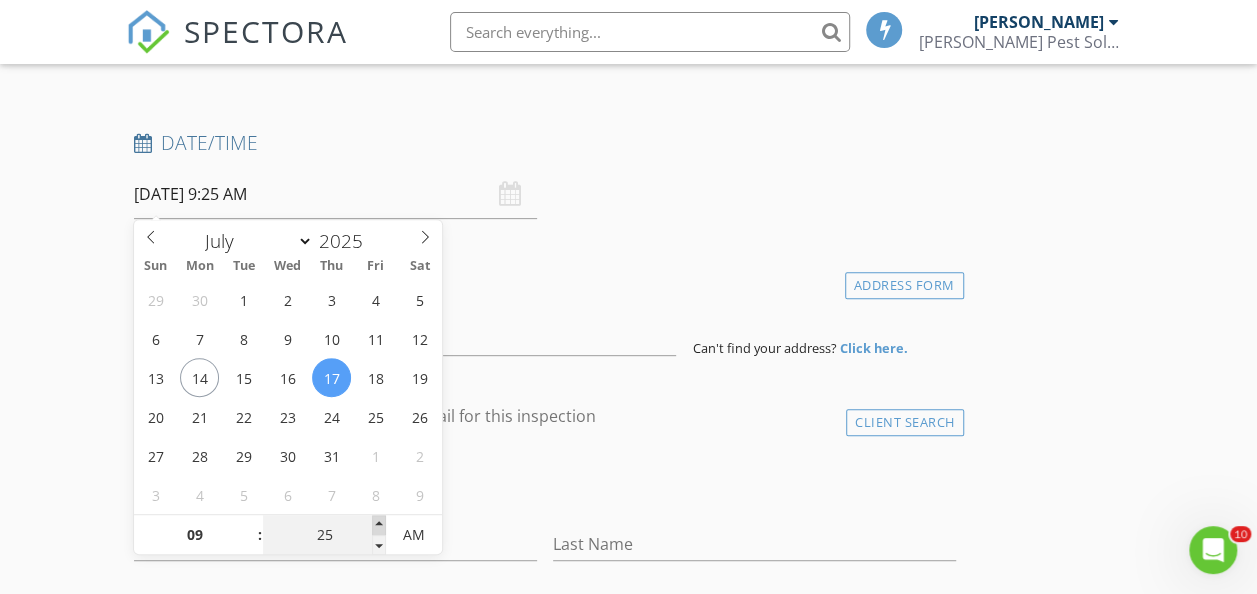 click at bounding box center (379, 525) 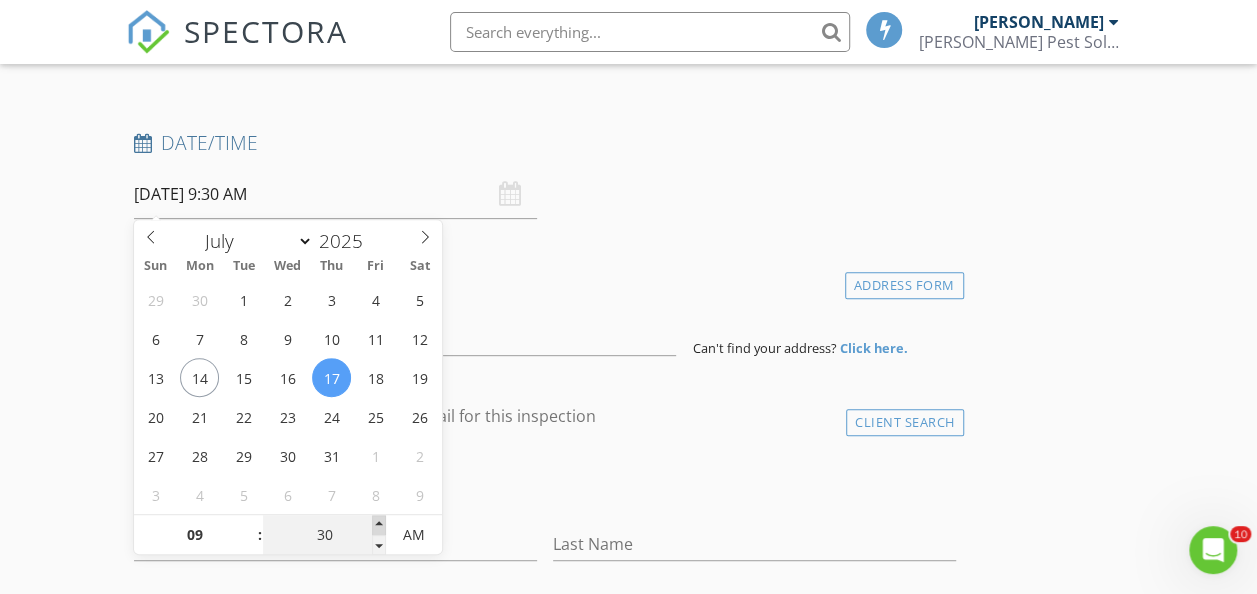 click at bounding box center [379, 525] 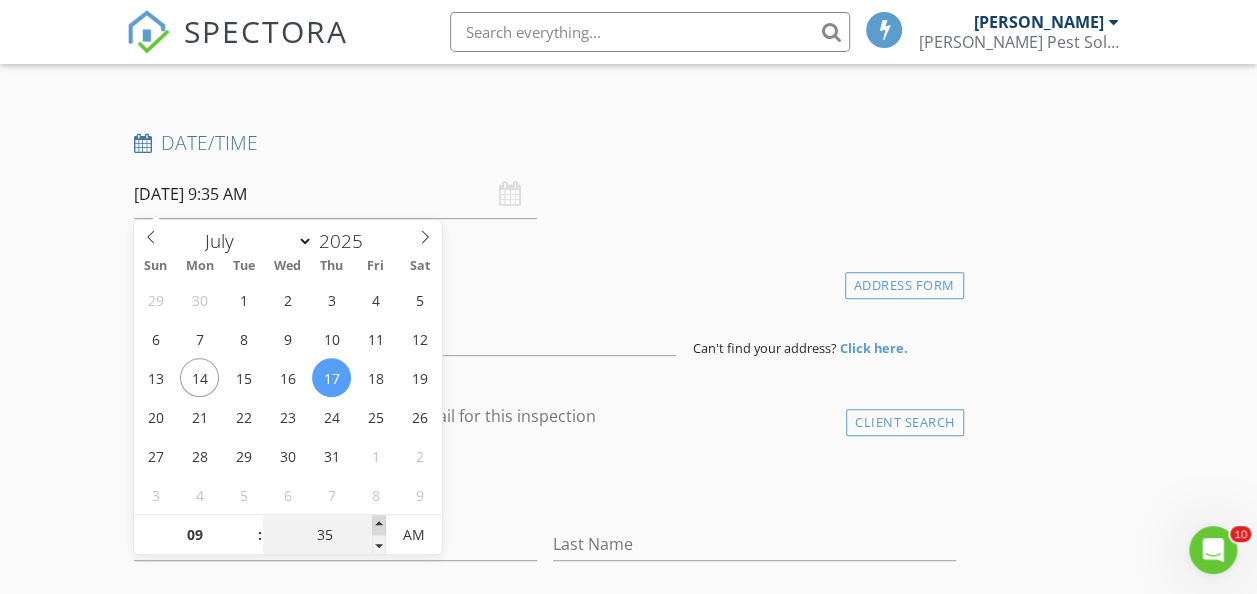 click at bounding box center (379, 525) 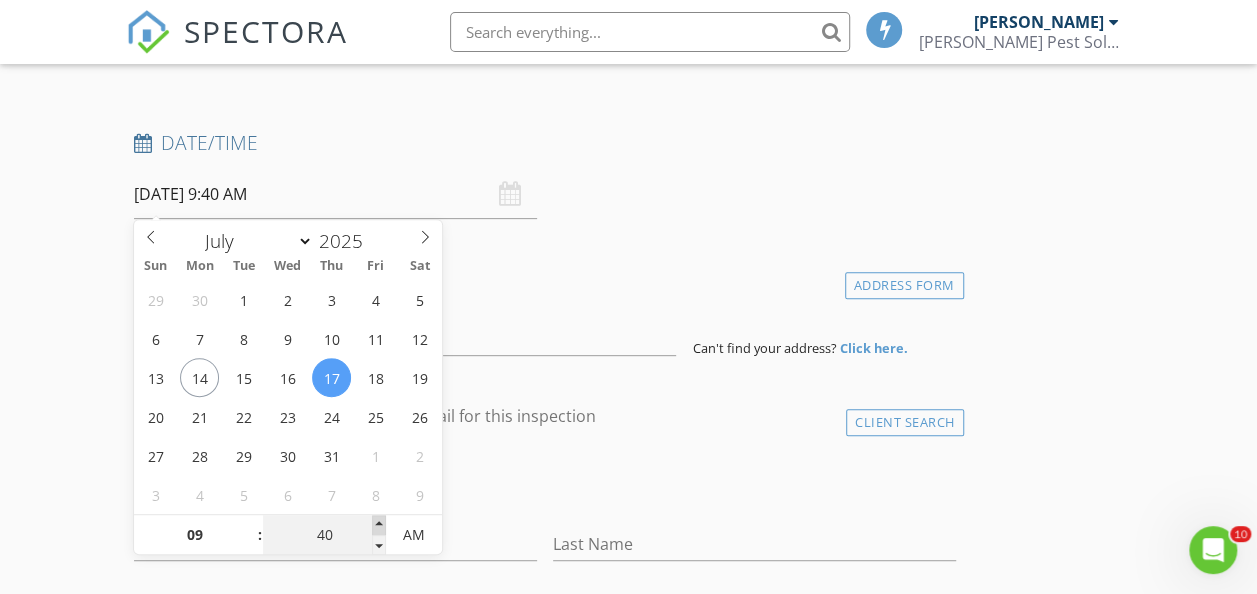click at bounding box center (379, 525) 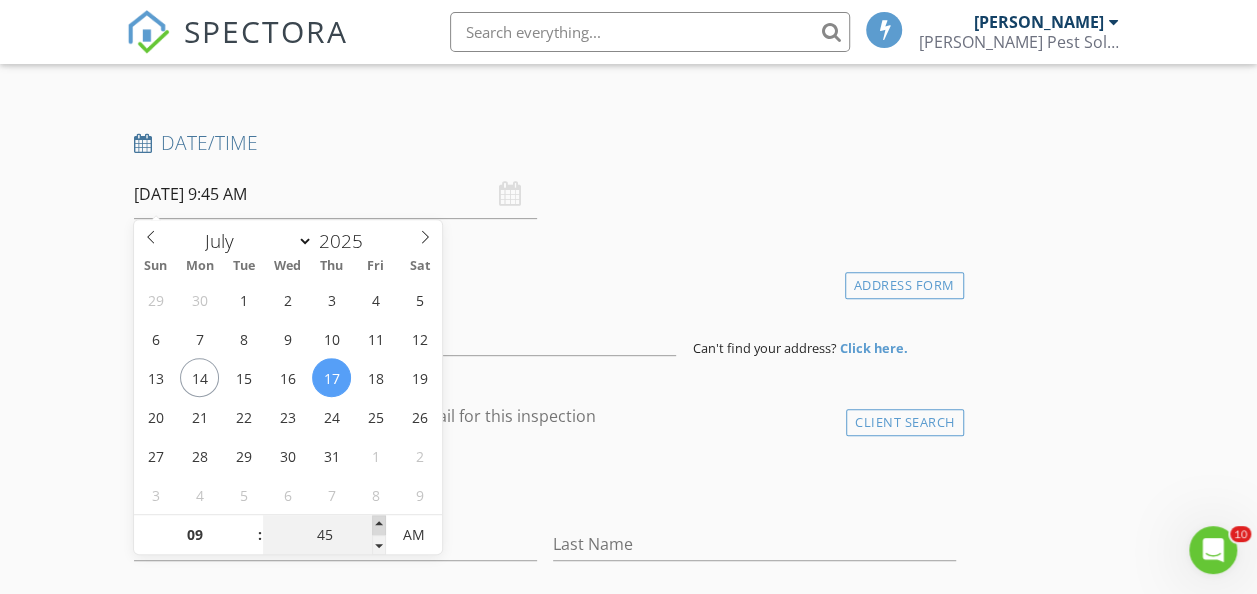 click at bounding box center [379, 525] 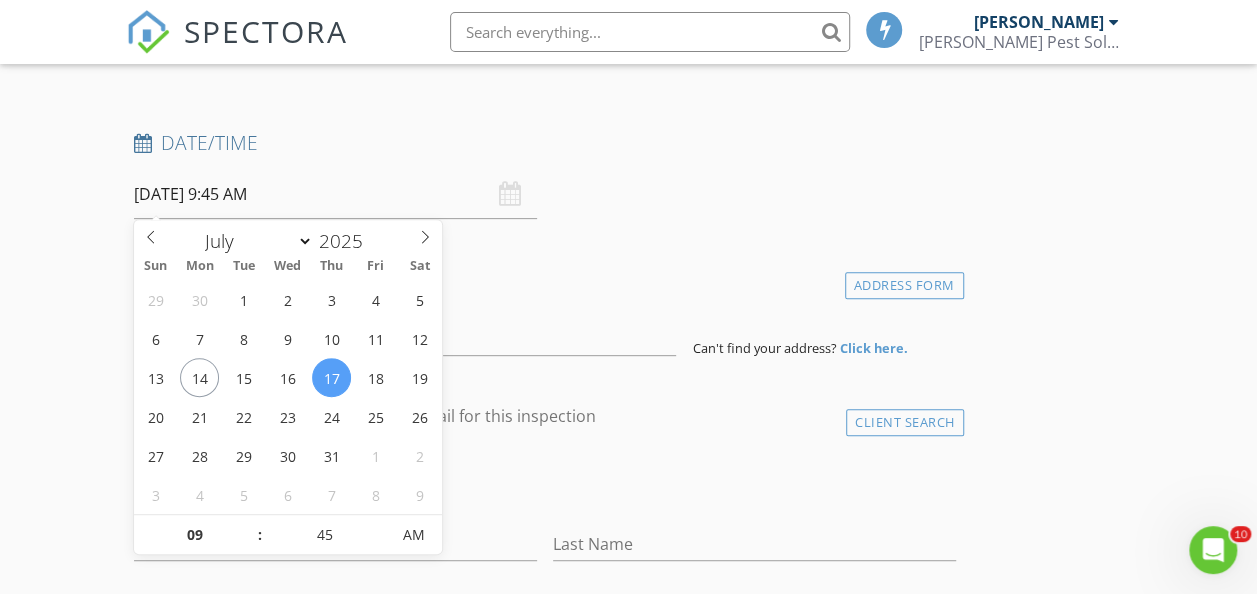 click on "INSPECTOR(S)
check_box   Tim Bryant   PRIMARY   Tim Bryant arrow_drop_down   check_box_outline_blank Tim Bryant specifically requested
Date/Time
07/17/2025 9:45 AM
Location
Address Form       Can't find your address?   Click here.
client
check_box Enable Client CC email for this inspection   Client Search     check_box_outline_blank Client is a Company/Organization     First Name   Last Name   Email   CC Email   Phone   Address   City   State   Zip       Notes   Private Notes
ADD ADDITIONAL client
SERVICES
arrow_drop_down     Select Discount Code arrow_drop_down    Charges       TOTAL   $0.00    Duration    No services with durations selected      Templates    No templates selected    Agreements    No agreements selected
Manual Edit
TOTAL:   $0.00" at bounding box center [545, 1408] 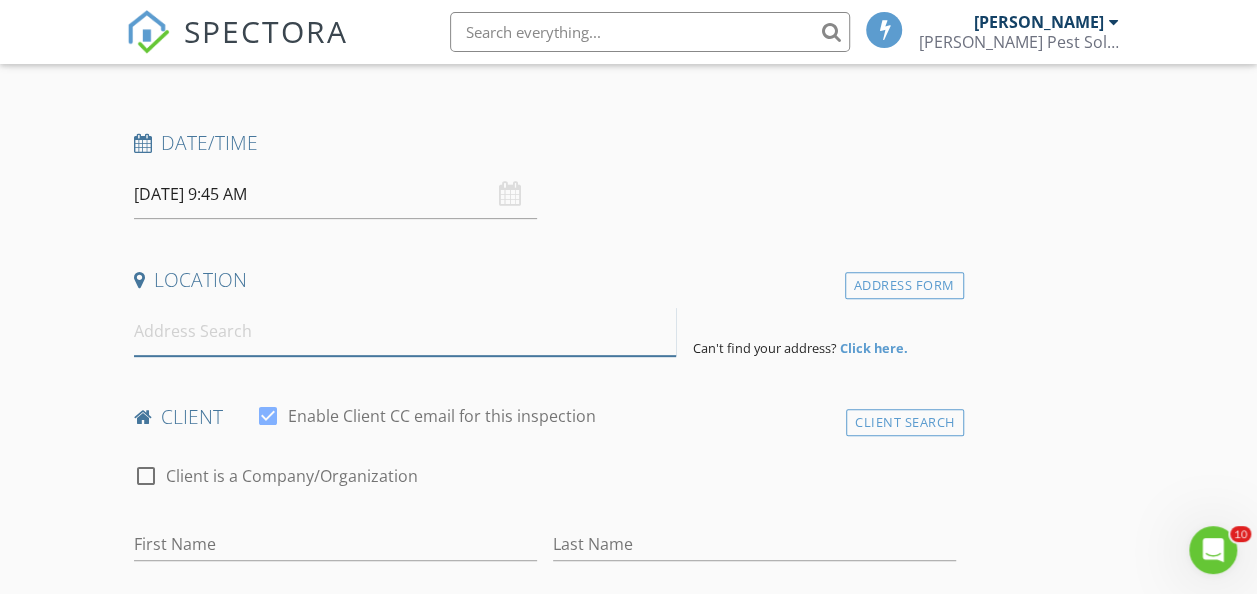 click at bounding box center [405, 331] 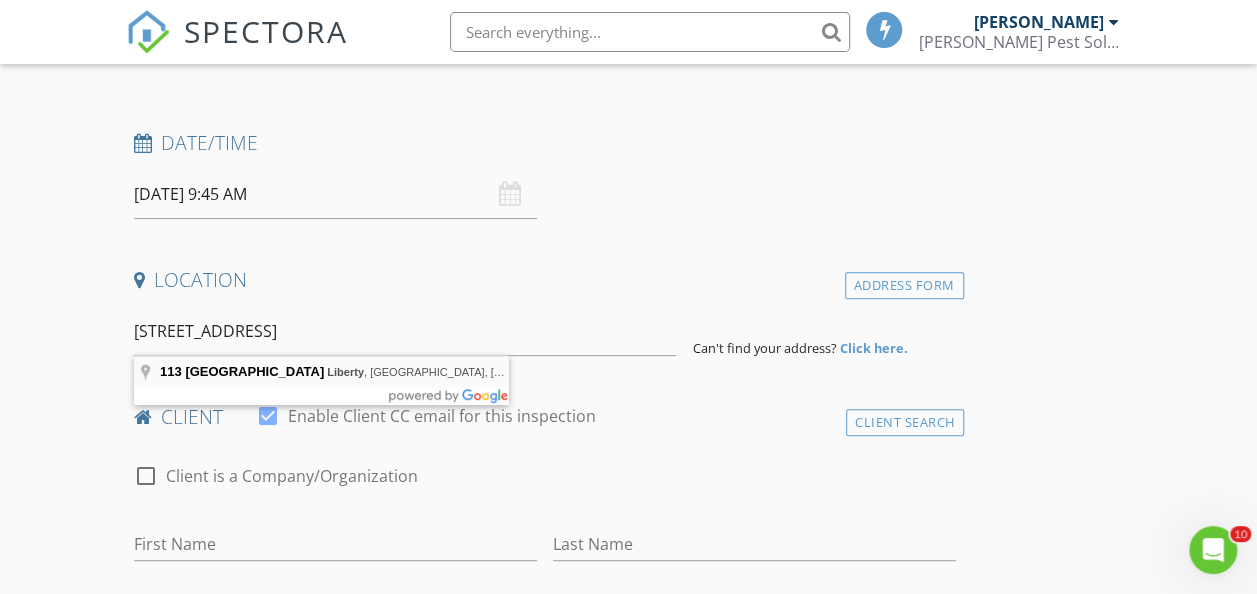 type on "113 Starlight Lane, Liberty, SC, USA" 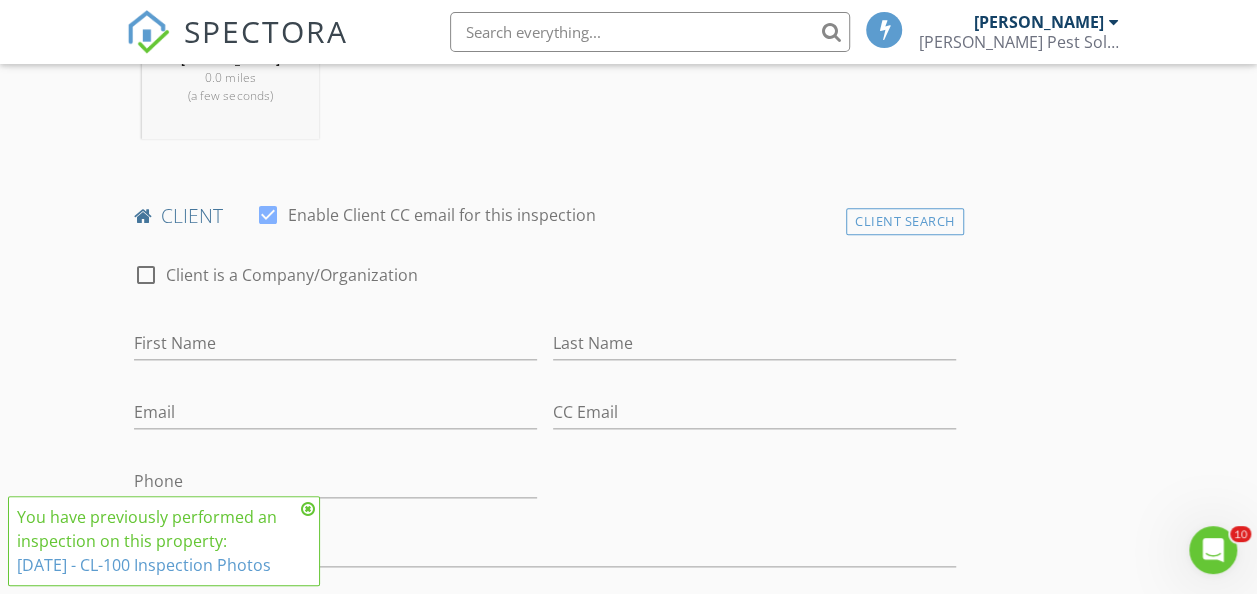 scroll, scrollTop: 1000, scrollLeft: 0, axis: vertical 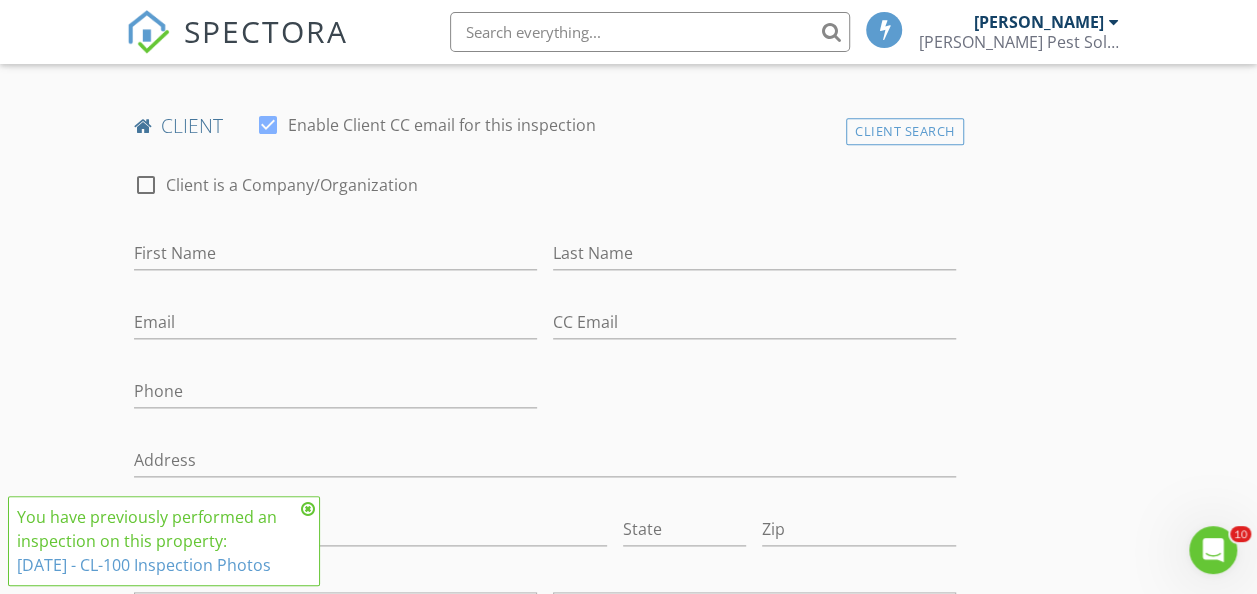 click on "client" at bounding box center [545, 126] 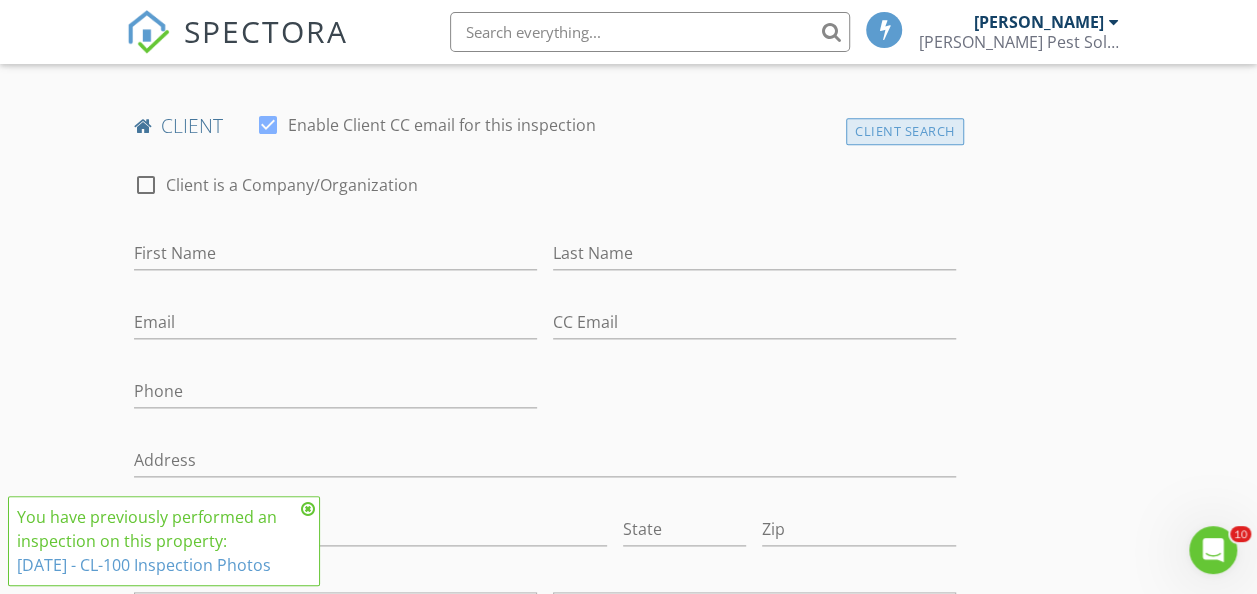 click on "Client Search" at bounding box center [905, 131] 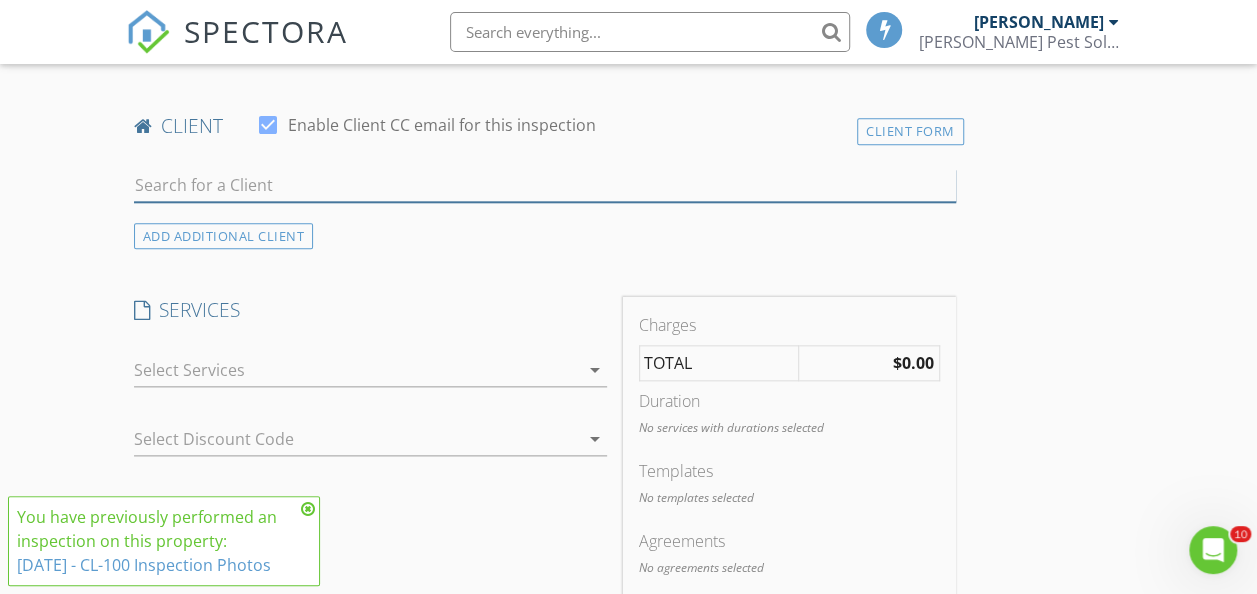 click at bounding box center [545, 185] 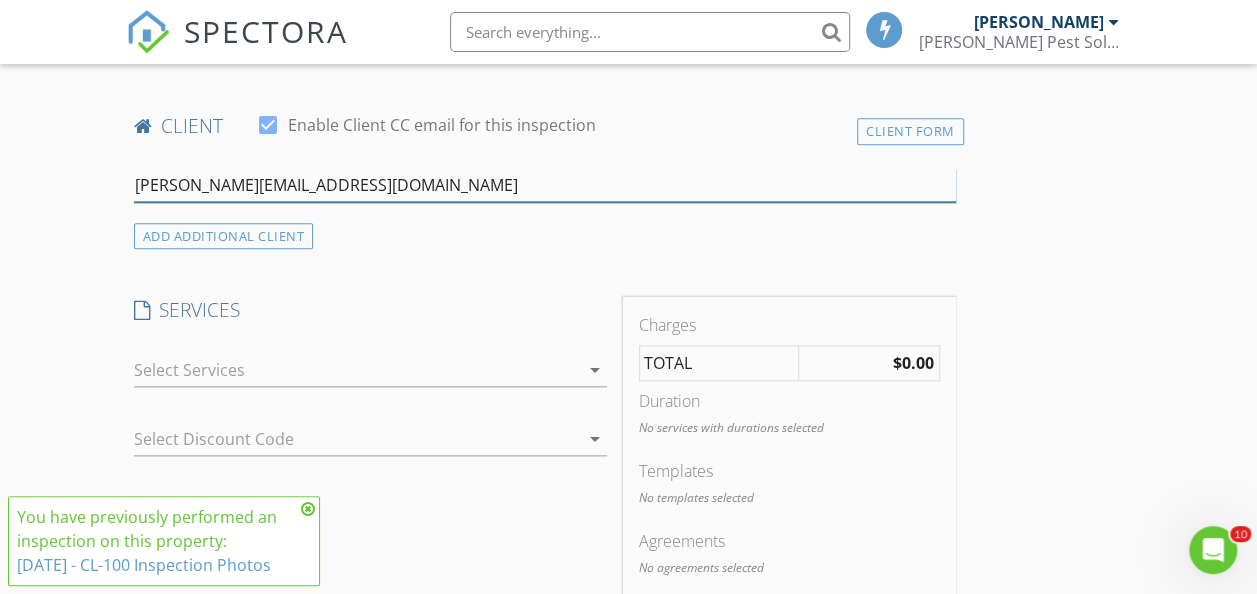 scroll, scrollTop: 904, scrollLeft: 0, axis: vertical 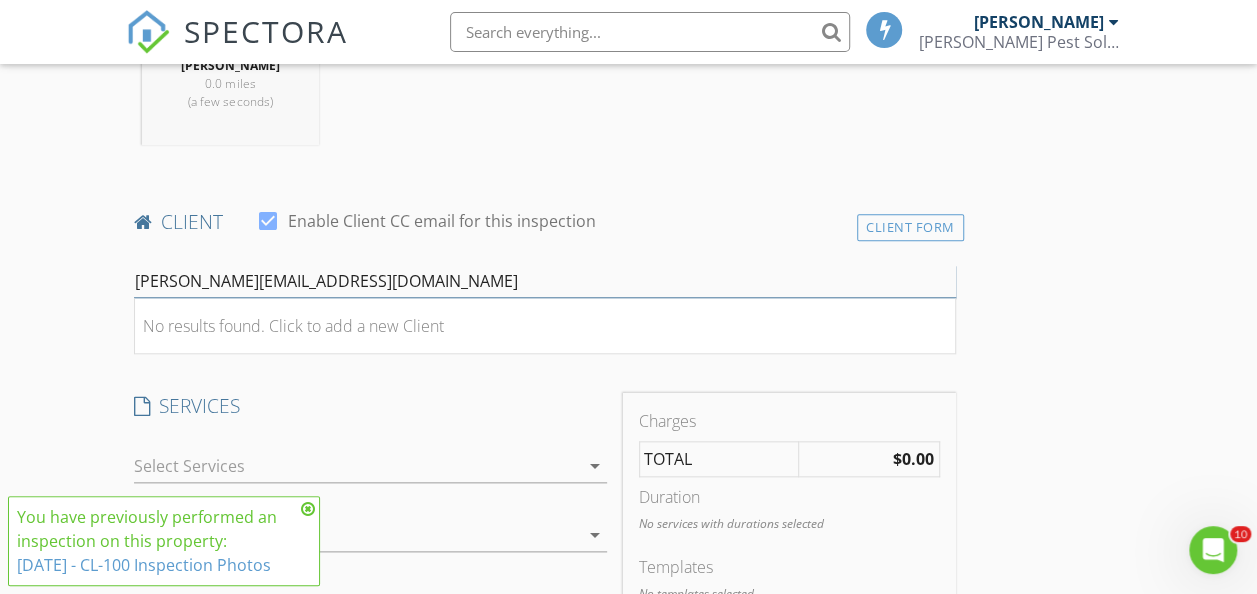 type 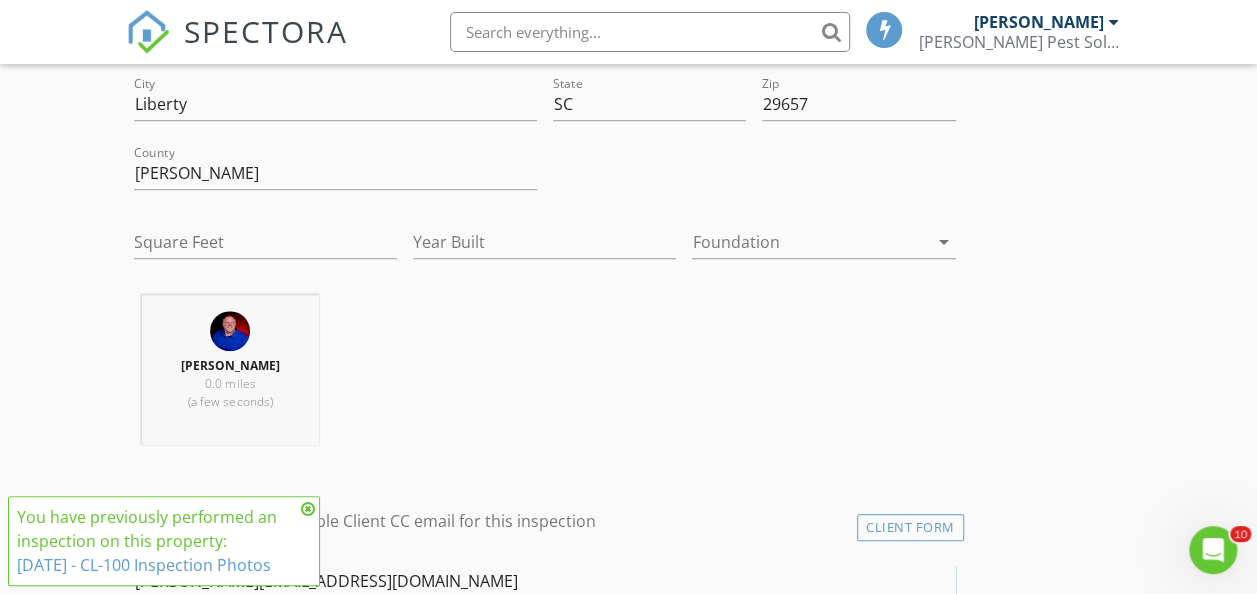 type on "1579" 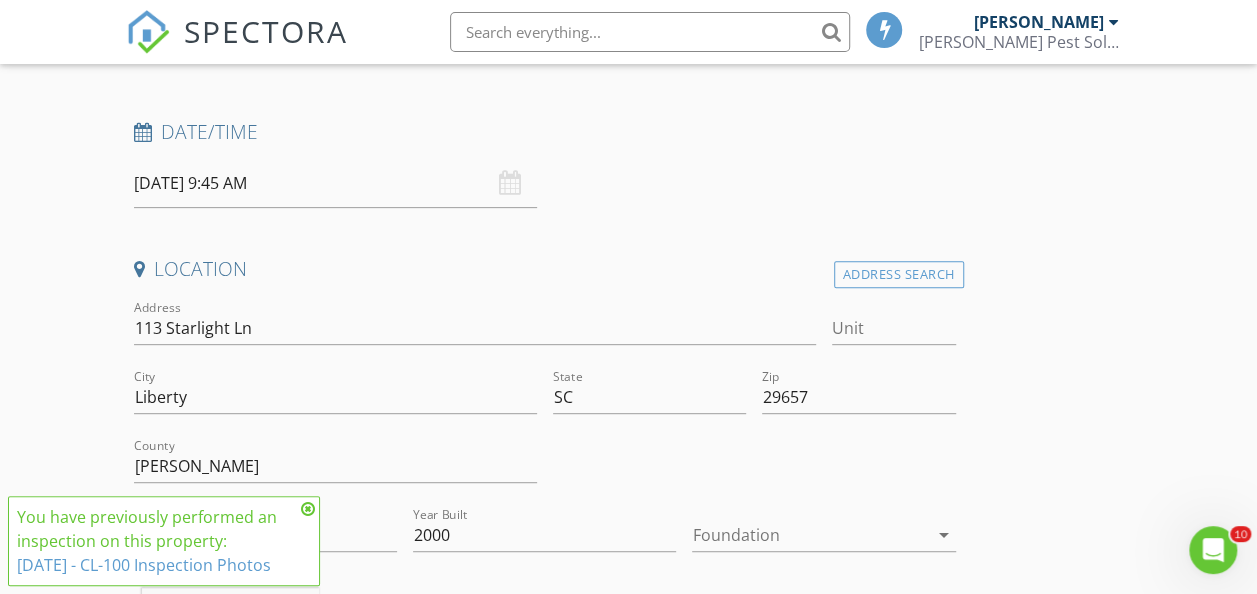 scroll, scrollTop: 304, scrollLeft: 0, axis: vertical 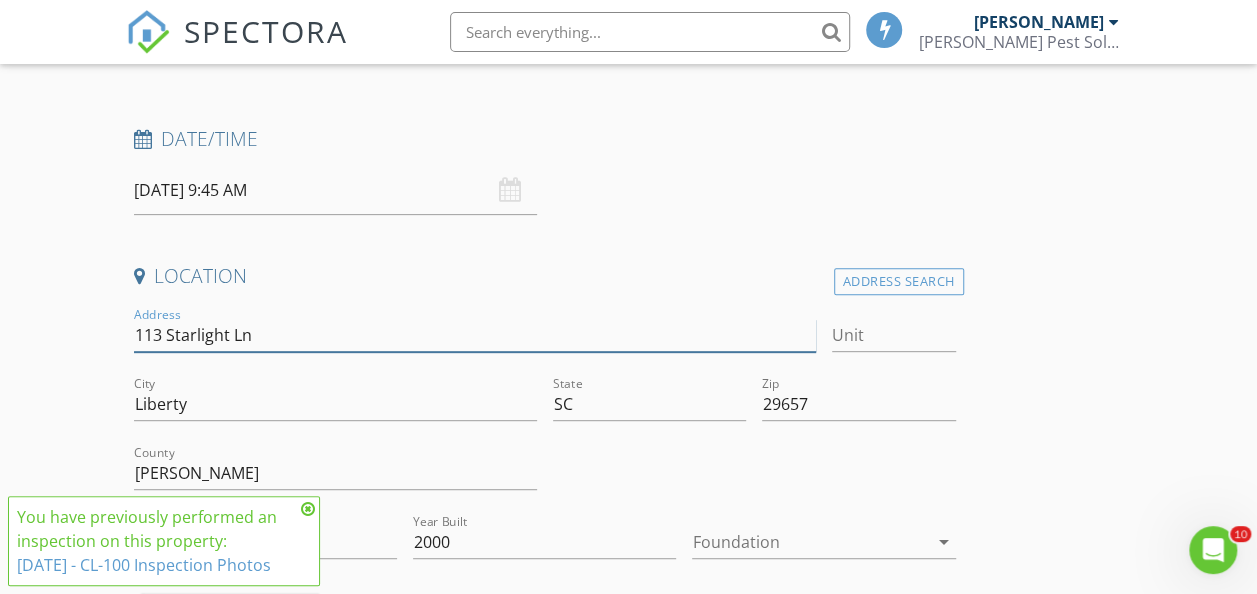 click on "113 Starlight Ln" at bounding box center [475, 335] 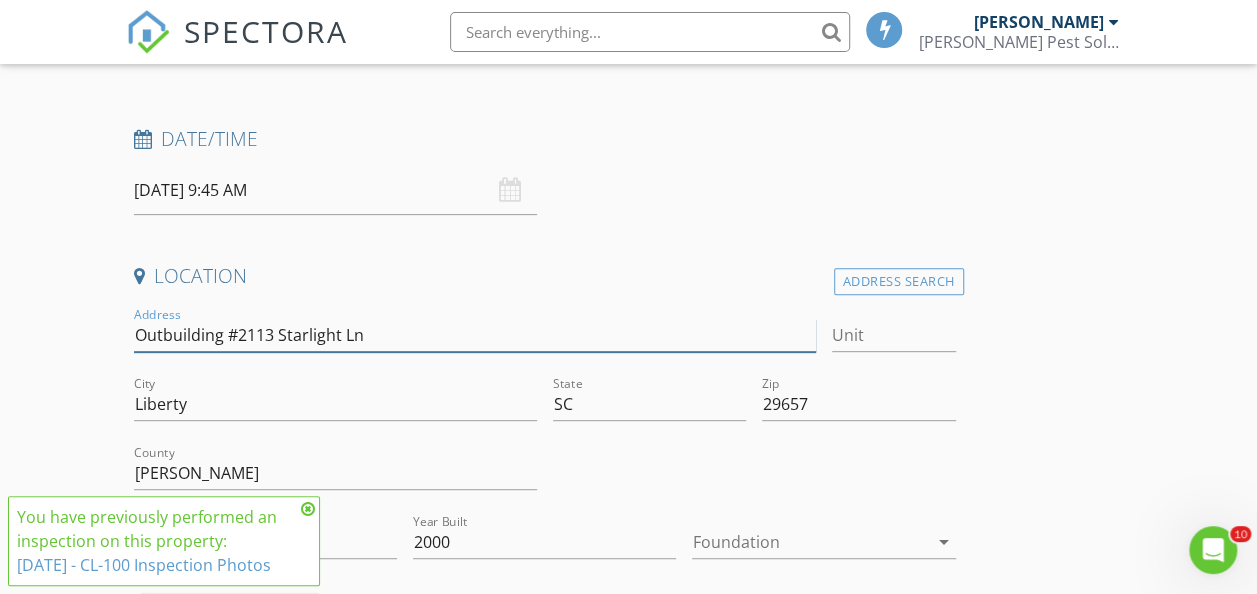 type on "Outbuilding #2 113 Starlight Ln" 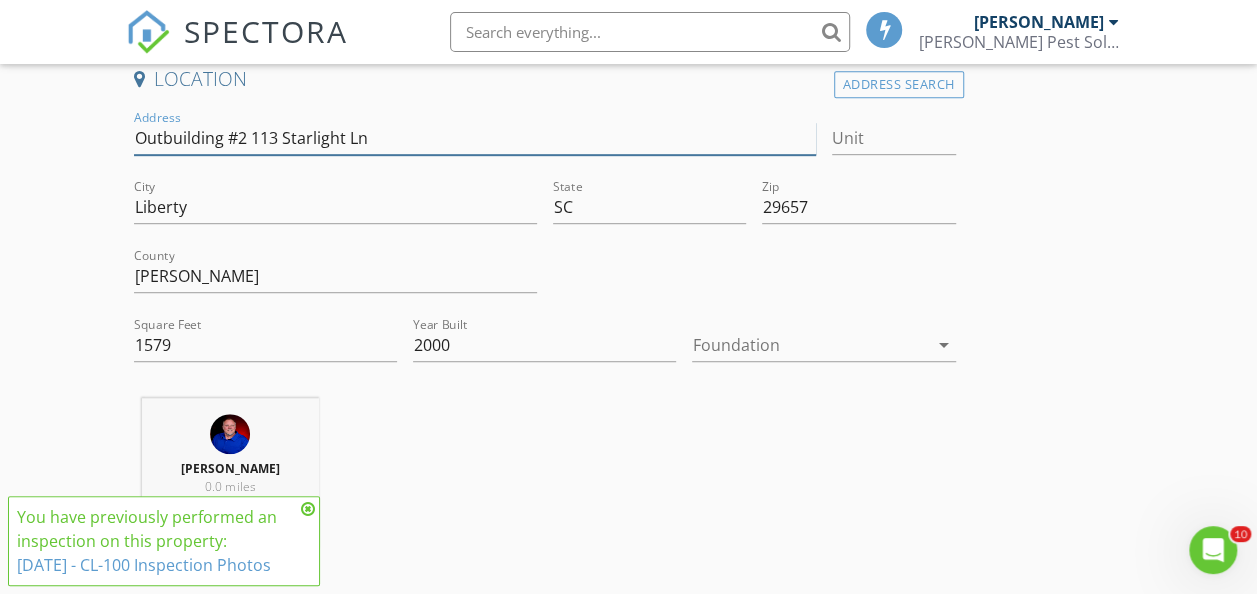 type 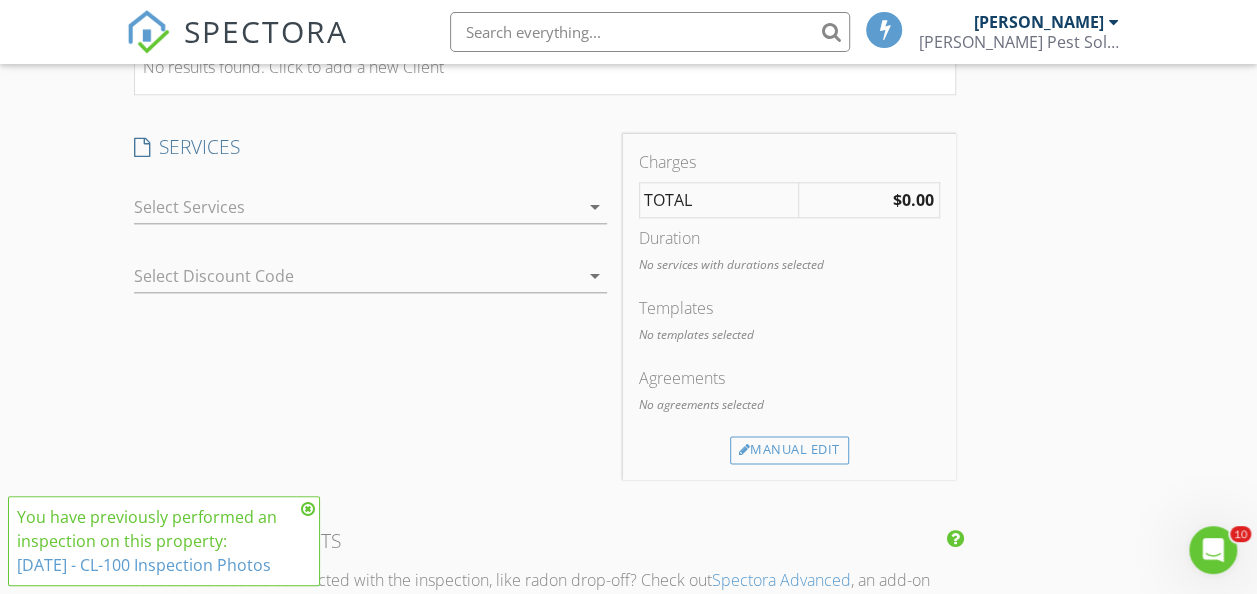 scroll, scrollTop: 1004, scrollLeft: 0, axis: vertical 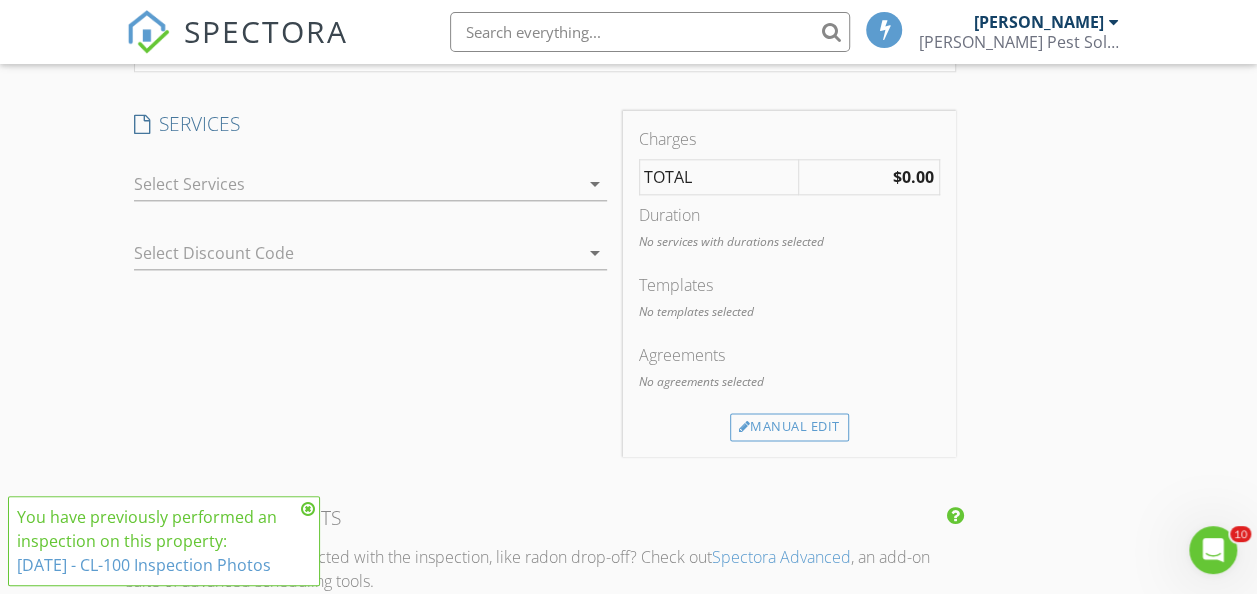 type on "Outbuilding #2 113 Starlight Ln" 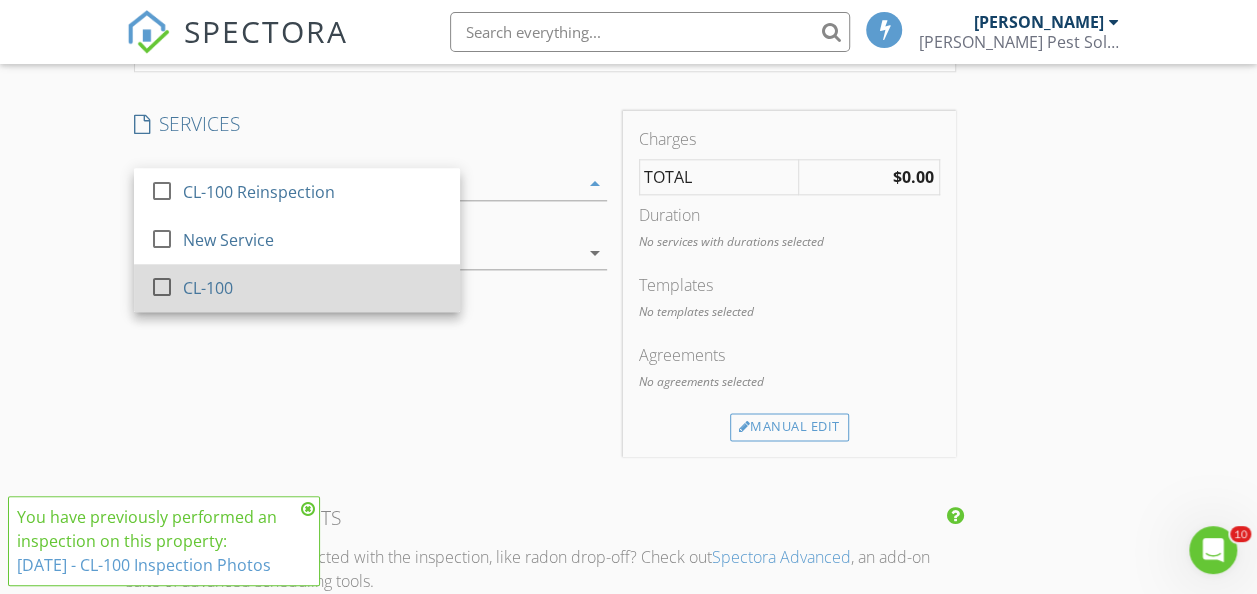 click at bounding box center [162, 286] 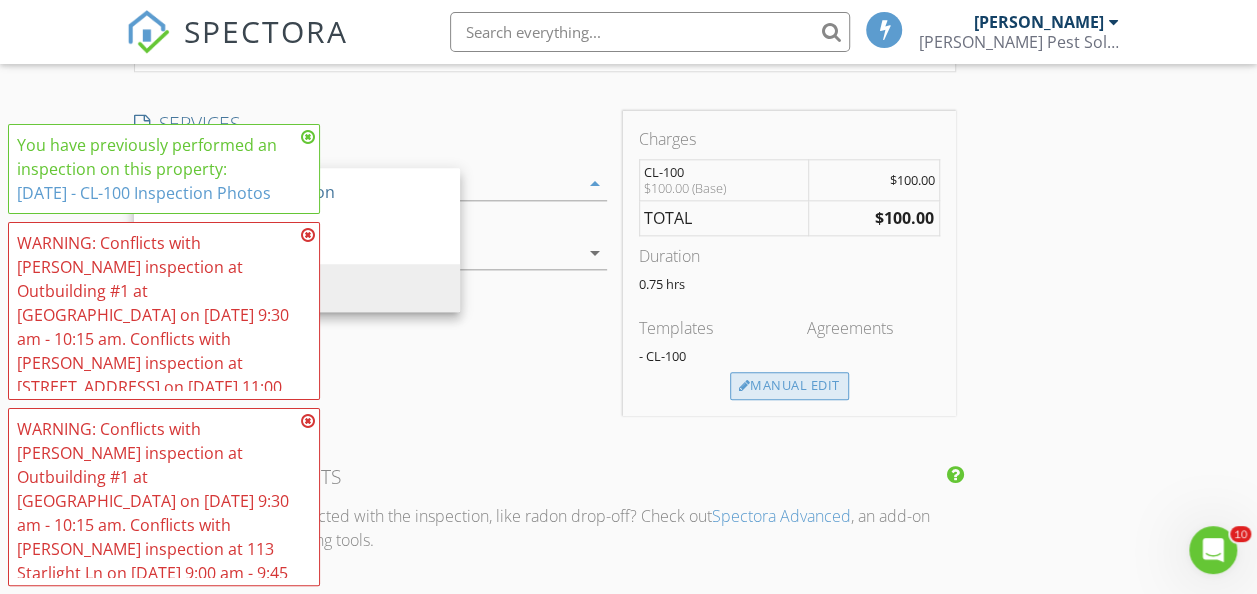 click on "Manual Edit" at bounding box center (789, 386) 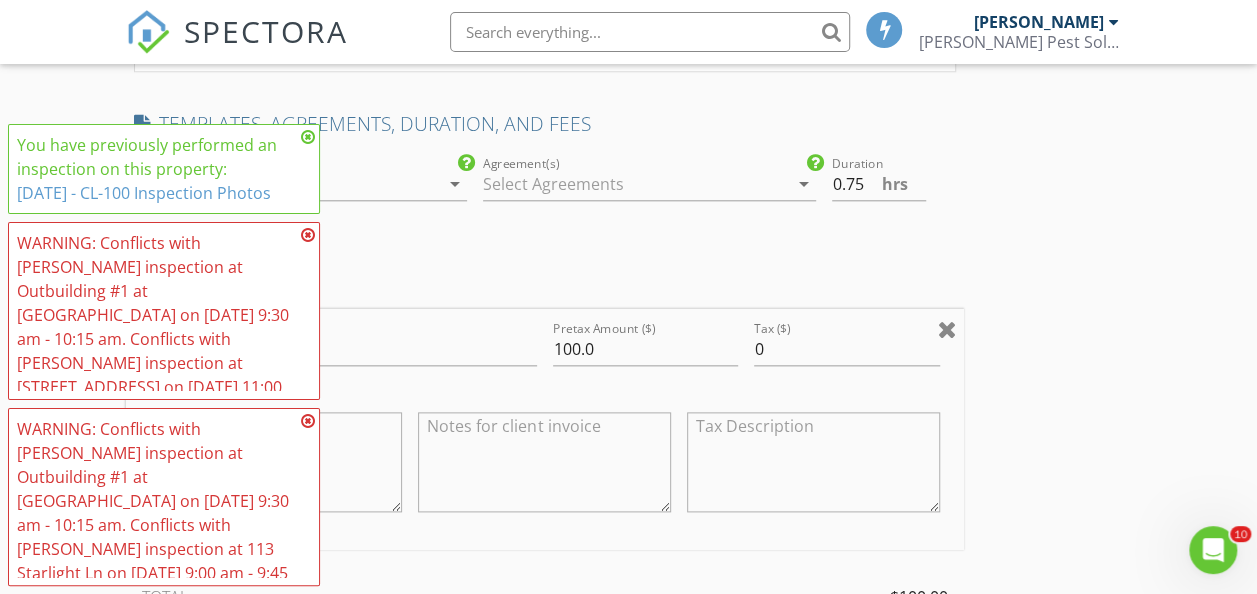 click at bounding box center [947, 329] 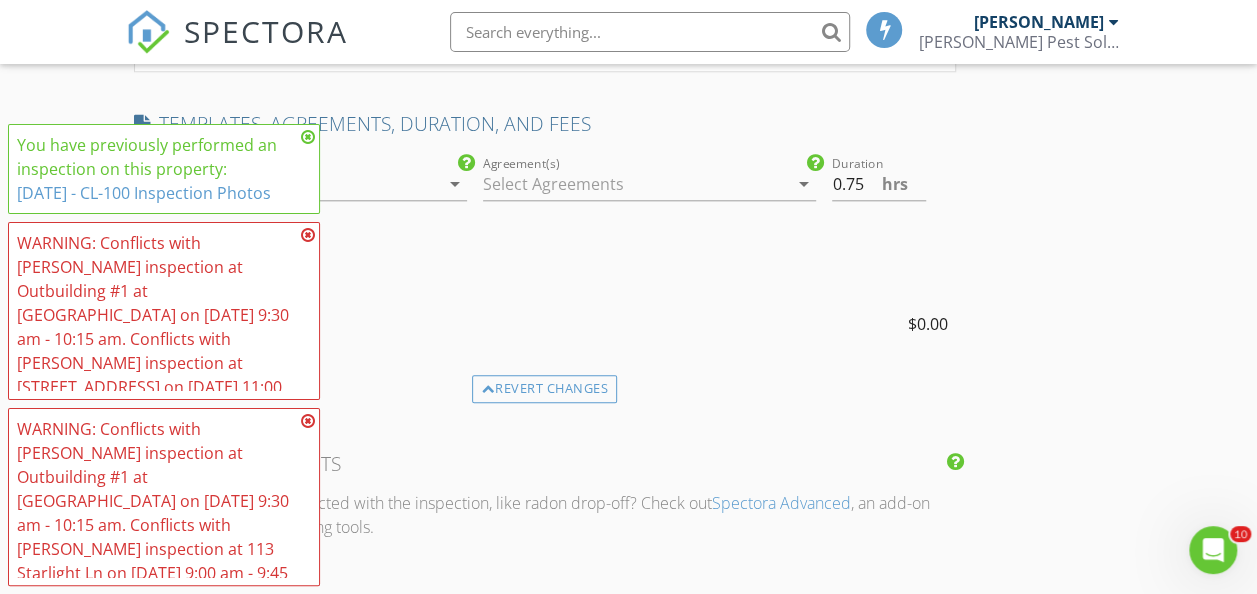 click at bounding box center (308, 235) 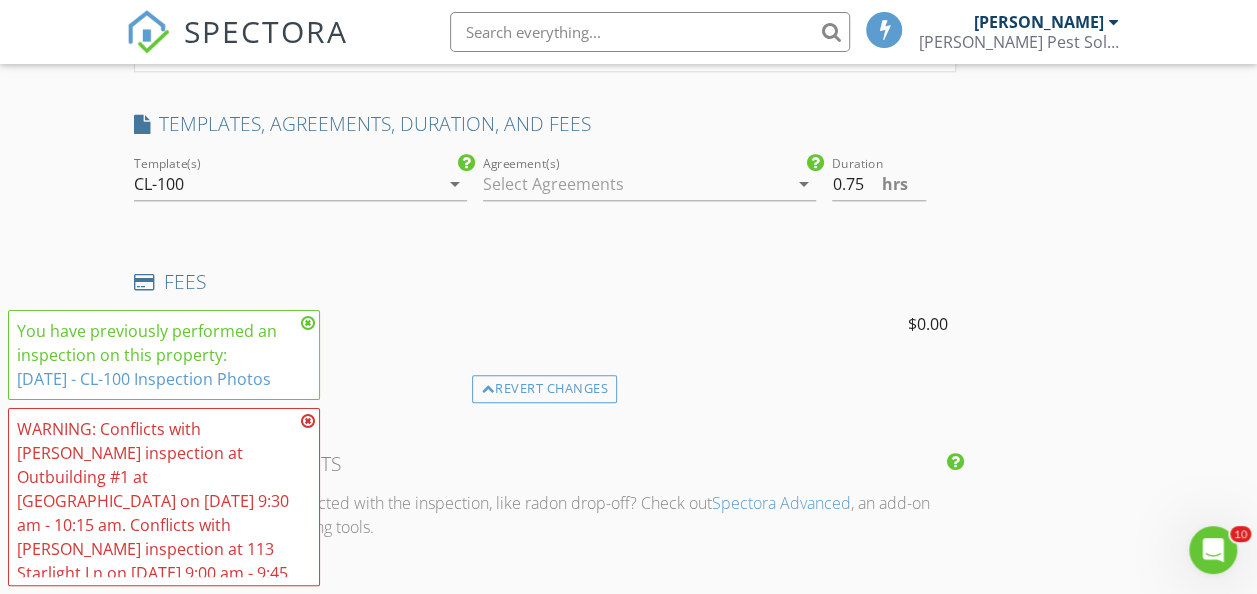 click at bounding box center (308, 421) 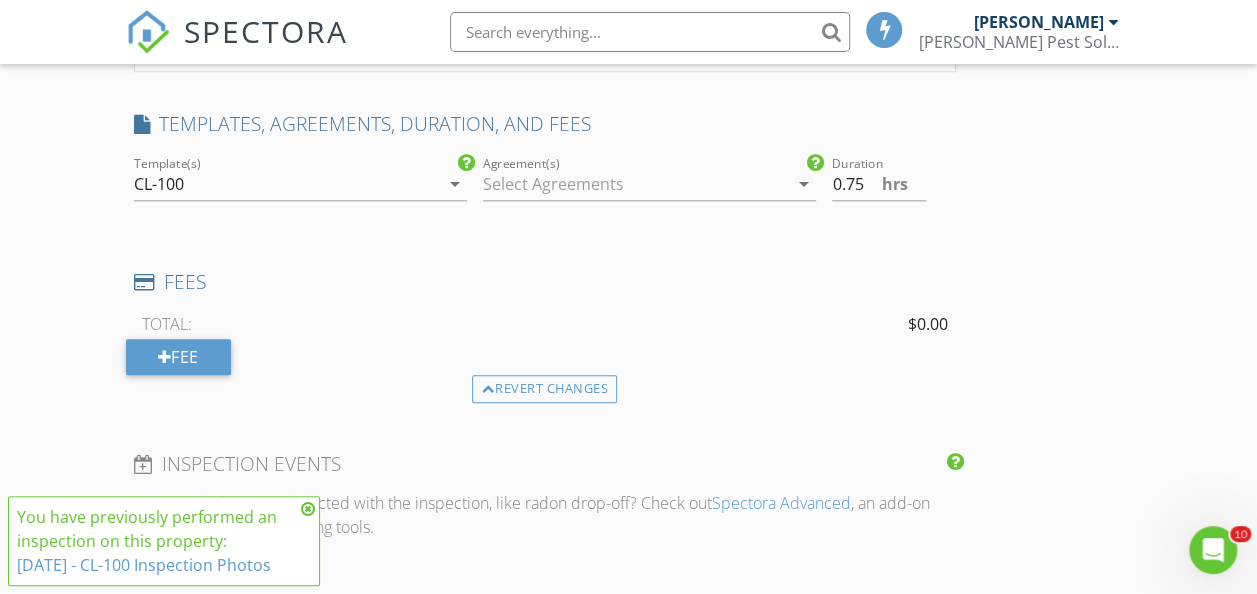 click at bounding box center (308, 509) 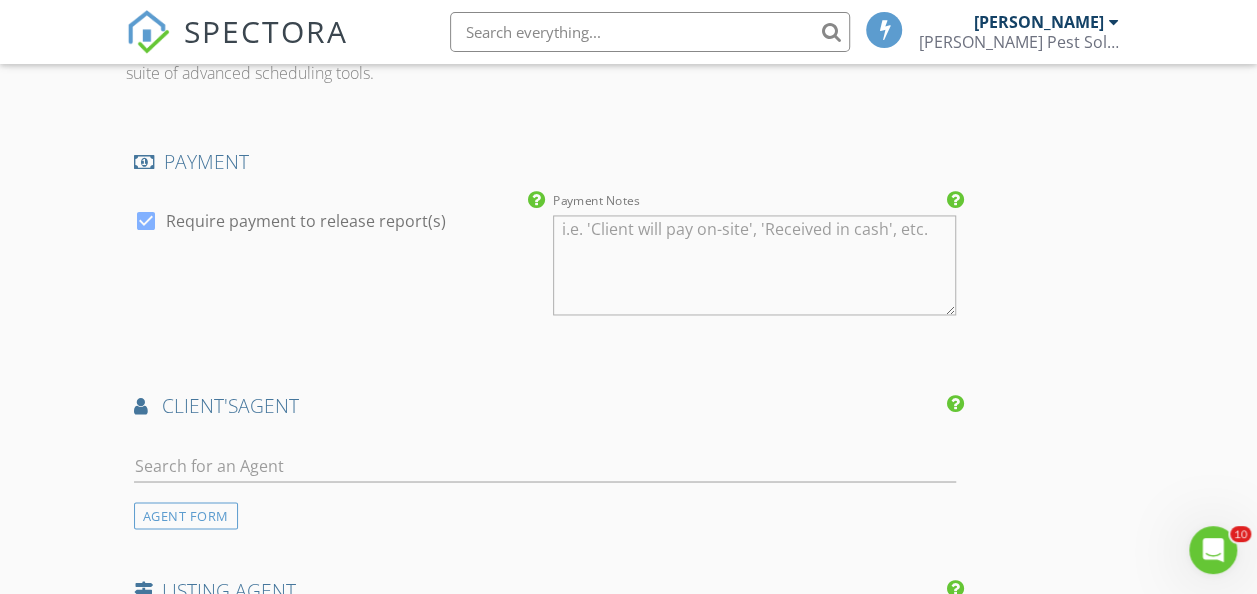 scroll, scrollTop: 1504, scrollLeft: 0, axis: vertical 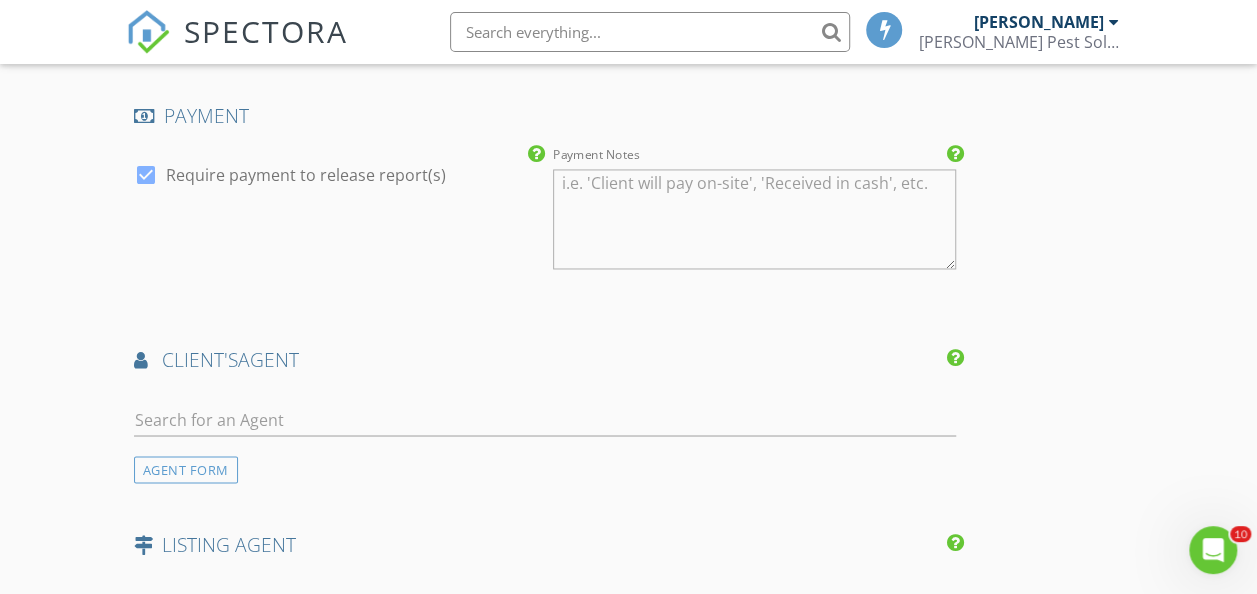 click at bounding box center (146, 175) 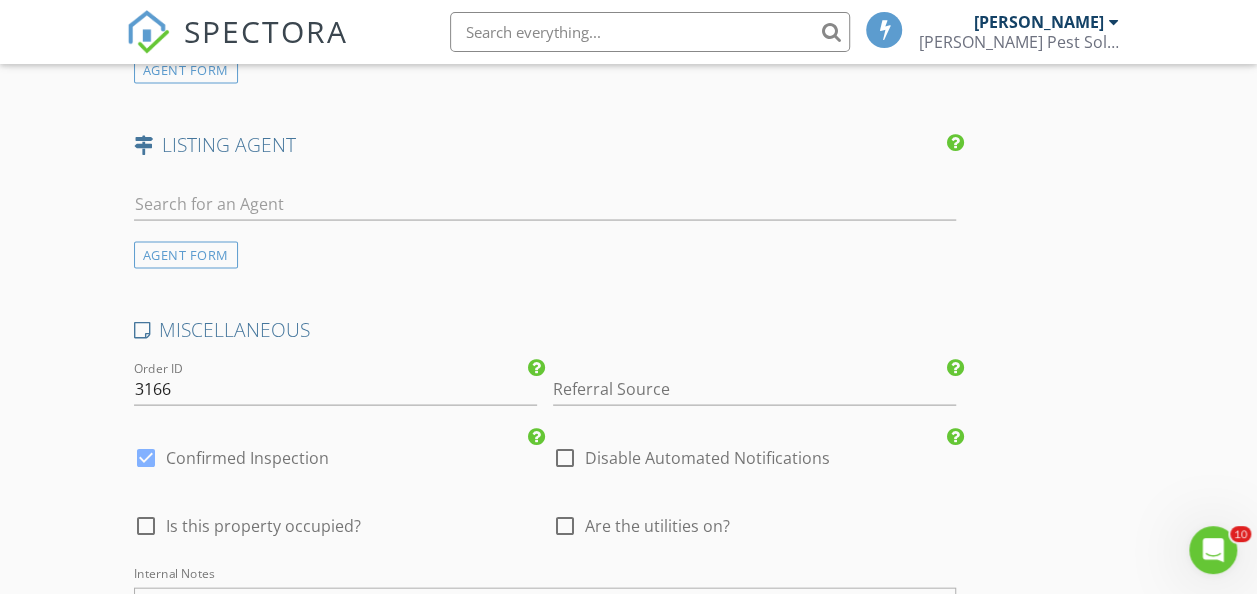 scroll, scrollTop: 1904, scrollLeft: 0, axis: vertical 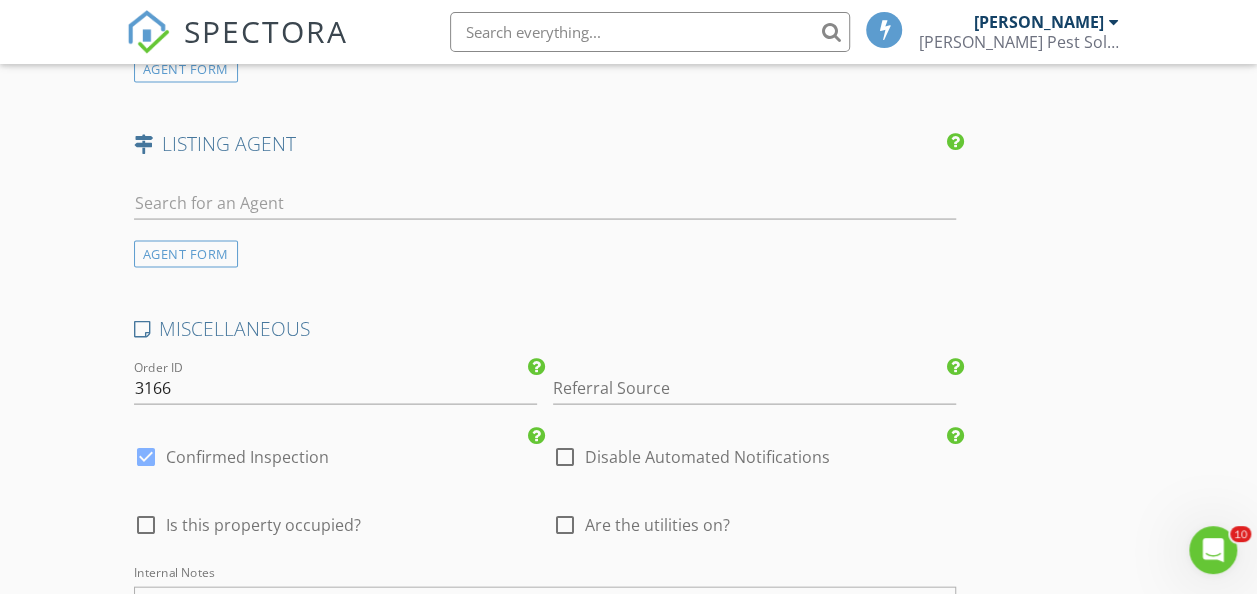 click at bounding box center (565, 457) 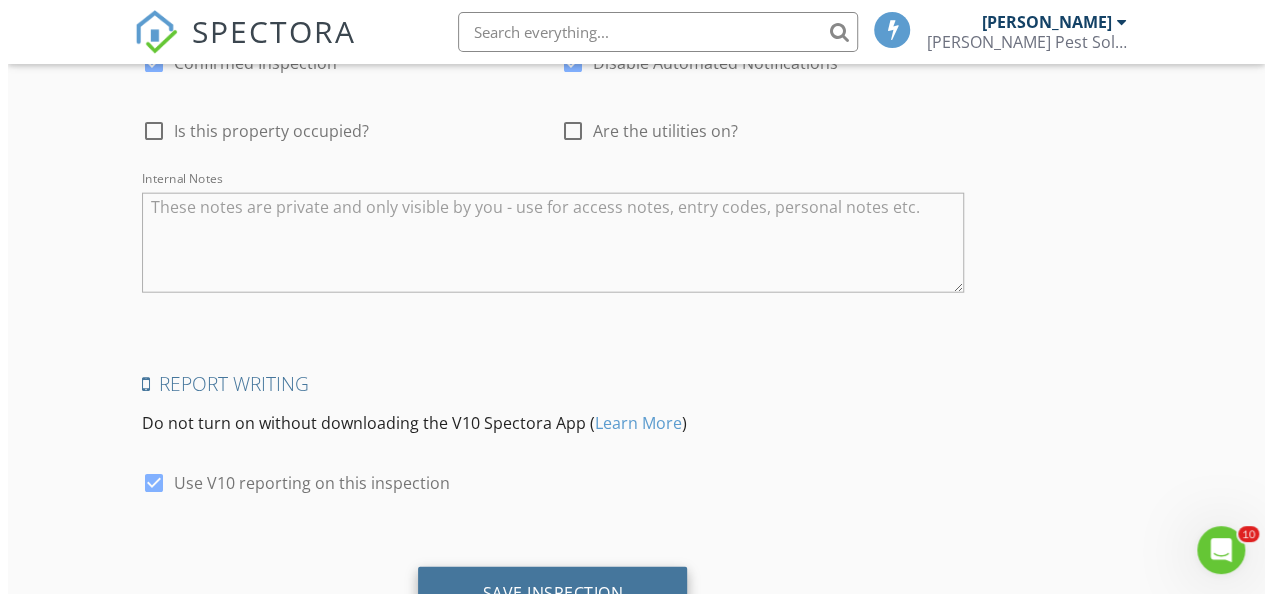 scroll, scrollTop: 2382, scrollLeft: 0, axis: vertical 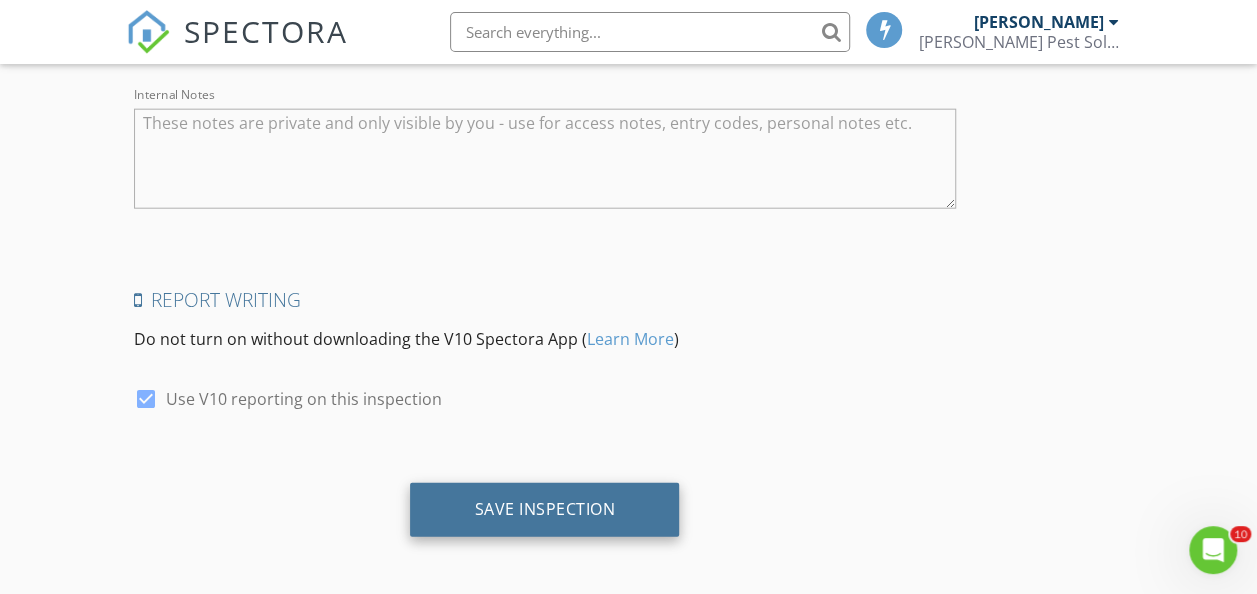 click on "Save Inspection" at bounding box center [544, 509] 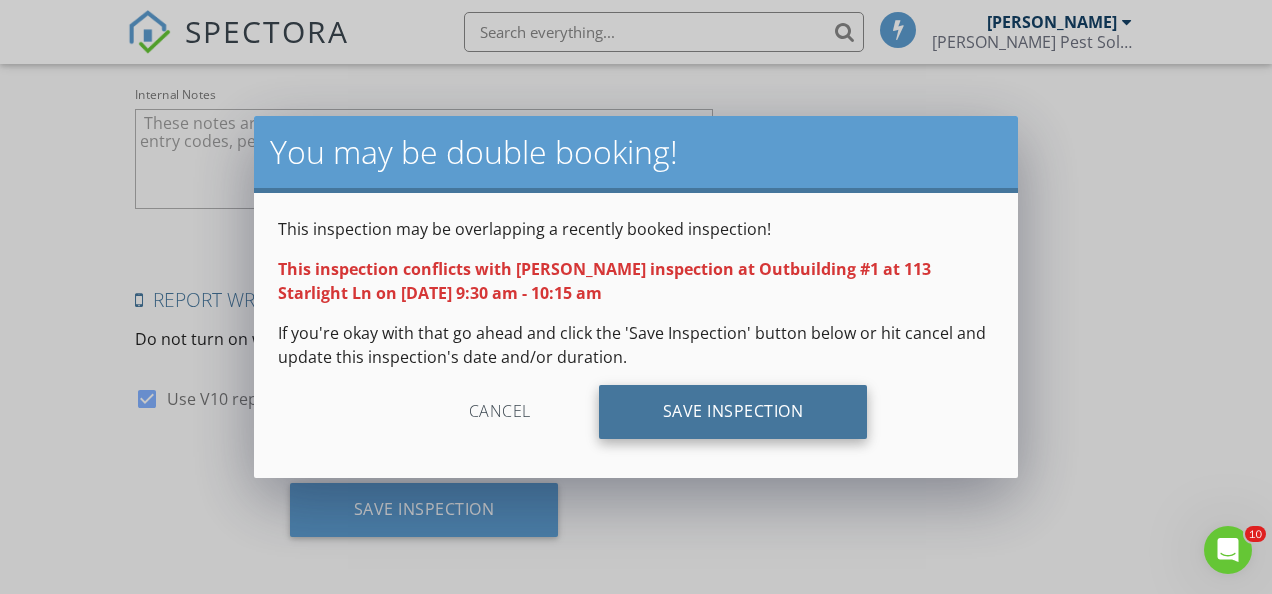 click on "Save Inspection" at bounding box center (733, 412) 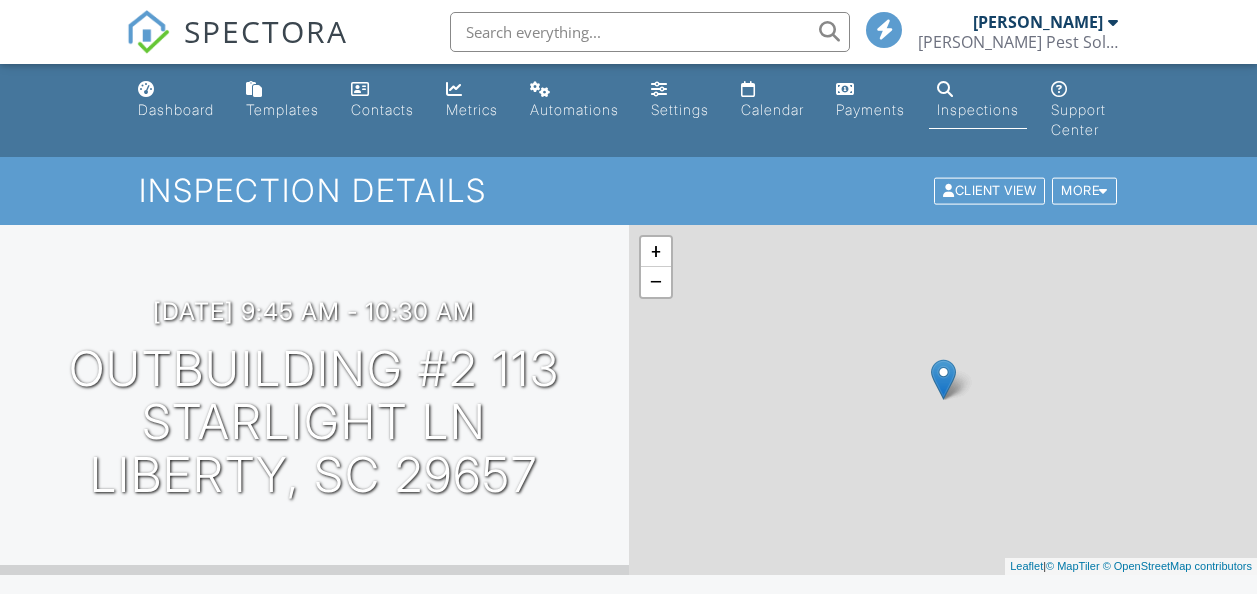 scroll, scrollTop: 0, scrollLeft: 0, axis: both 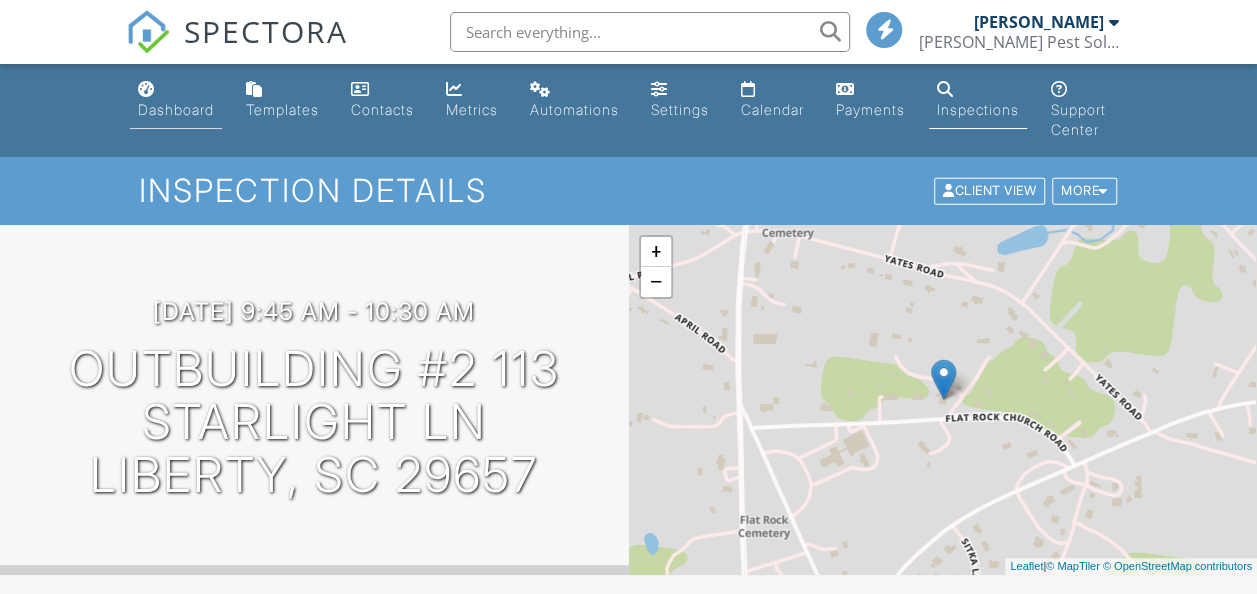 click on "Dashboard" at bounding box center [176, 109] 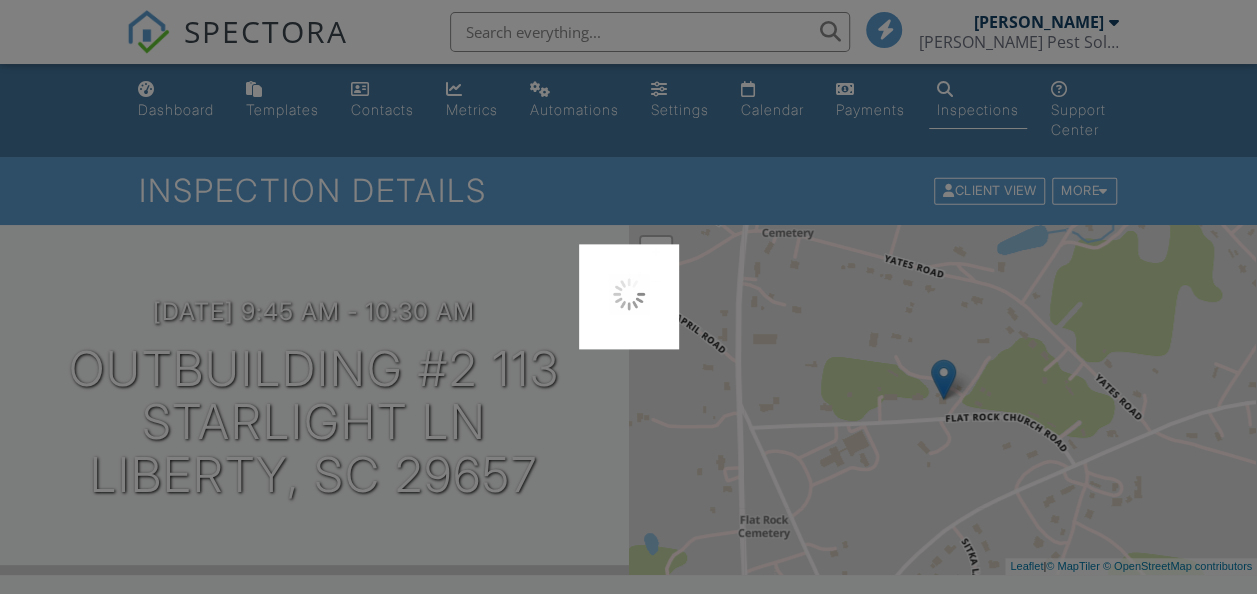 scroll, scrollTop: 0, scrollLeft: 0, axis: both 